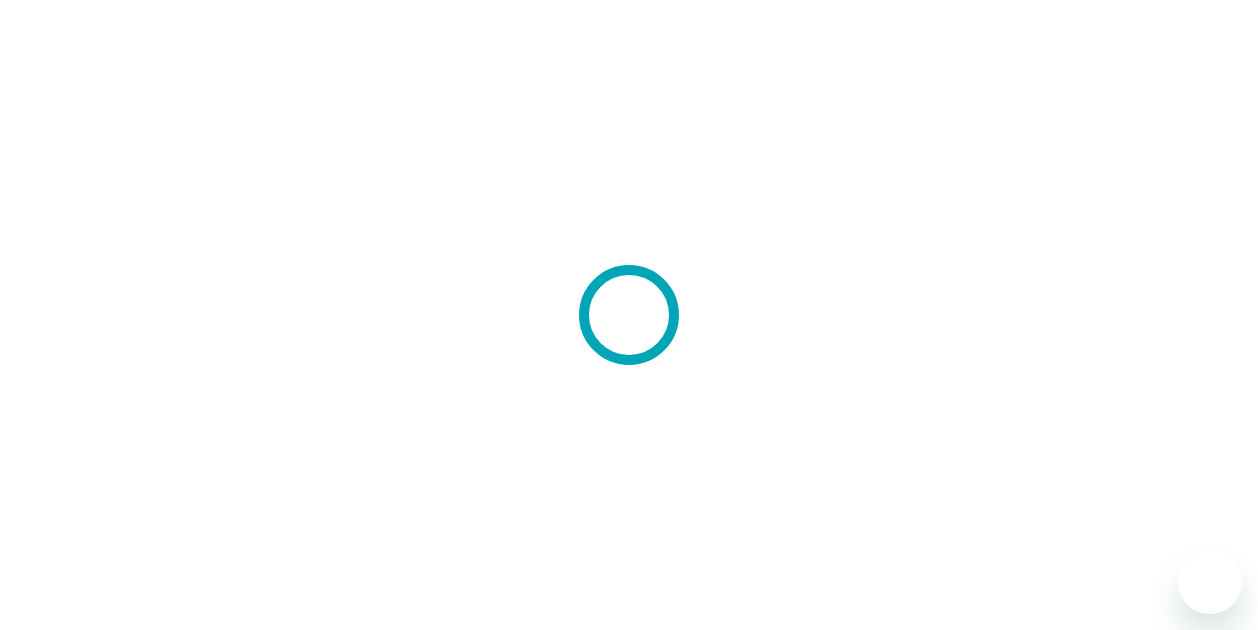 scroll, scrollTop: 0, scrollLeft: 0, axis: both 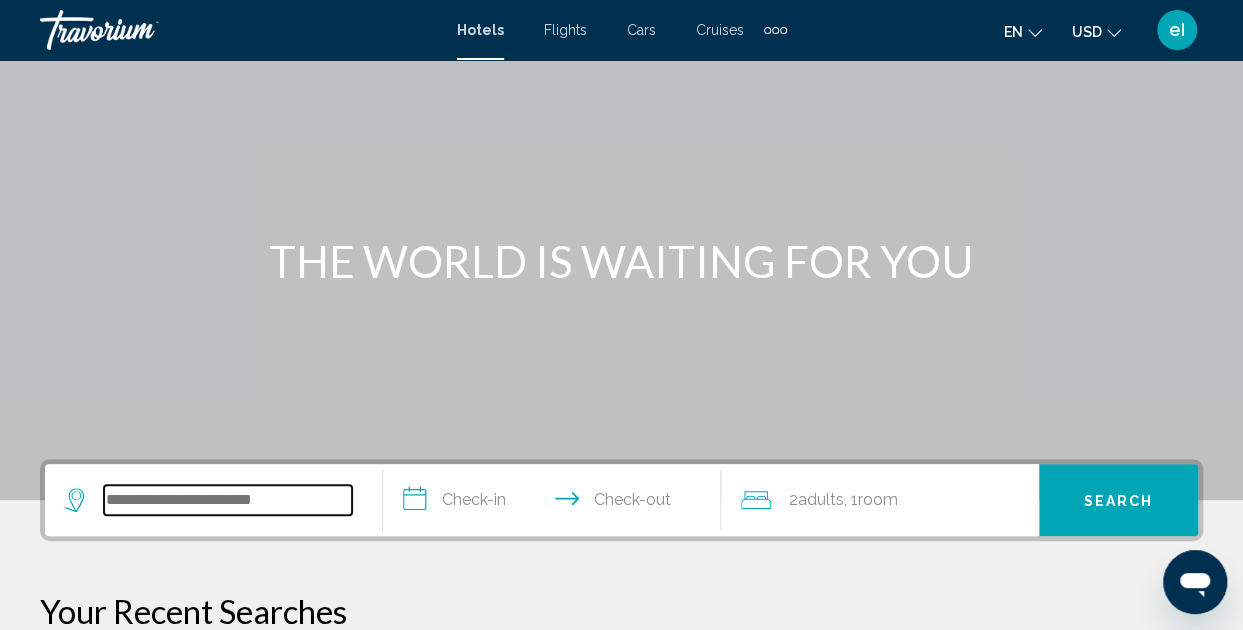 click at bounding box center (228, 500) 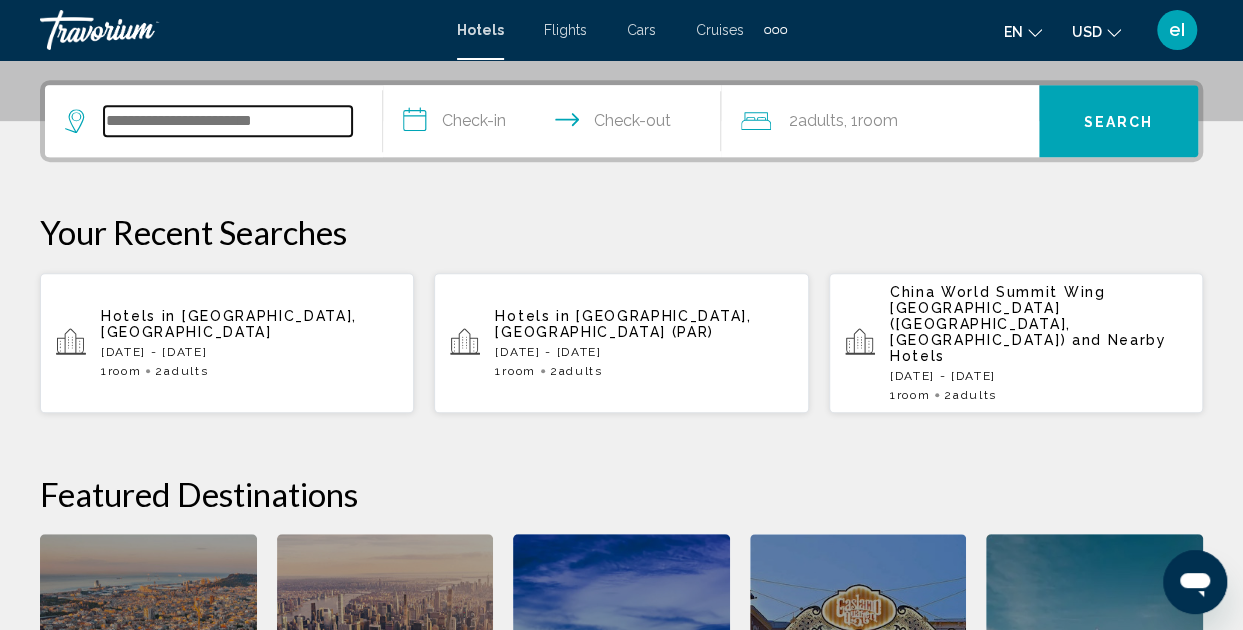 scroll, scrollTop: 494, scrollLeft: 0, axis: vertical 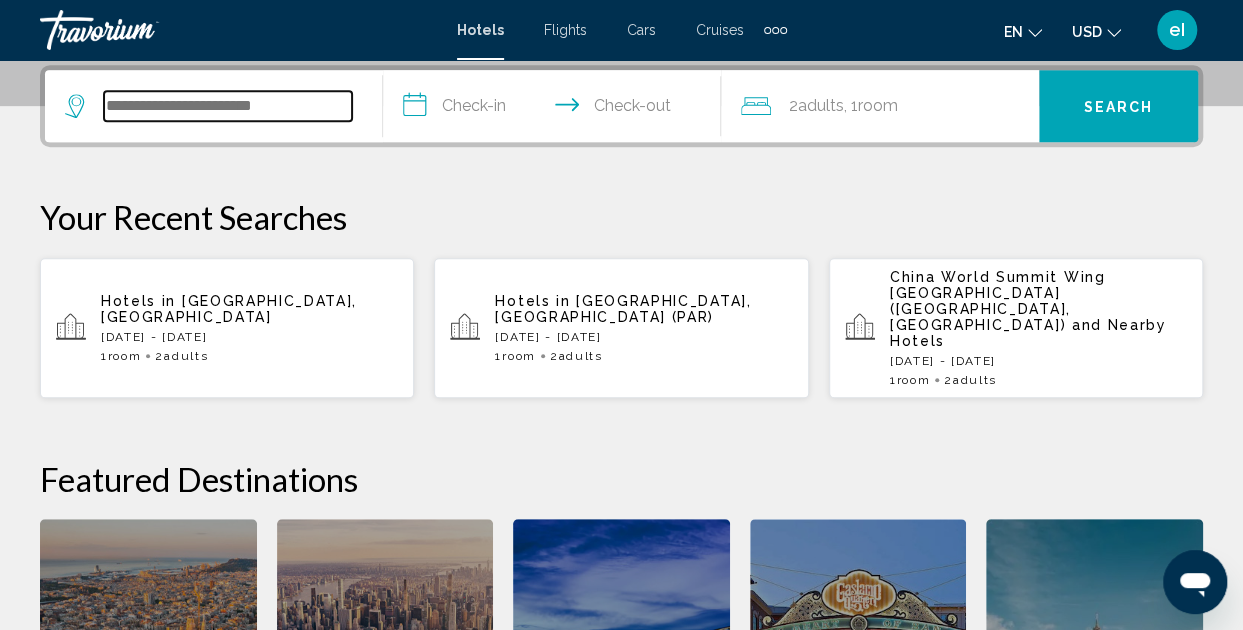 click at bounding box center [228, 106] 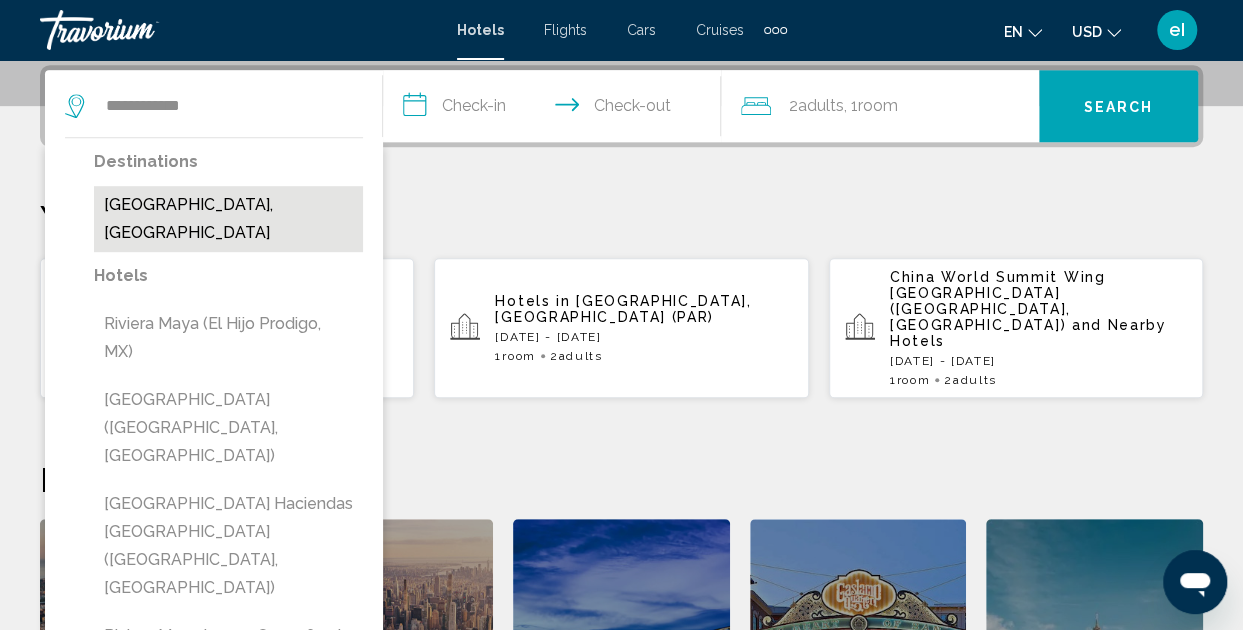 click on "Riviera Maya, Mexico" at bounding box center [228, 219] 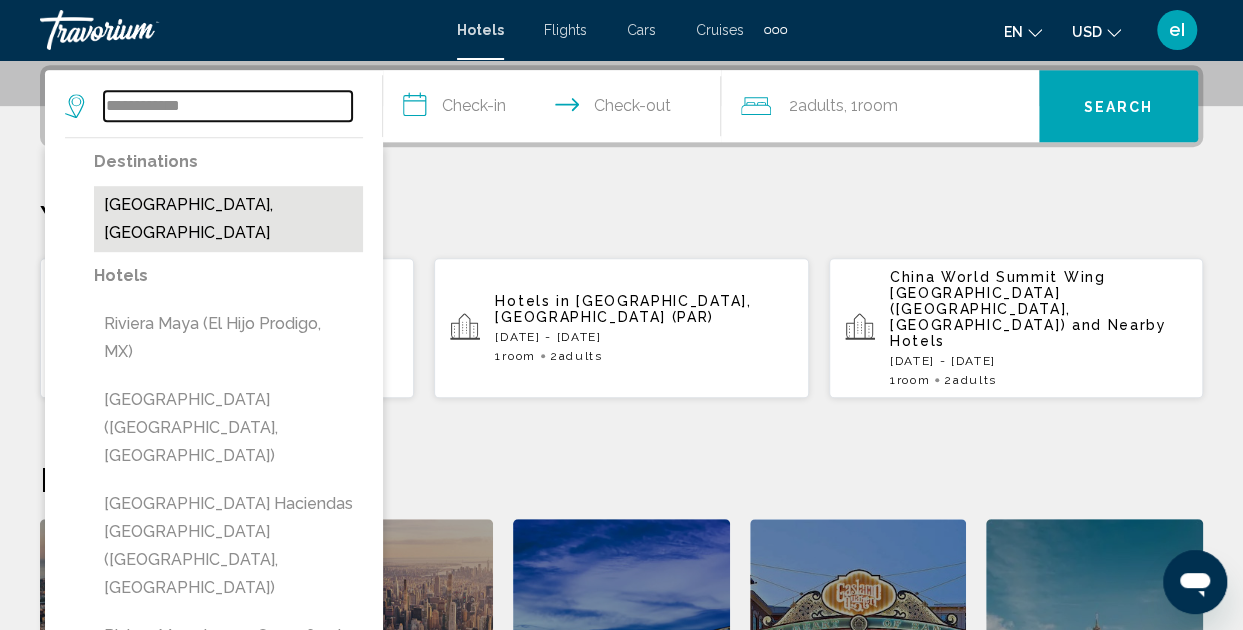 type on "**********" 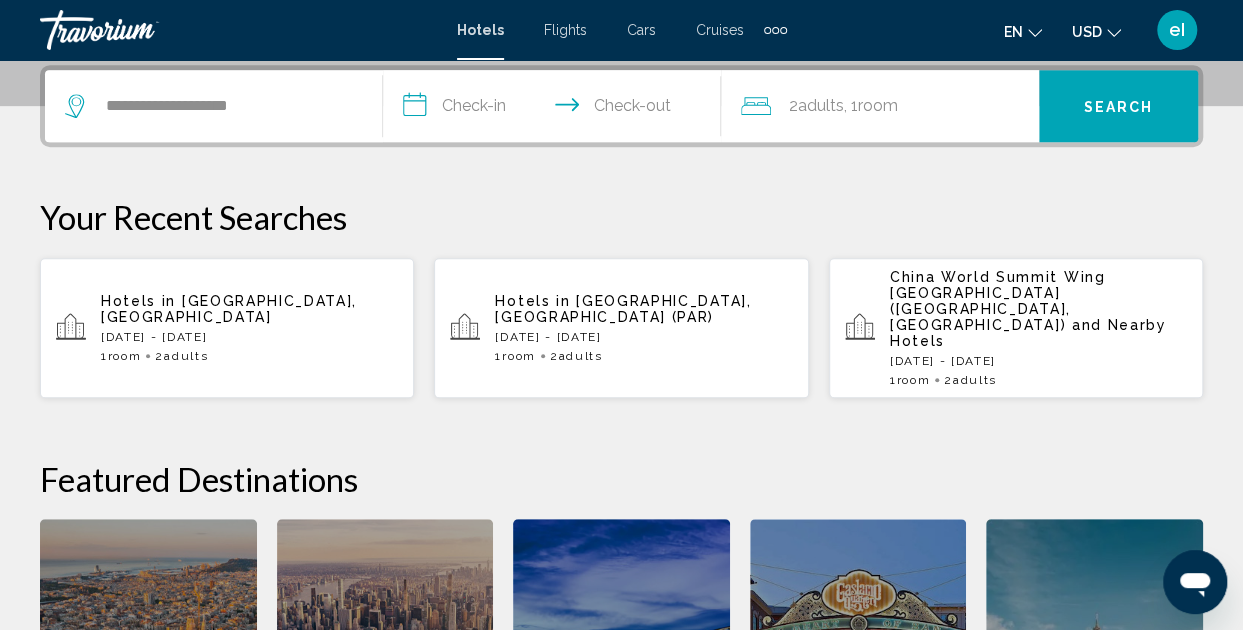 click on "**********" at bounding box center (556, 109) 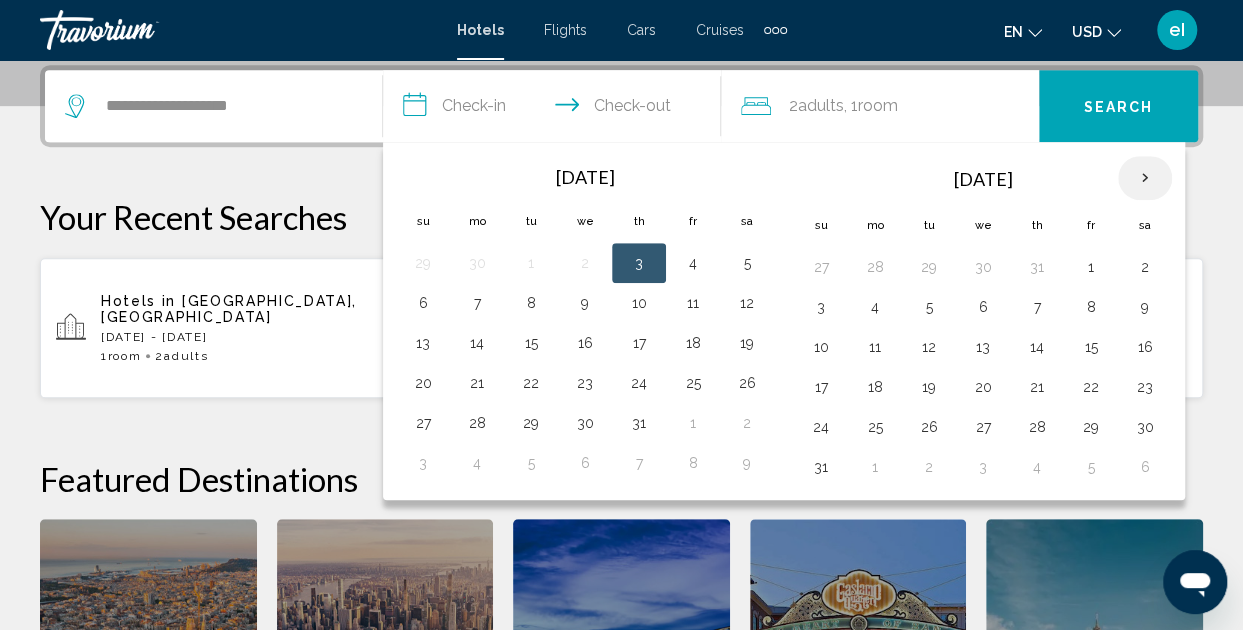 click at bounding box center (1145, 178) 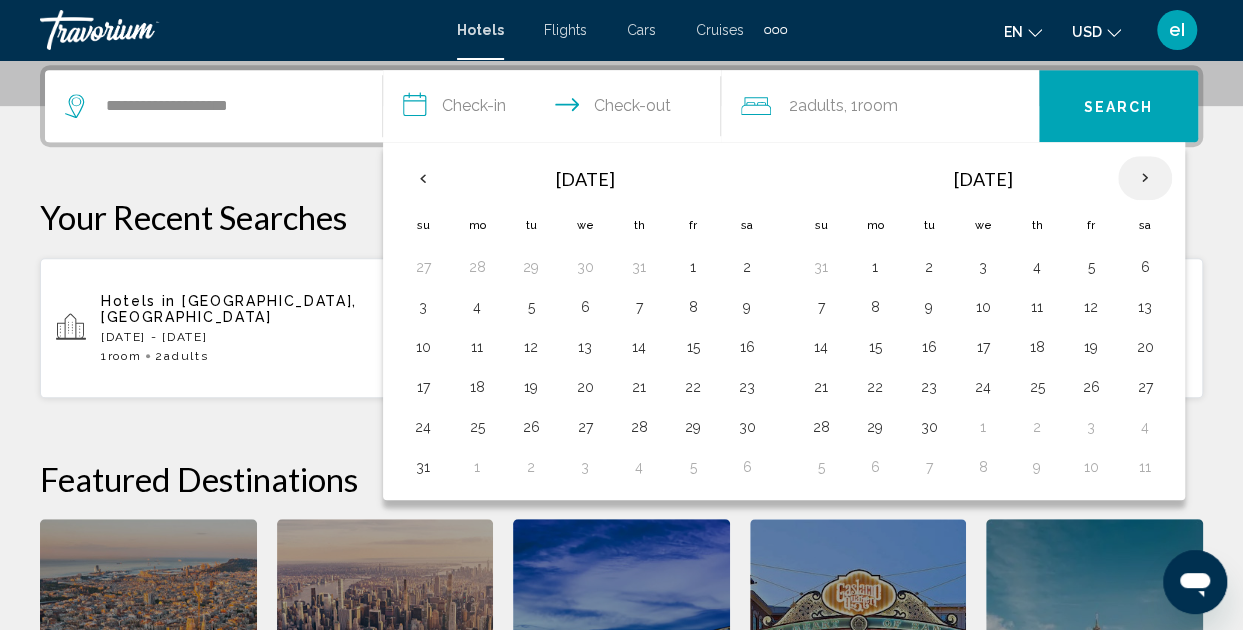 click at bounding box center (1145, 178) 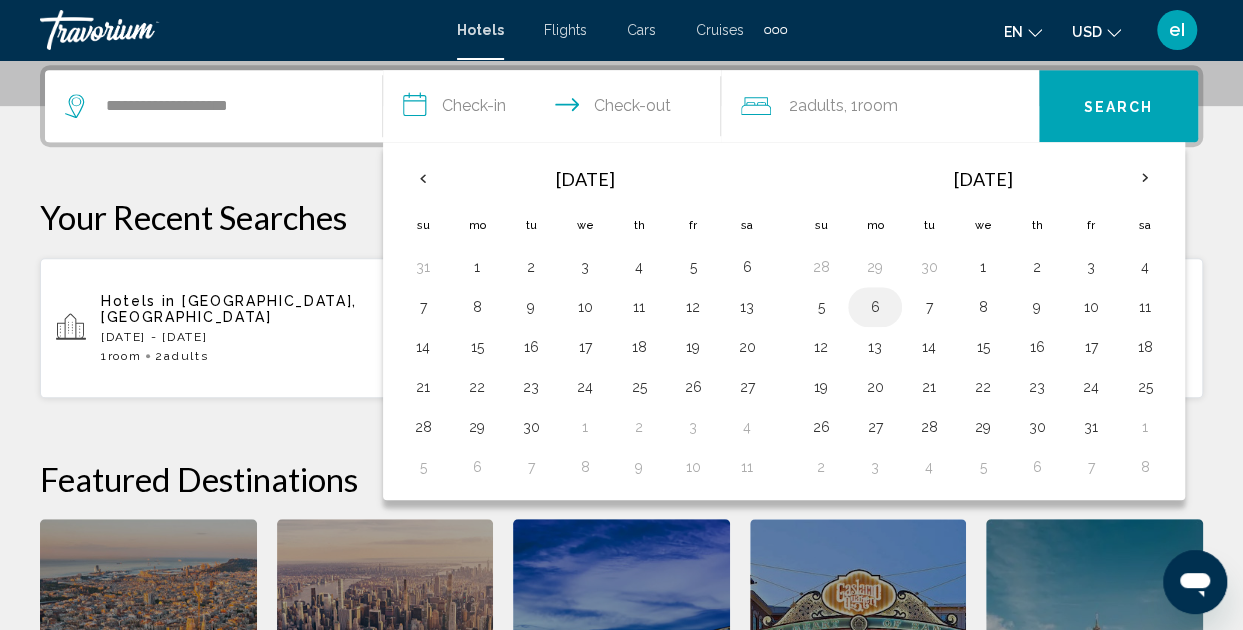click on "6" at bounding box center (875, 307) 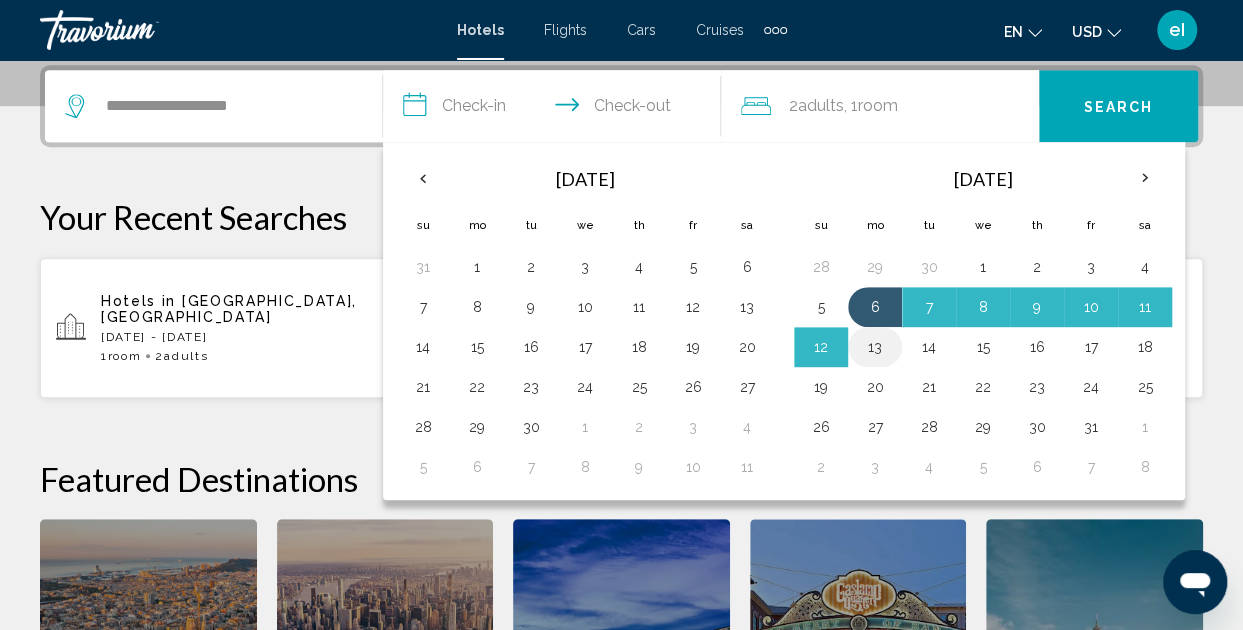 click on "13" at bounding box center (875, 347) 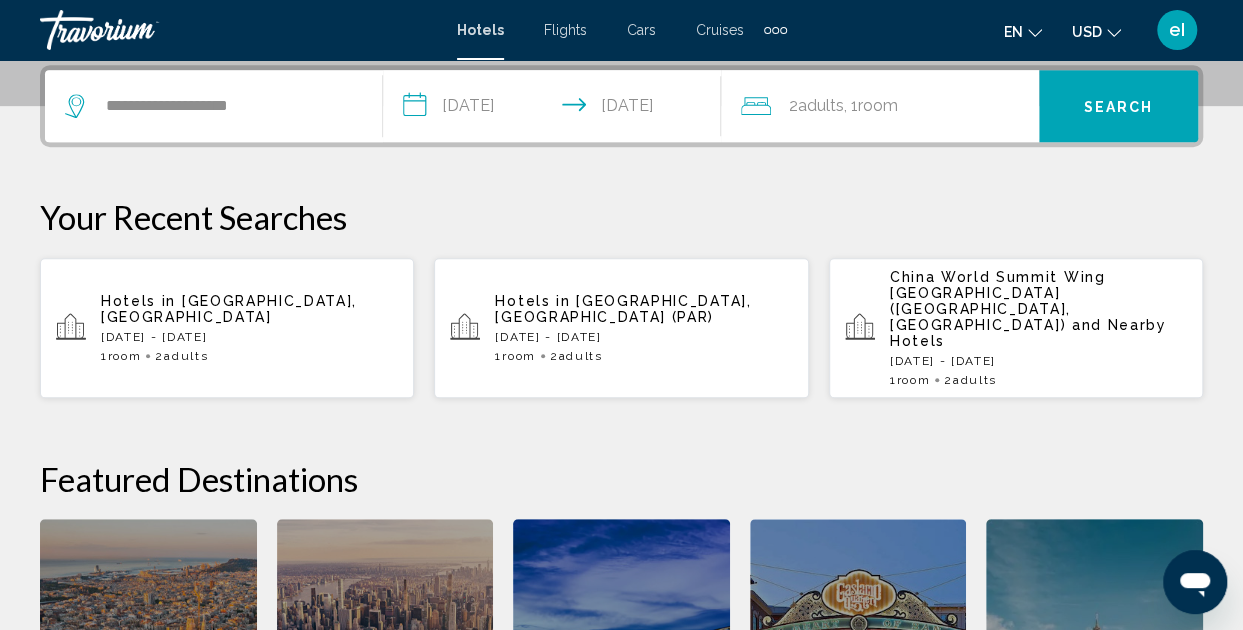 click on "Search" at bounding box center [1118, 106] 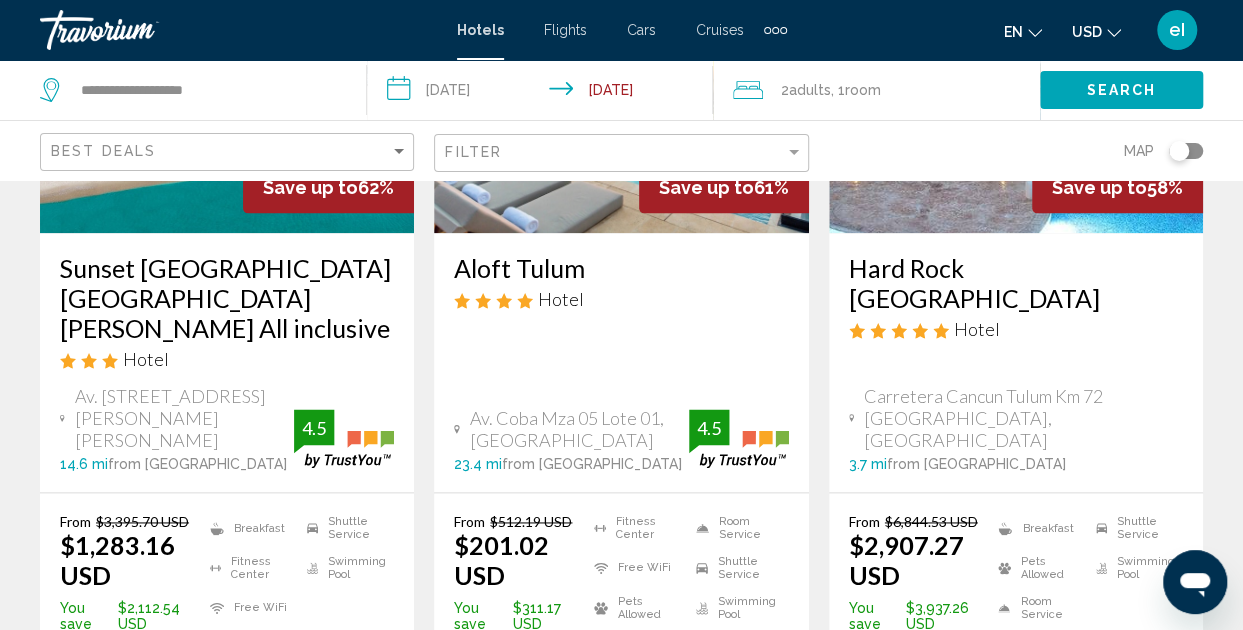 scroll, scrollTop: 1200, scrollLeft: 0, axis: vertical 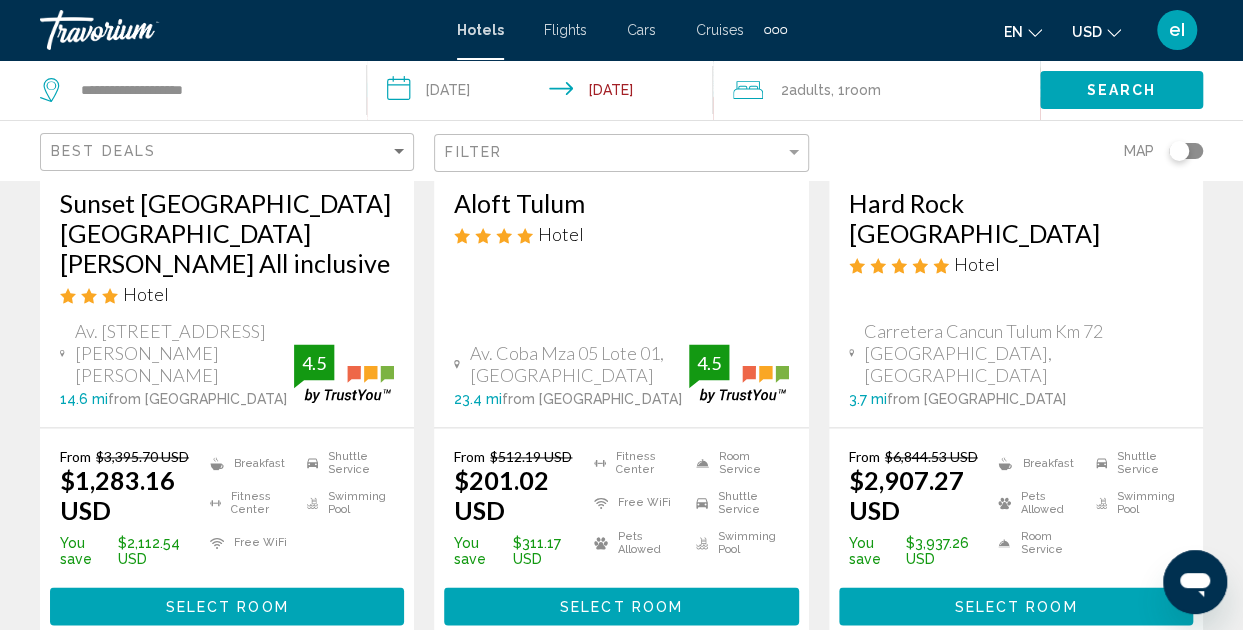 click on "Select Room" at bounding box center (227, 605) 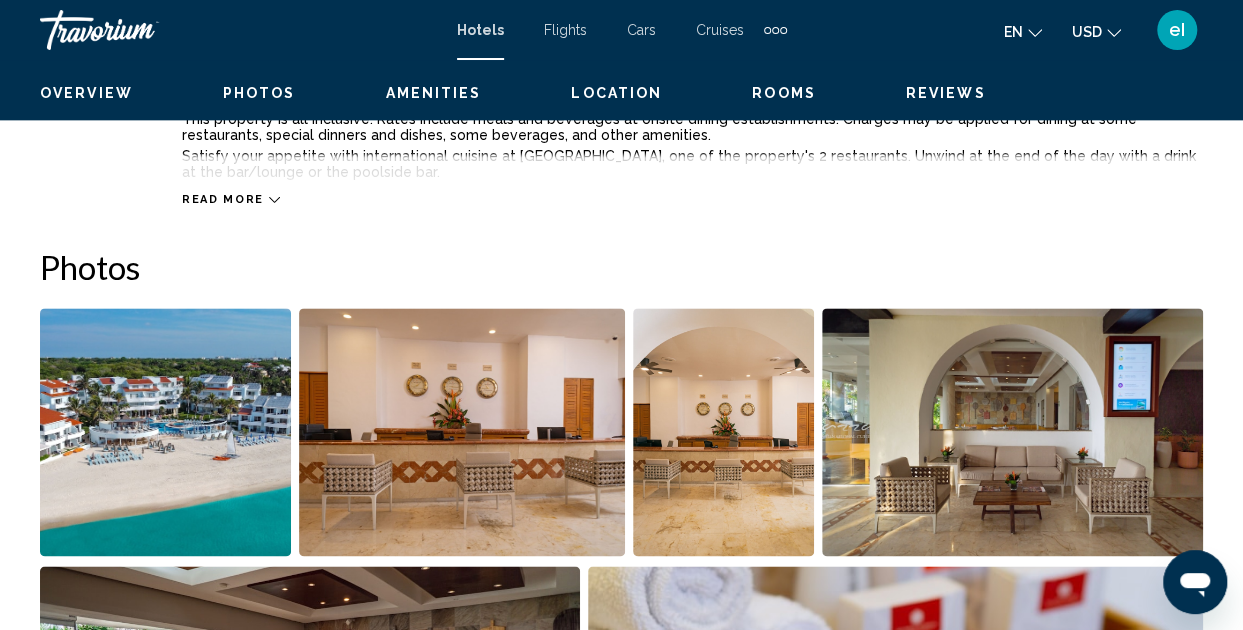 scroll, scrollTop: 220, scrollLeft: 0, axis: vertical 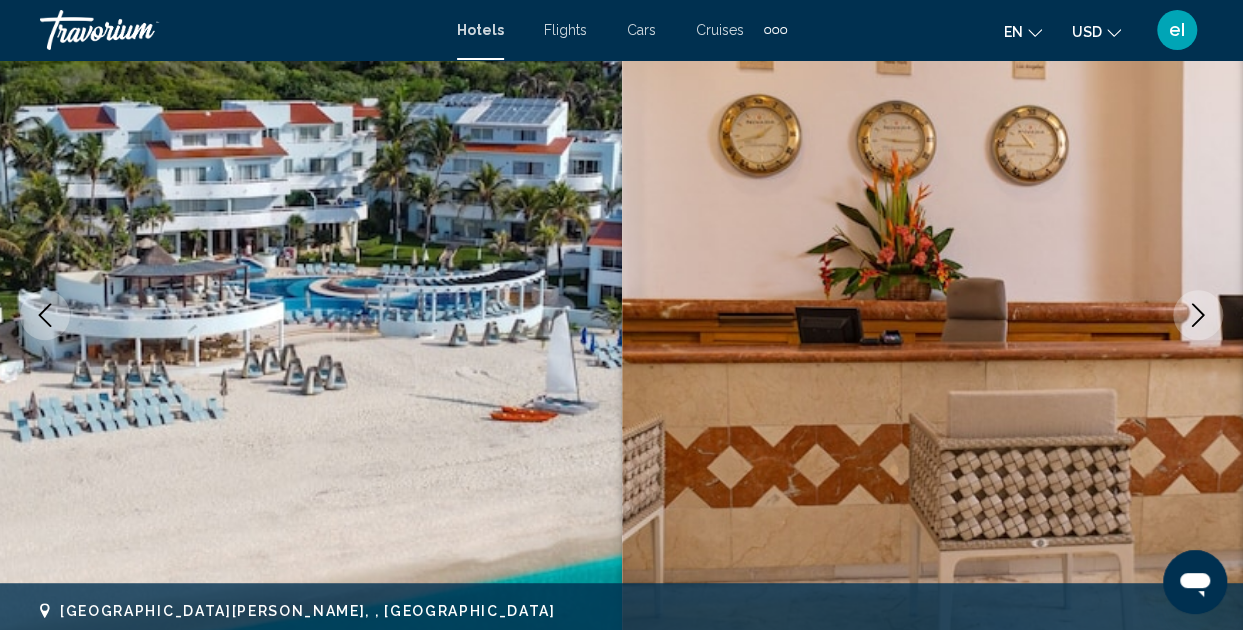 click 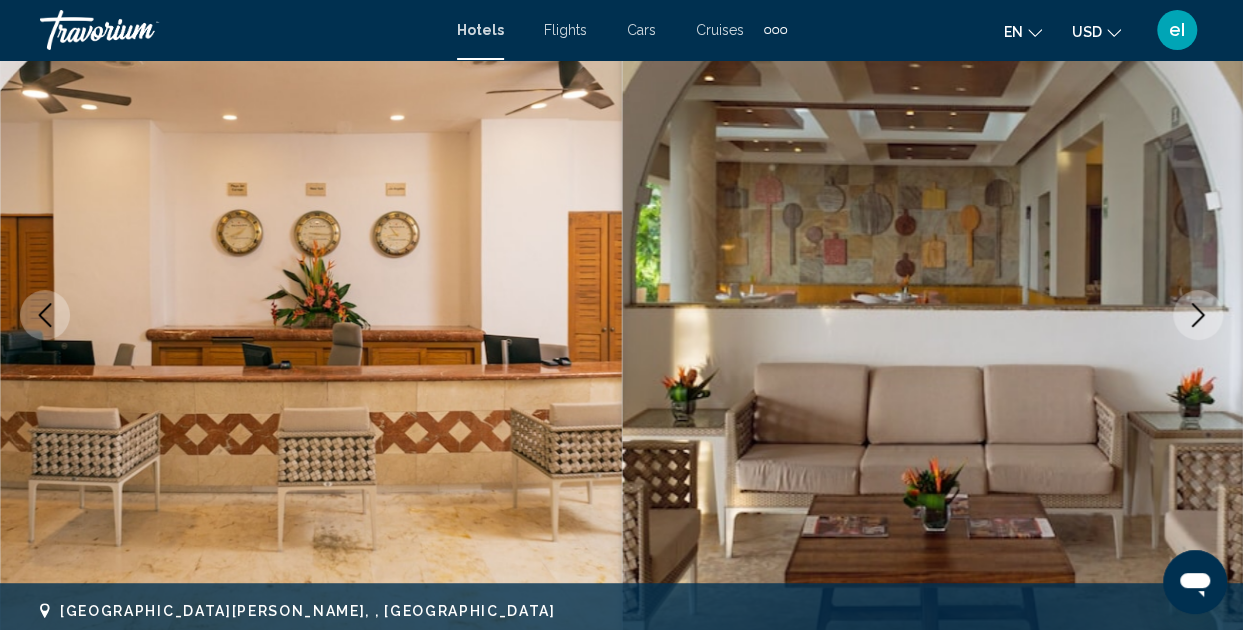 click 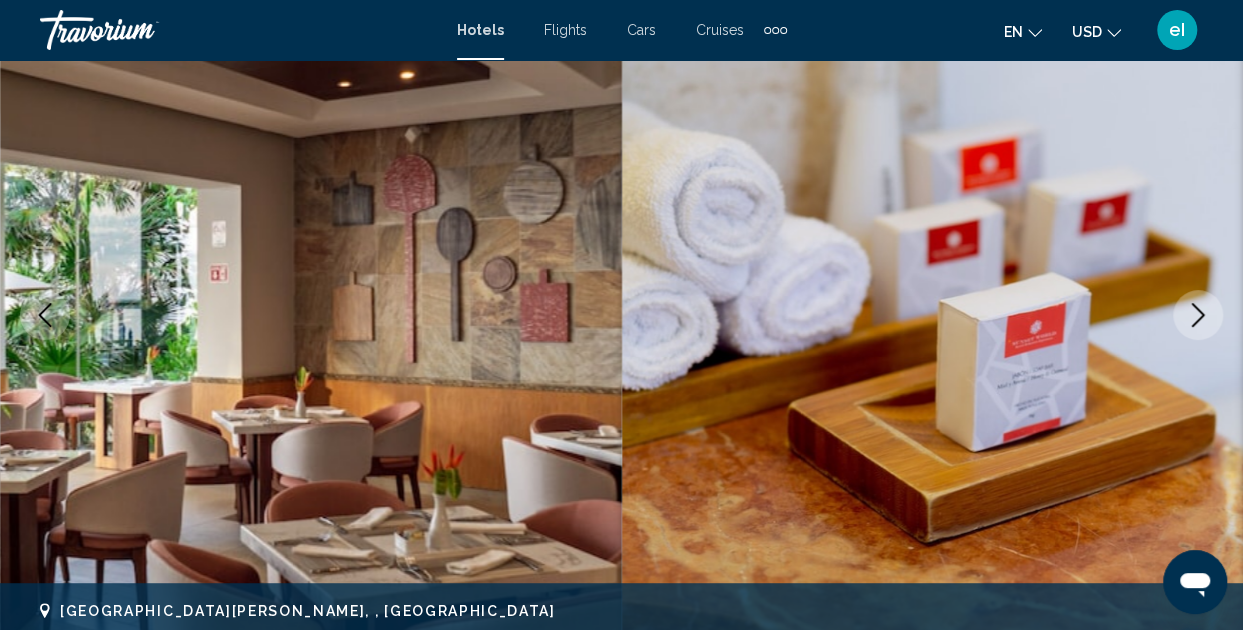 click 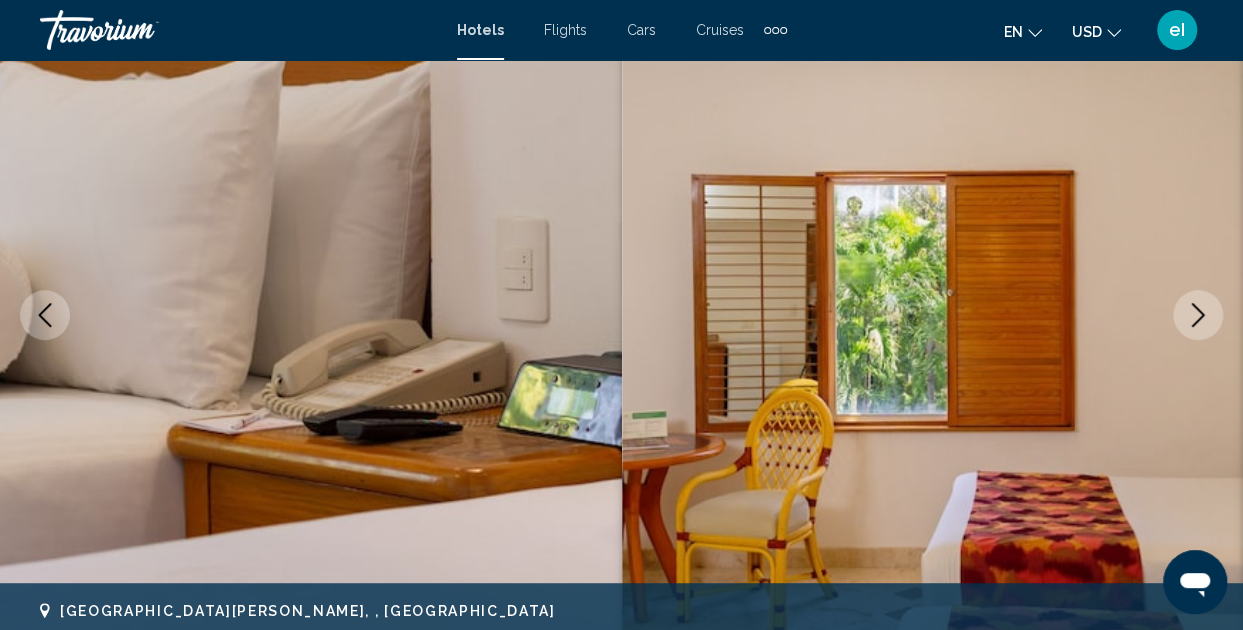 click 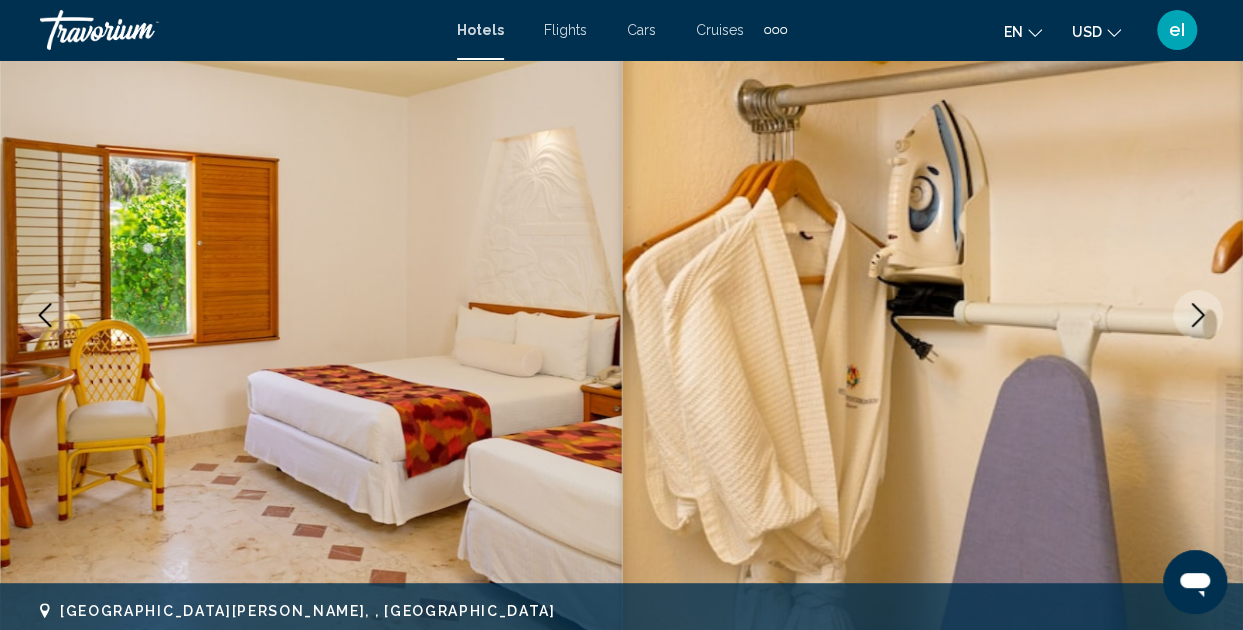 click 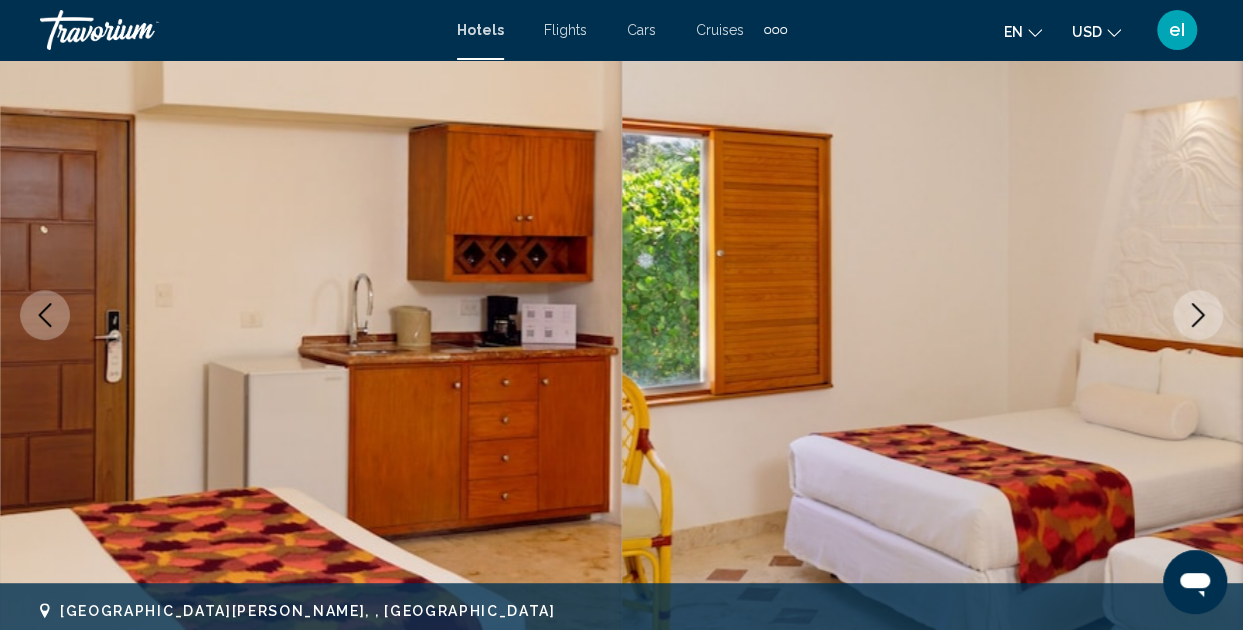 click 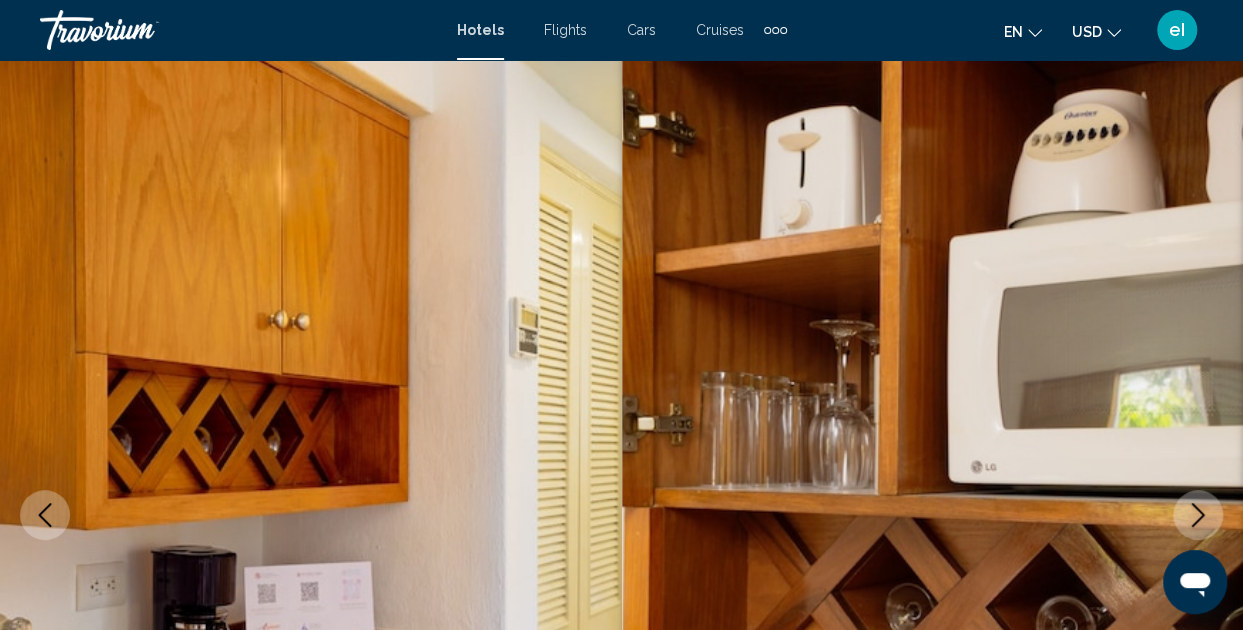scroll, scrollTop: 0, scrollLeft: 0, axis: both 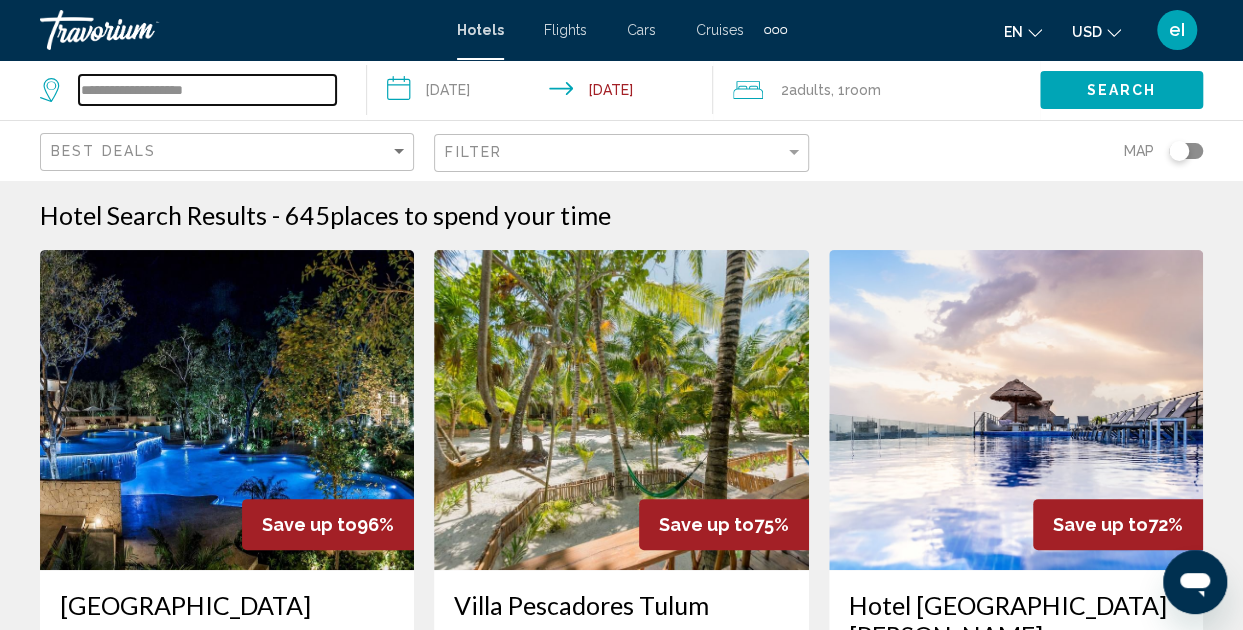 click on "**********" at bounding box center (207, 90) 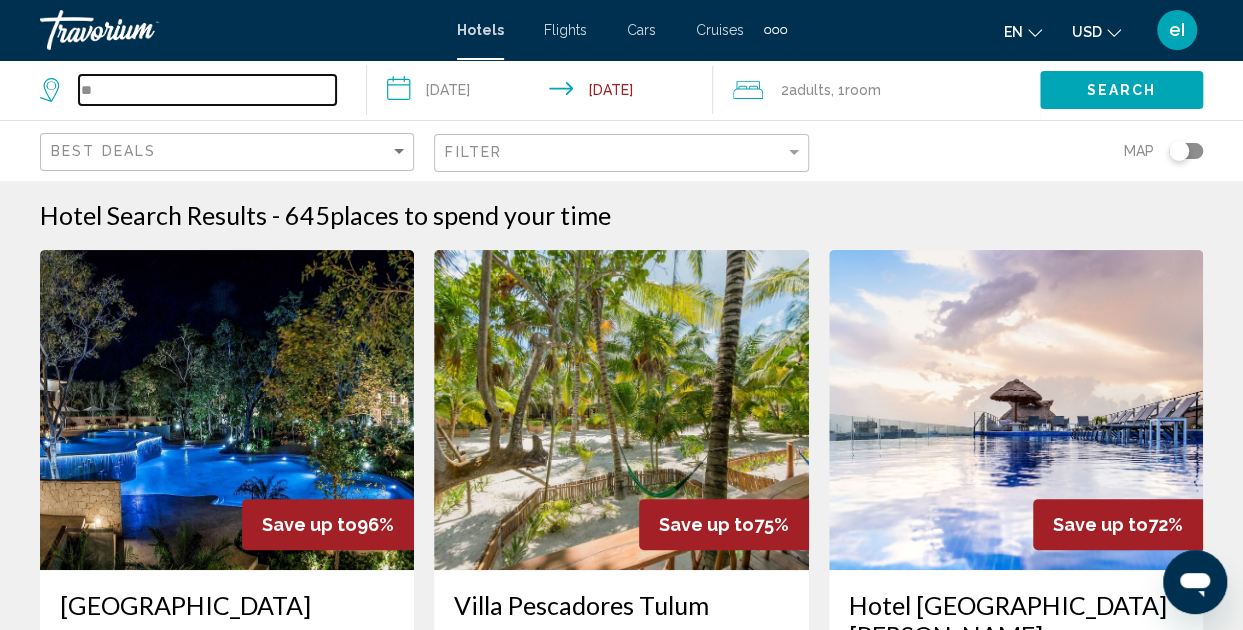 type on "*" 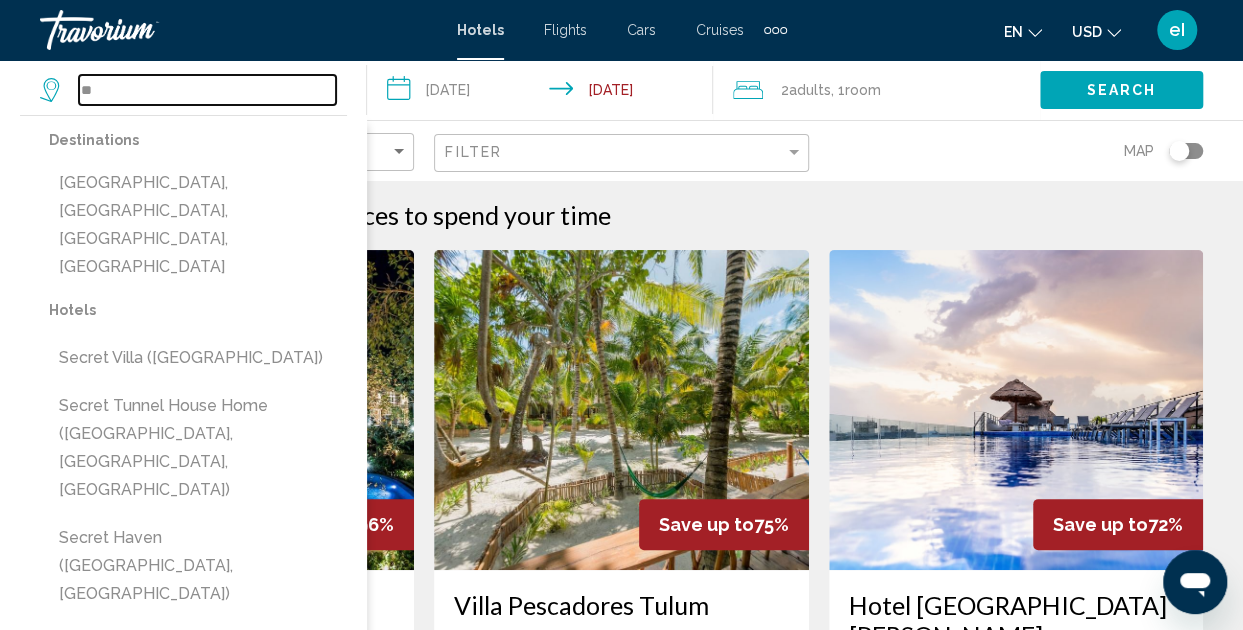type on "*" 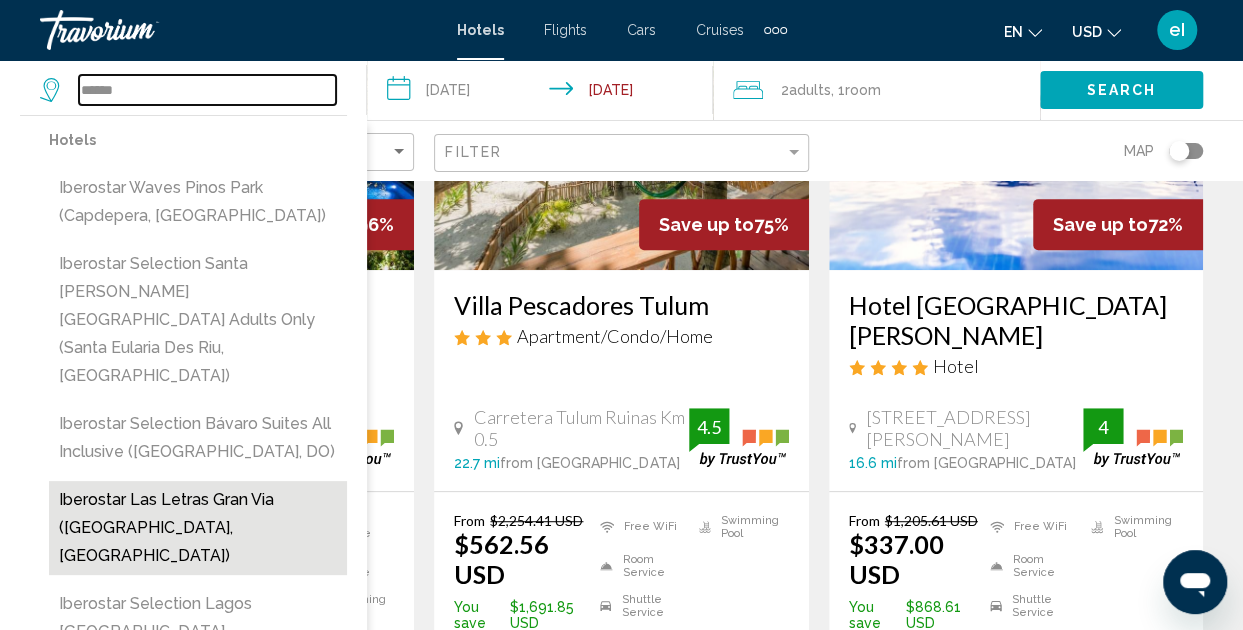scroll, scrollTop: 0, scrollLeft: 0, axis: both 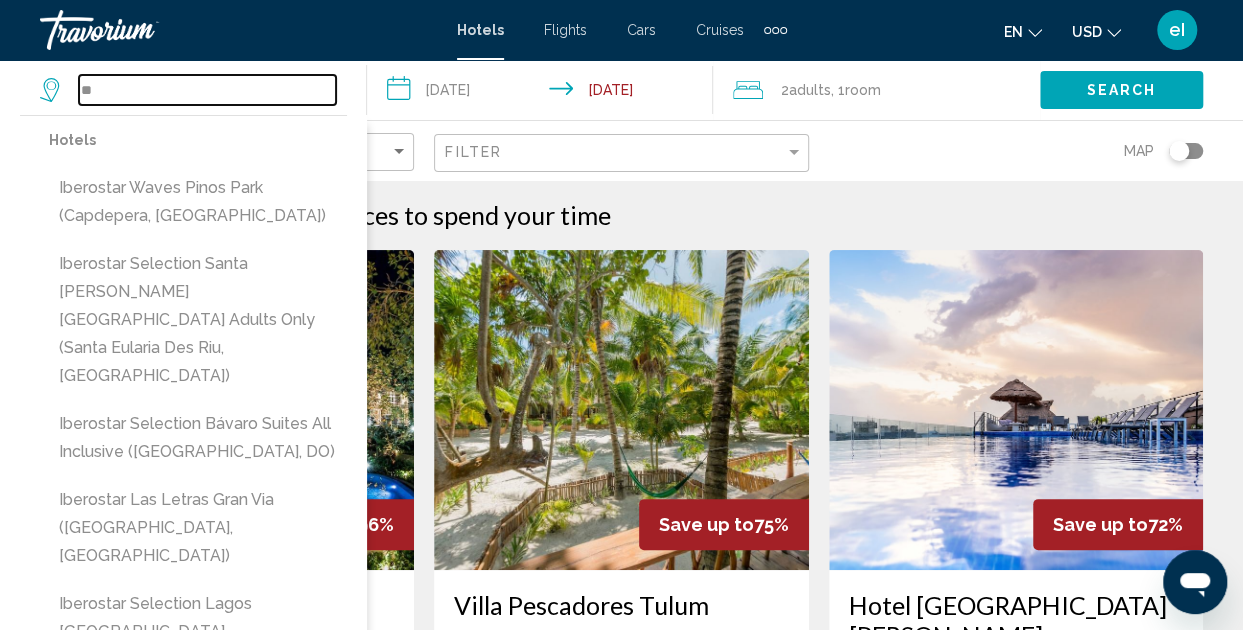 type on "*" 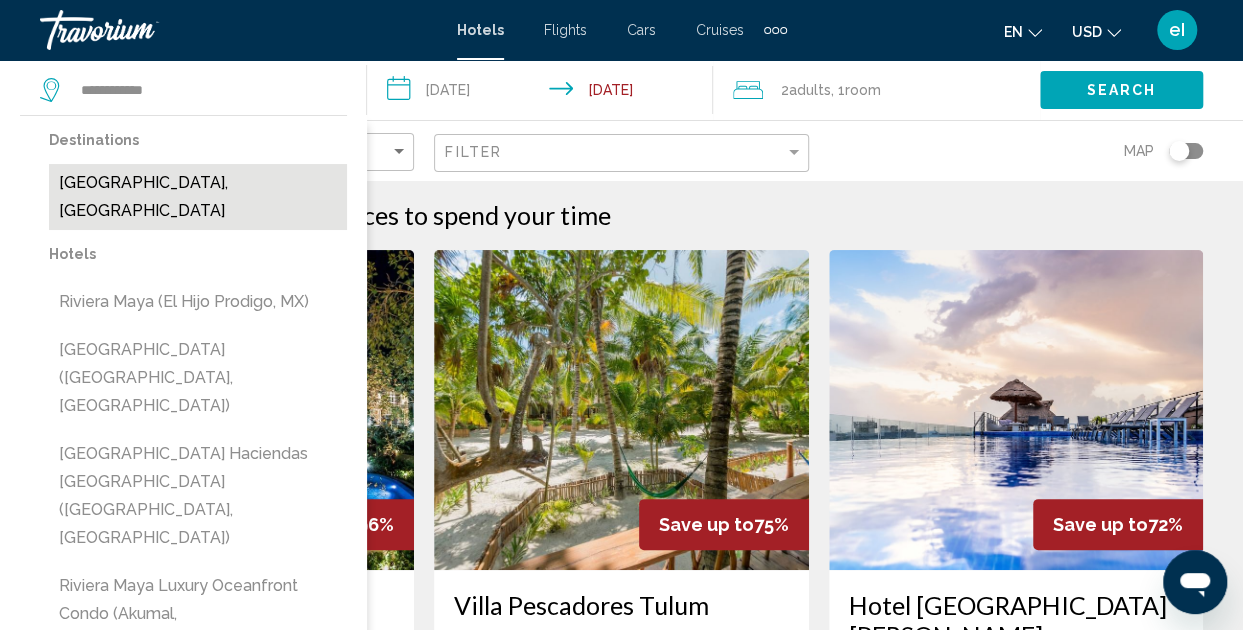 click on "Riviera Maya, Mexico" at bounding box center (198, 197) 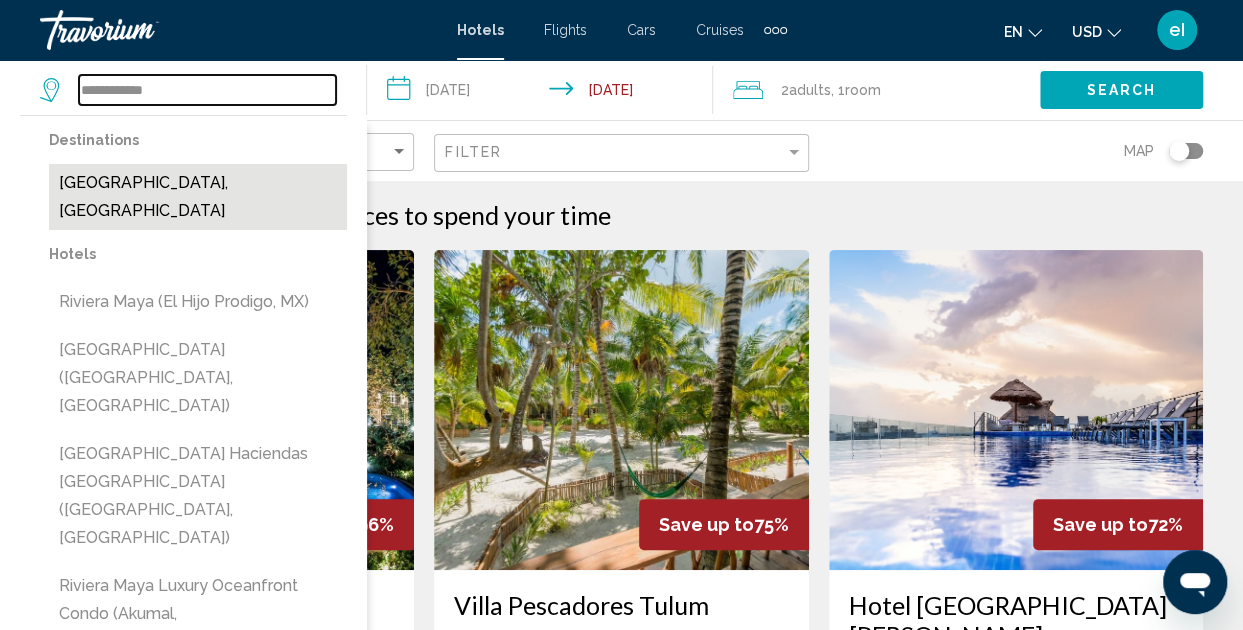 type on "**********" 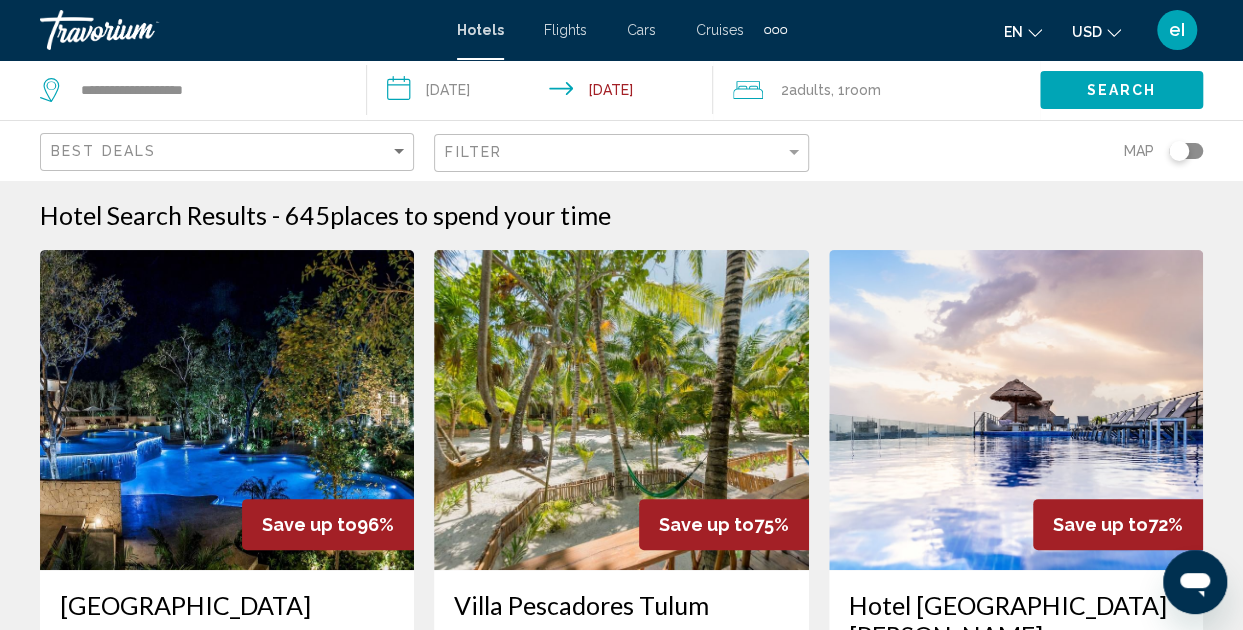 click on "Search" 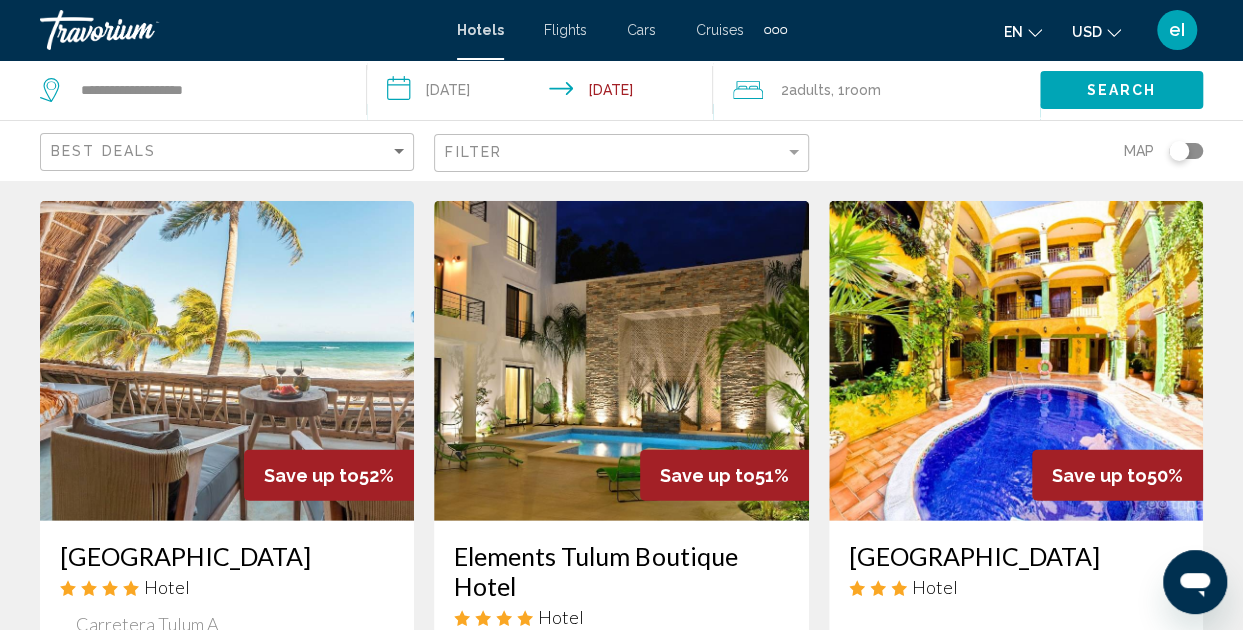 scroll, scrollTop: 2200, scrollLeft: 0, axis: vertical 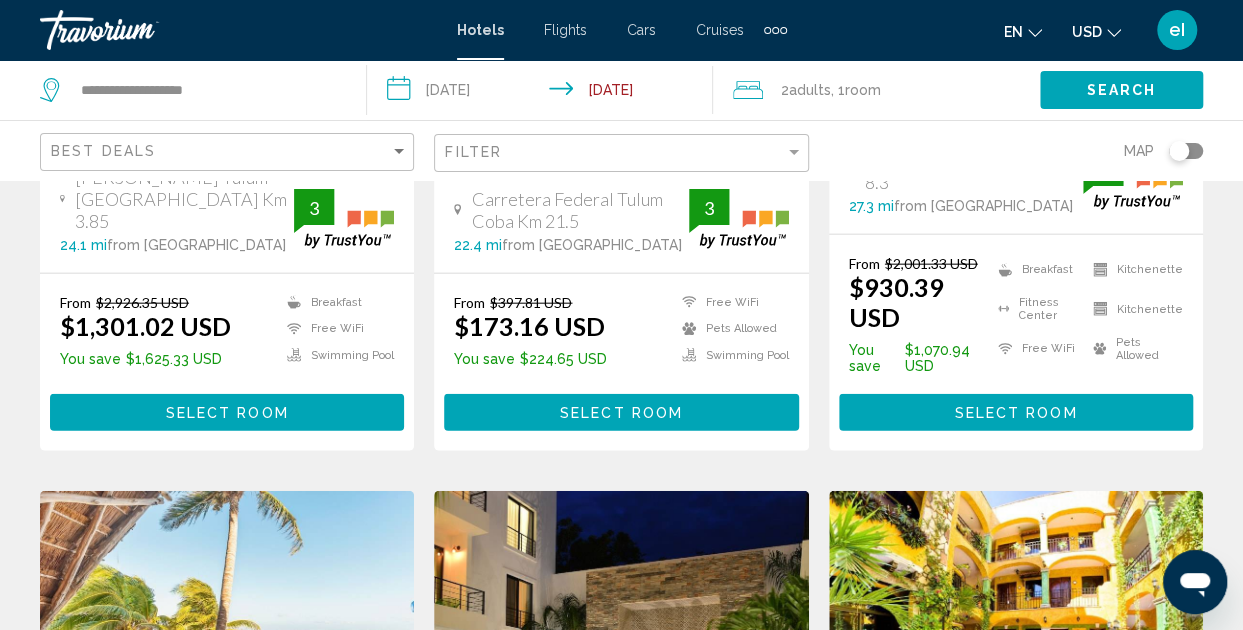 click on "Filter" 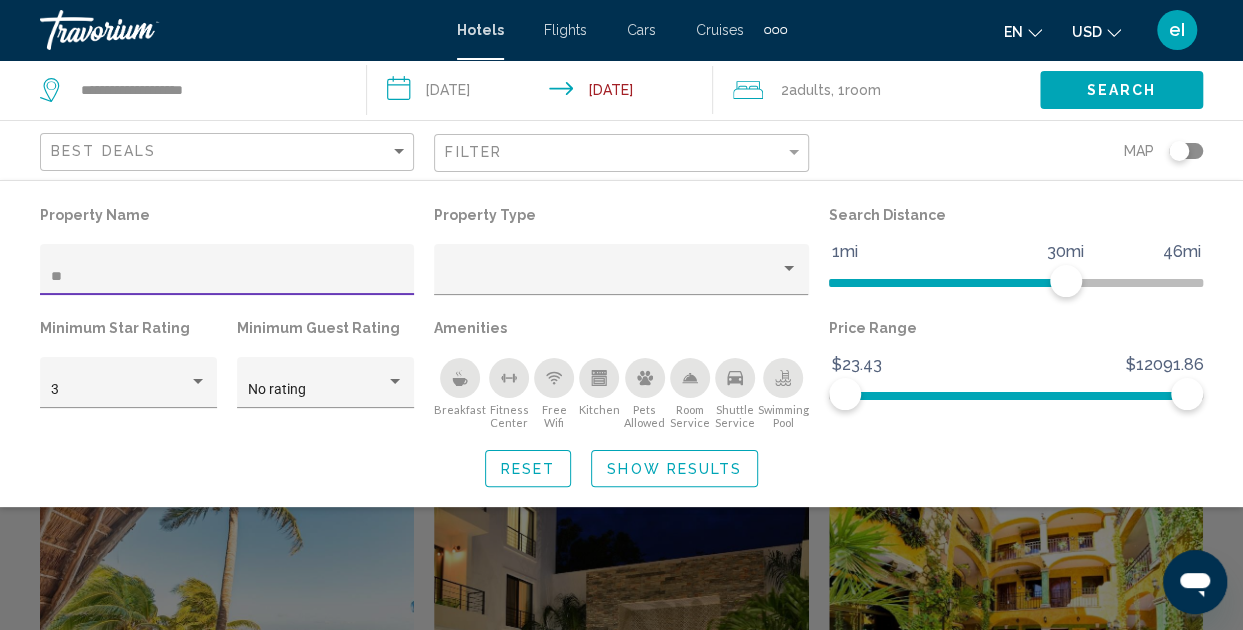 scroll, scrollTop: 0, scrollLeft: 0, axis: both 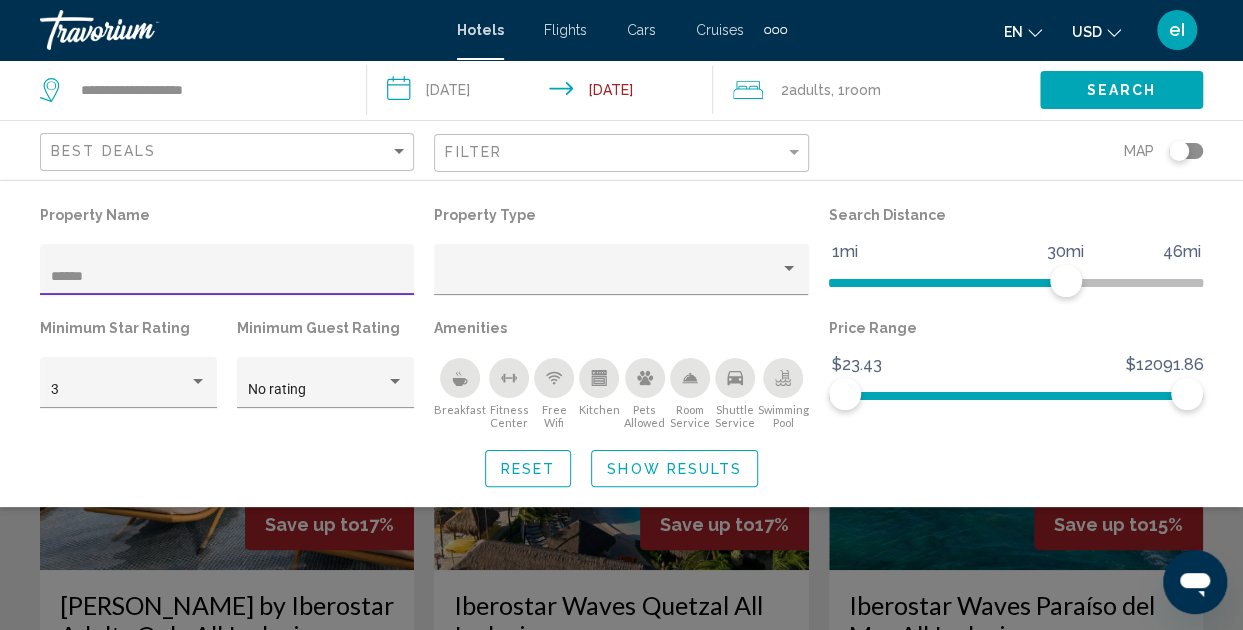 type on "******" 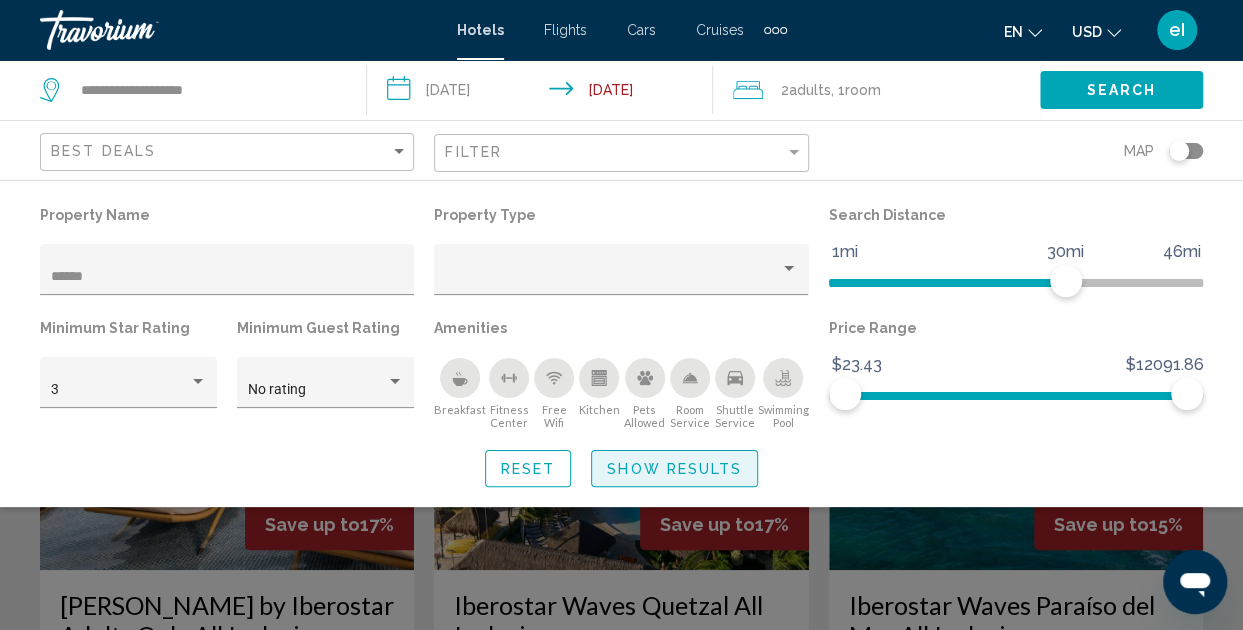 click on "Show Results" 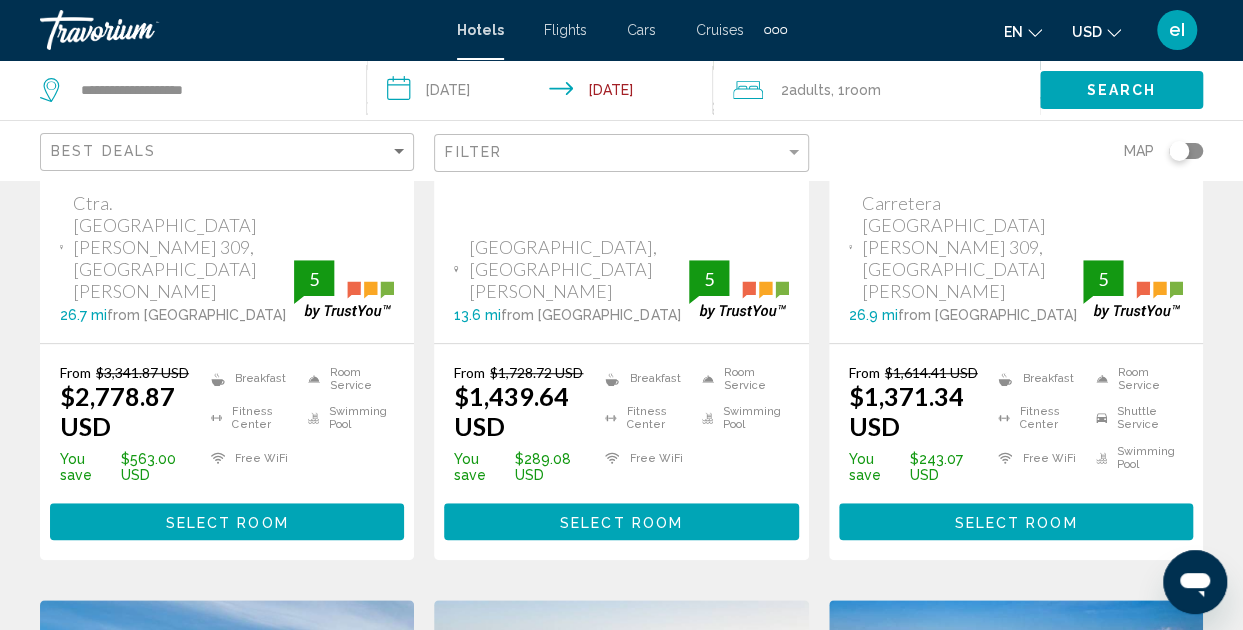 scroll, scrollTop: 0, scrollLeft: 0, axis: both 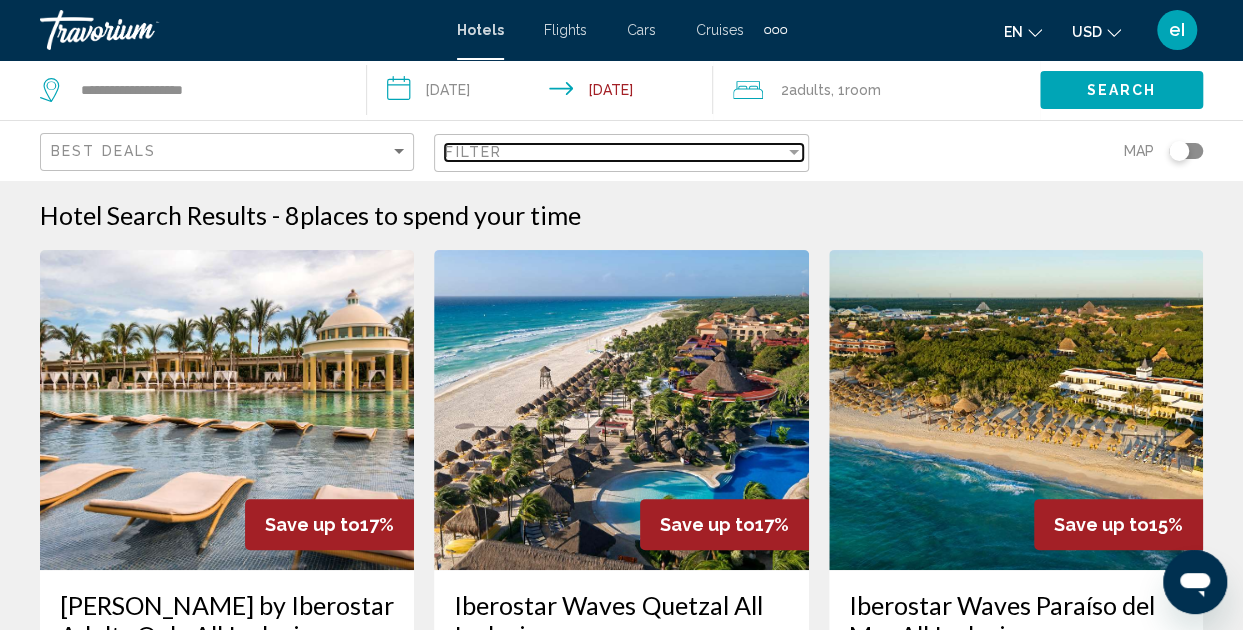 click on "Filter" at bounding box center [614, 152] 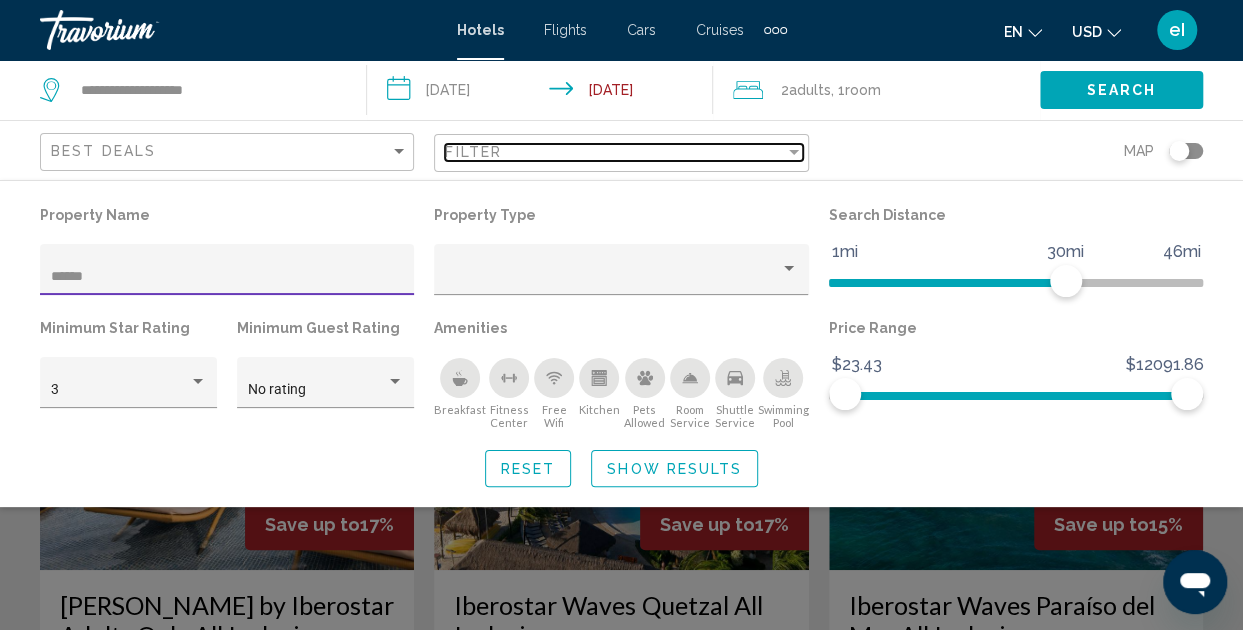 click on "Filter" at bounding box center (473, 152) 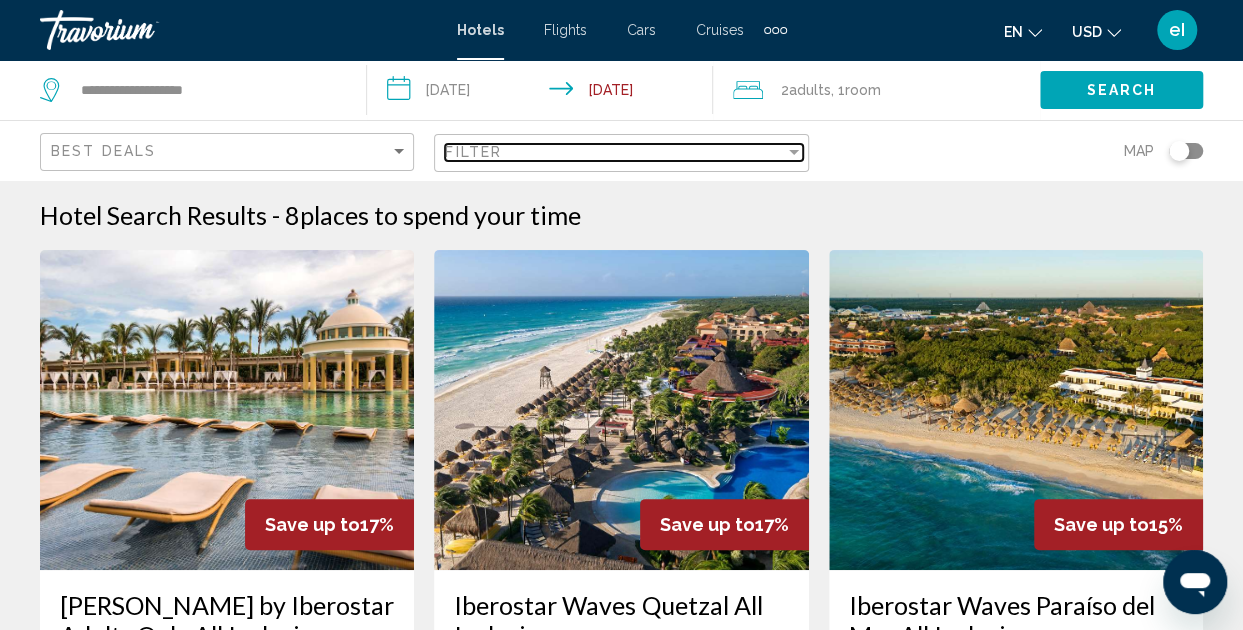 click on "Filter" at bounding box center (473, 152) 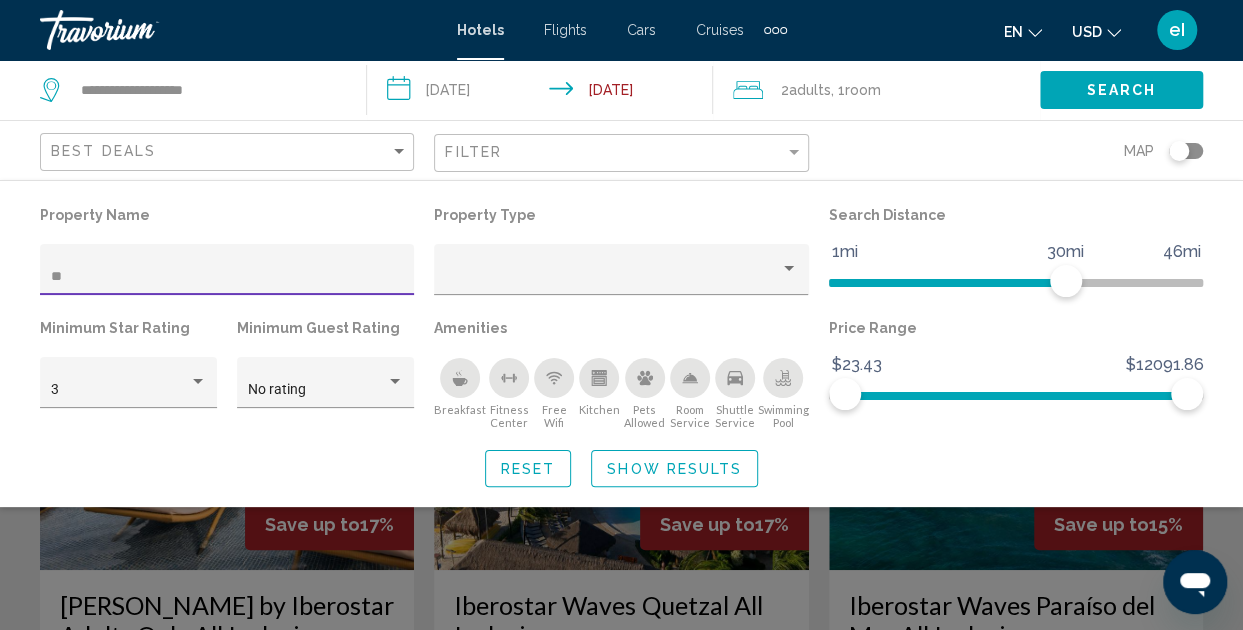 type on "*" 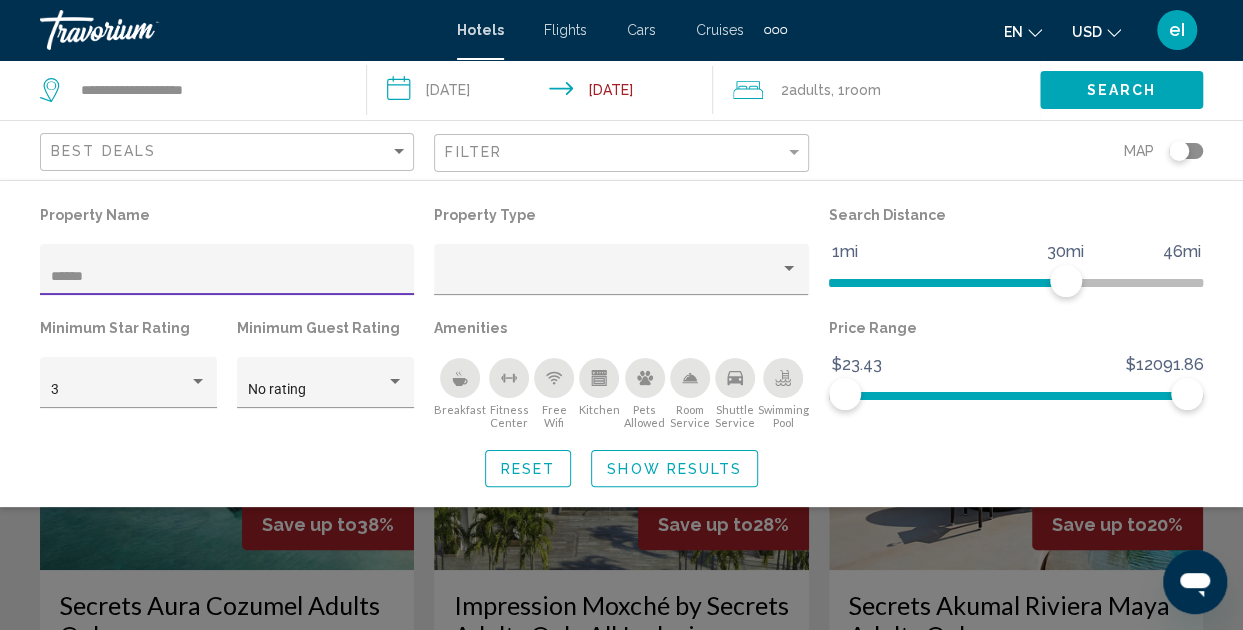 type on "******" 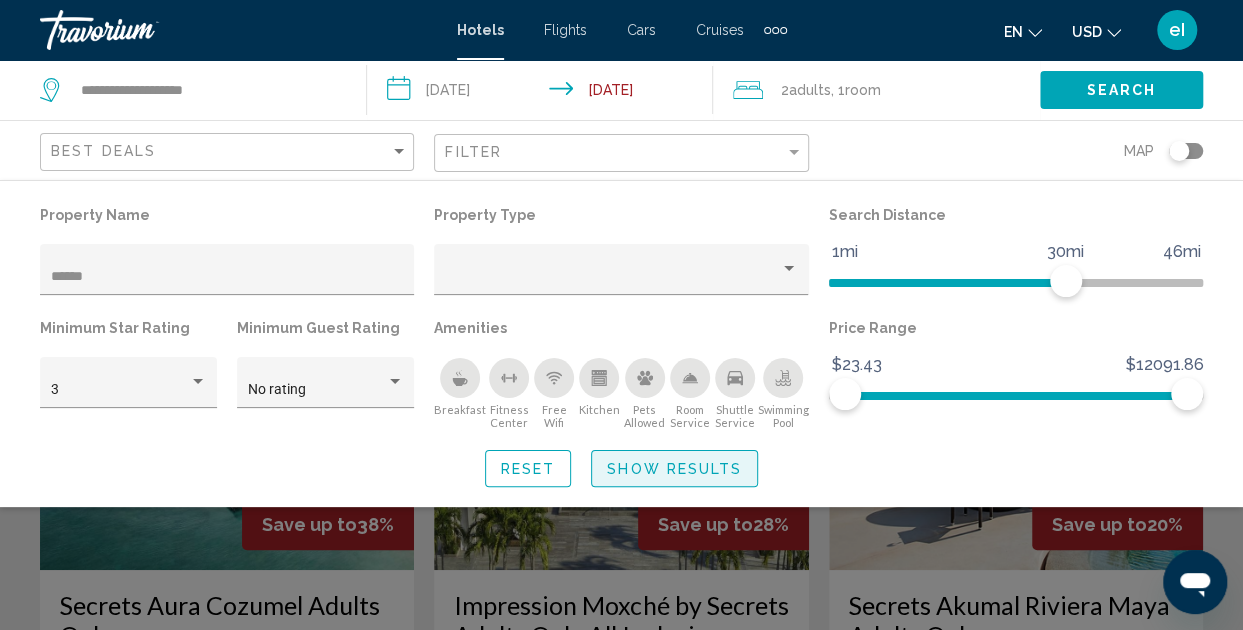 click on "Show Results" 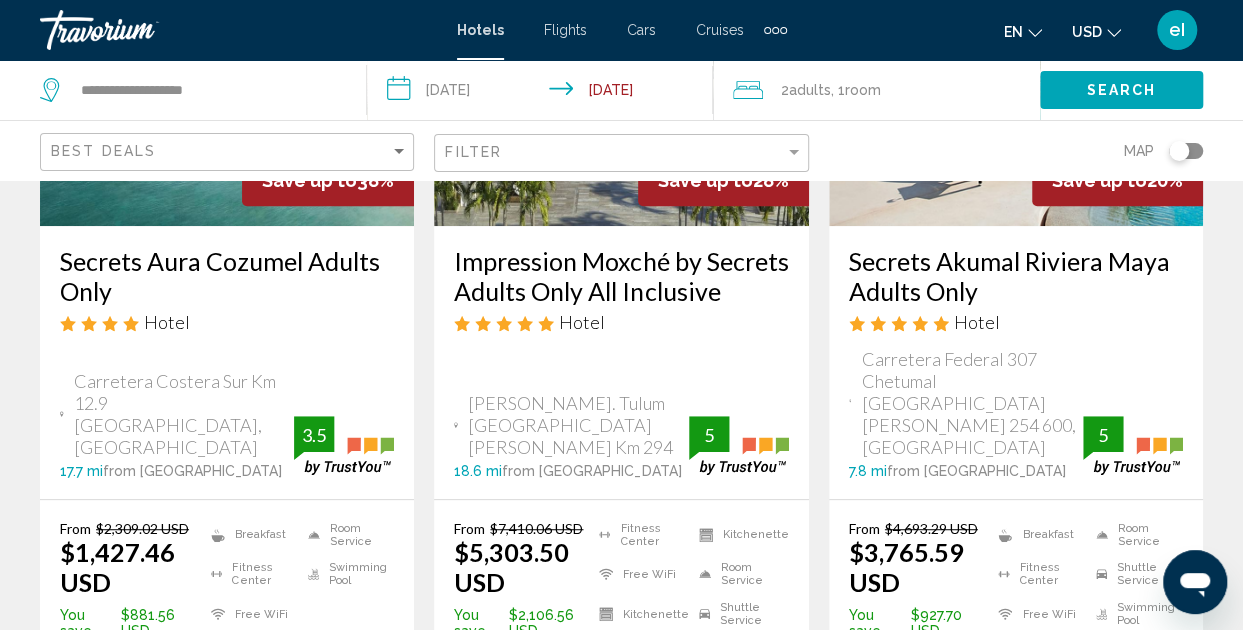 scroll, scrollTop: 400, scrollLeft: 0, axis: vertical 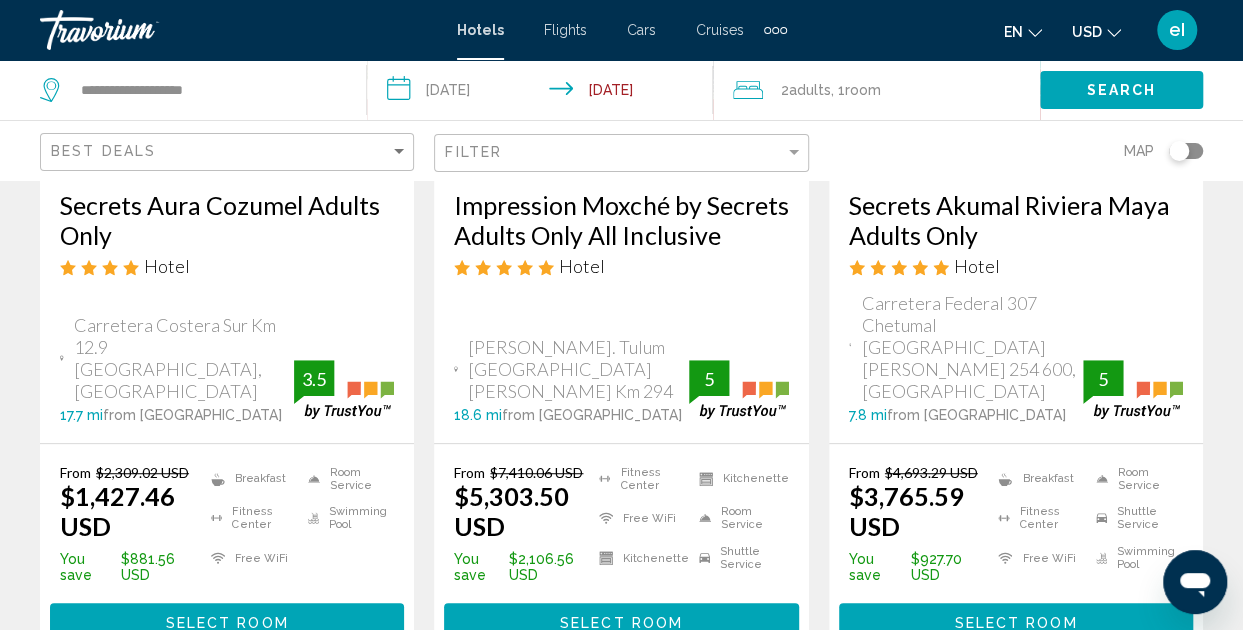 click on "Select Room" at bounding box center (227, 622) 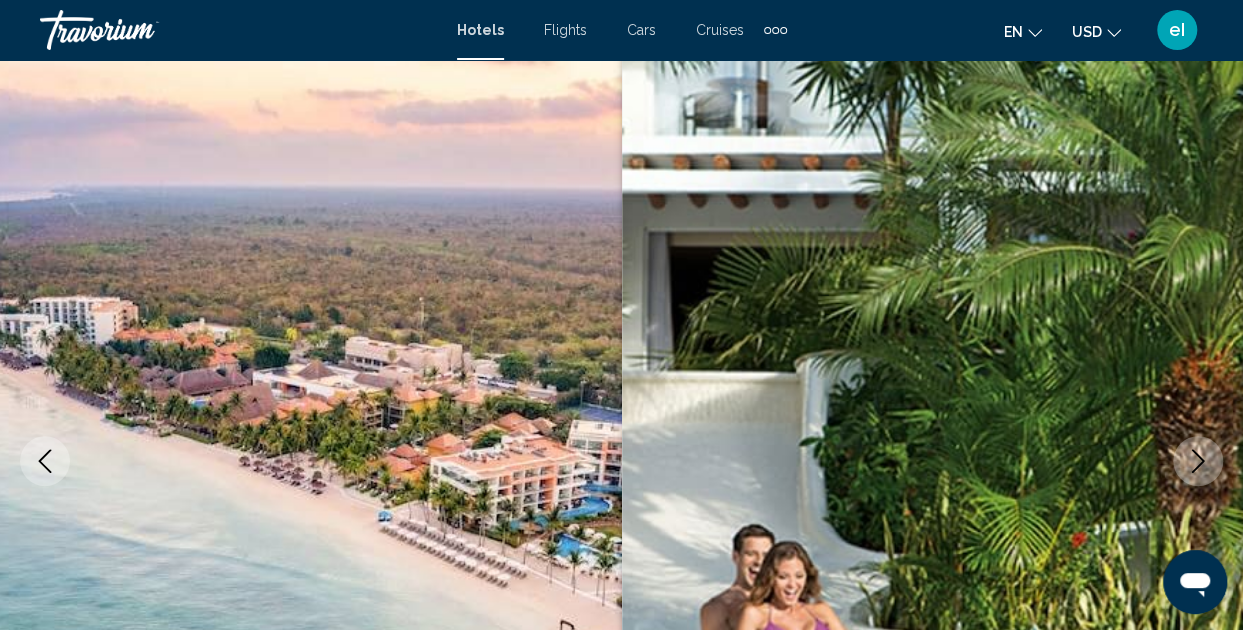 scroll, scrollTop: 0, scrollLeft: 0, axis: both 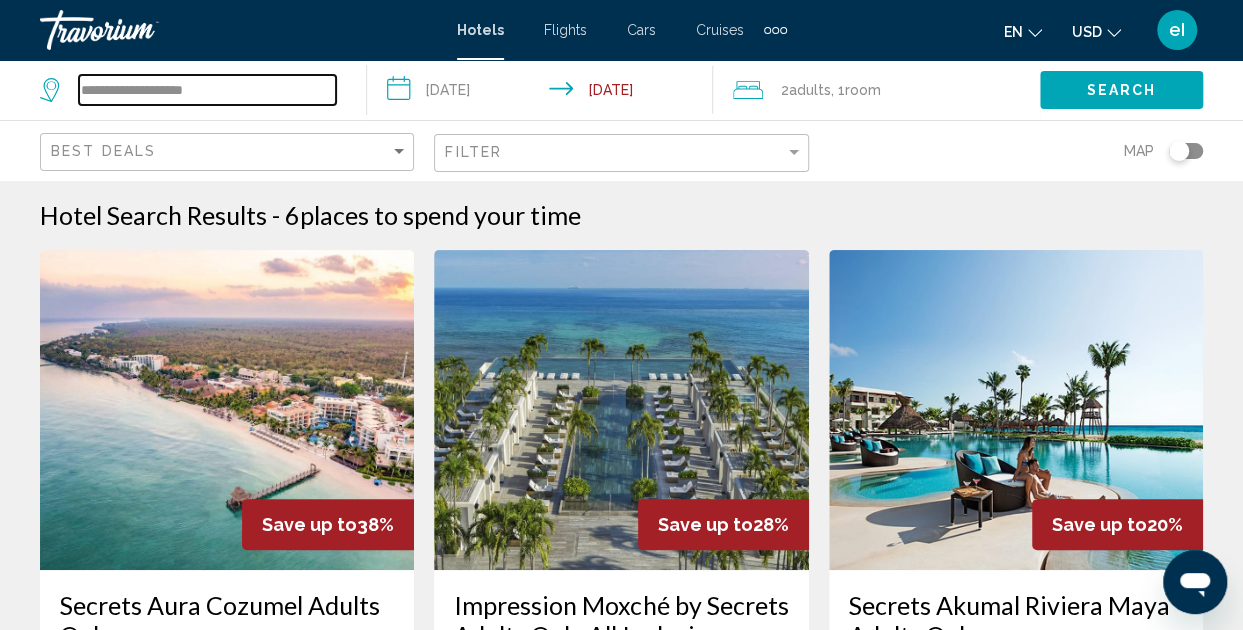 click on "**********" at bounding box center [207, 90] 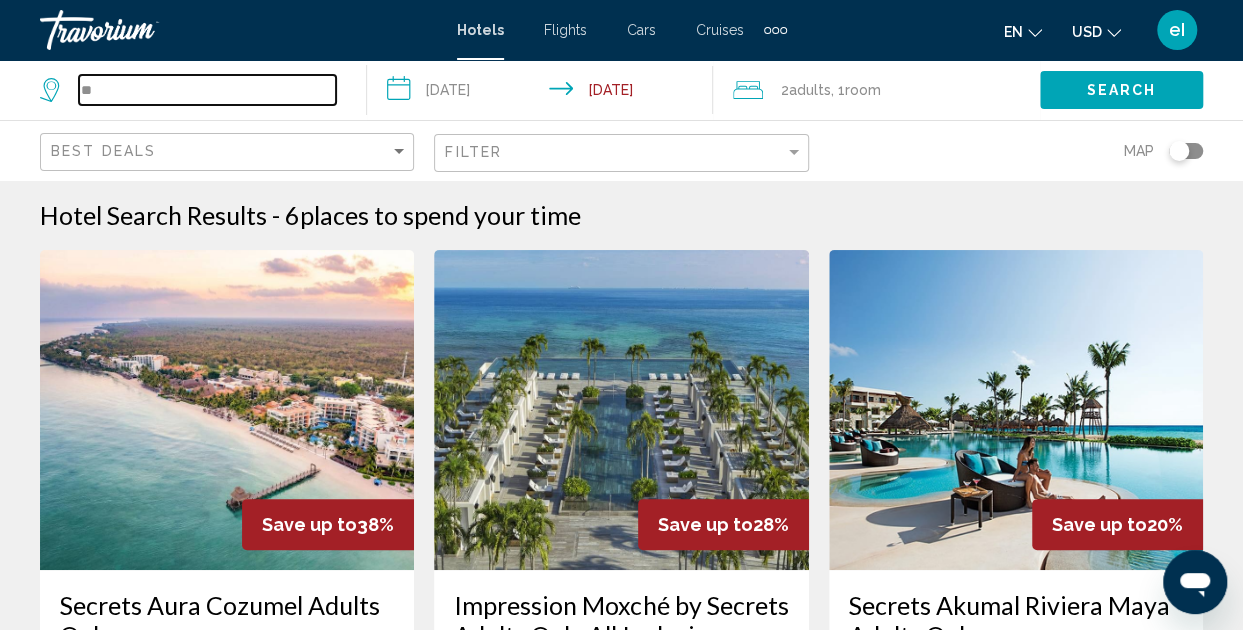 type on "*" 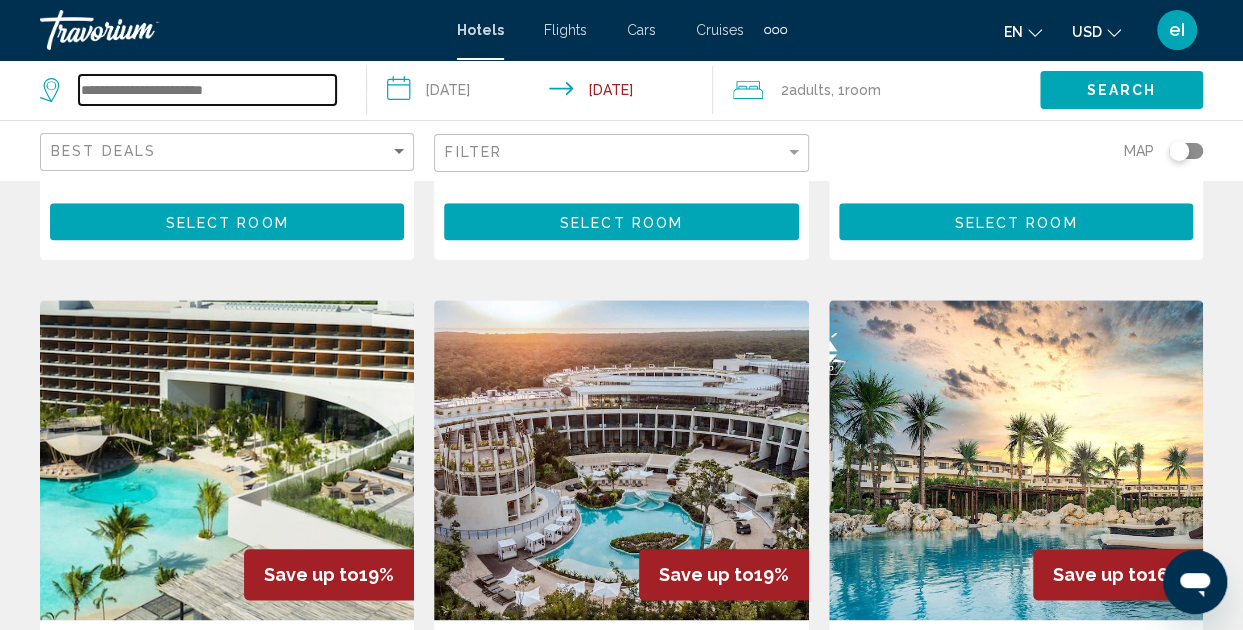 scroll, scrollTop: 200, scrollLeft: 0, axis: vertical 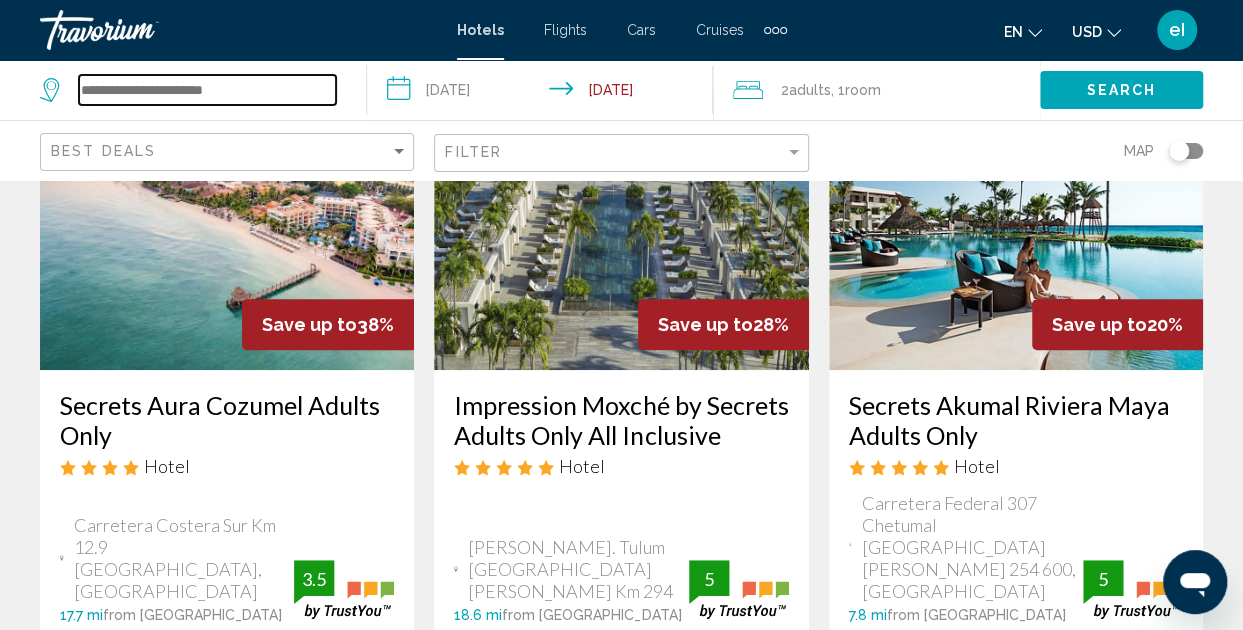 click at bounding box center [207, 90] 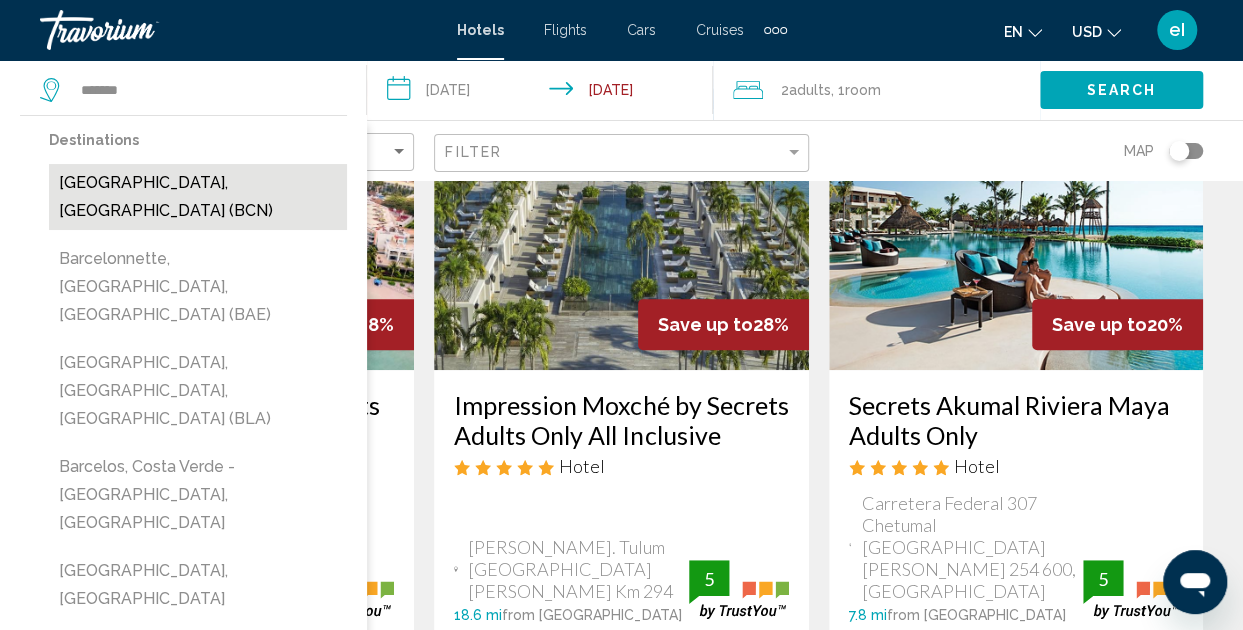 click on "Barcelona, Spain (BCN)" at bounding box center (198, 197) 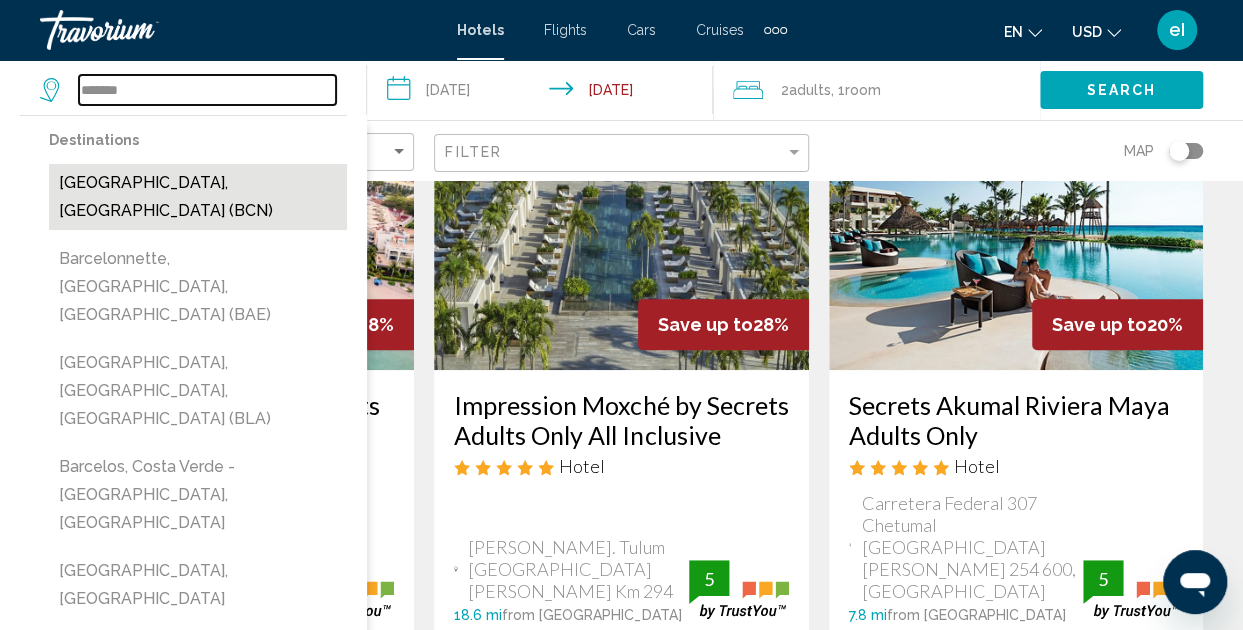type on "**********" 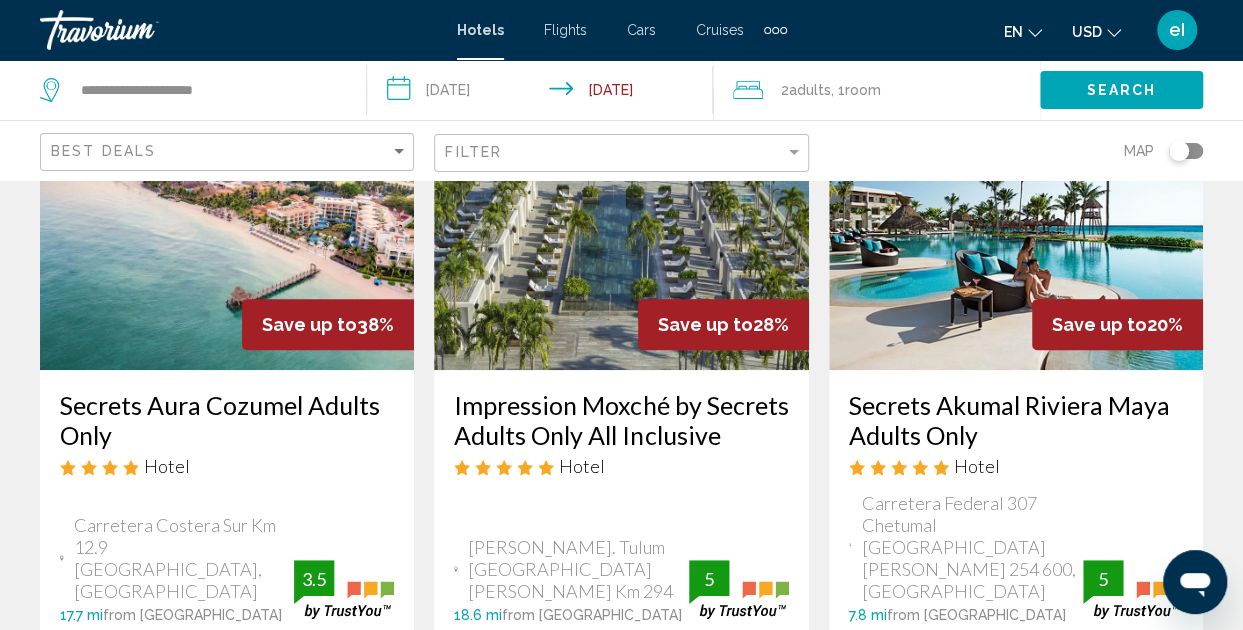 click on "**********" at bounding box center [544, 93] 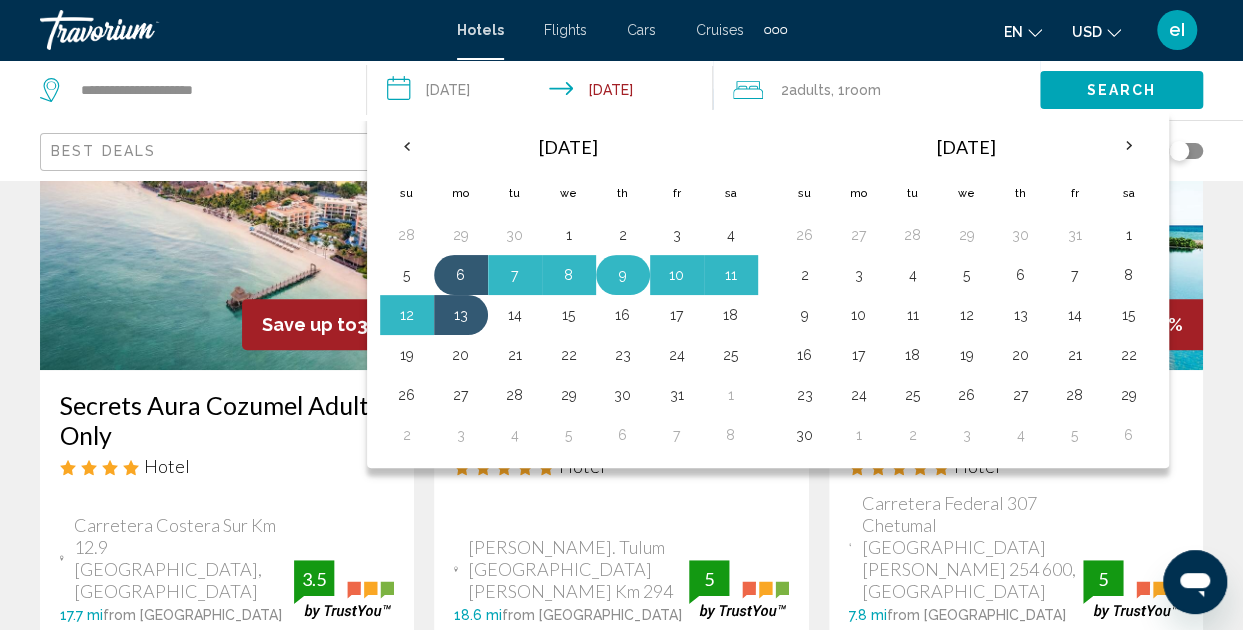 click on "9" at bounding box center (623, 275) 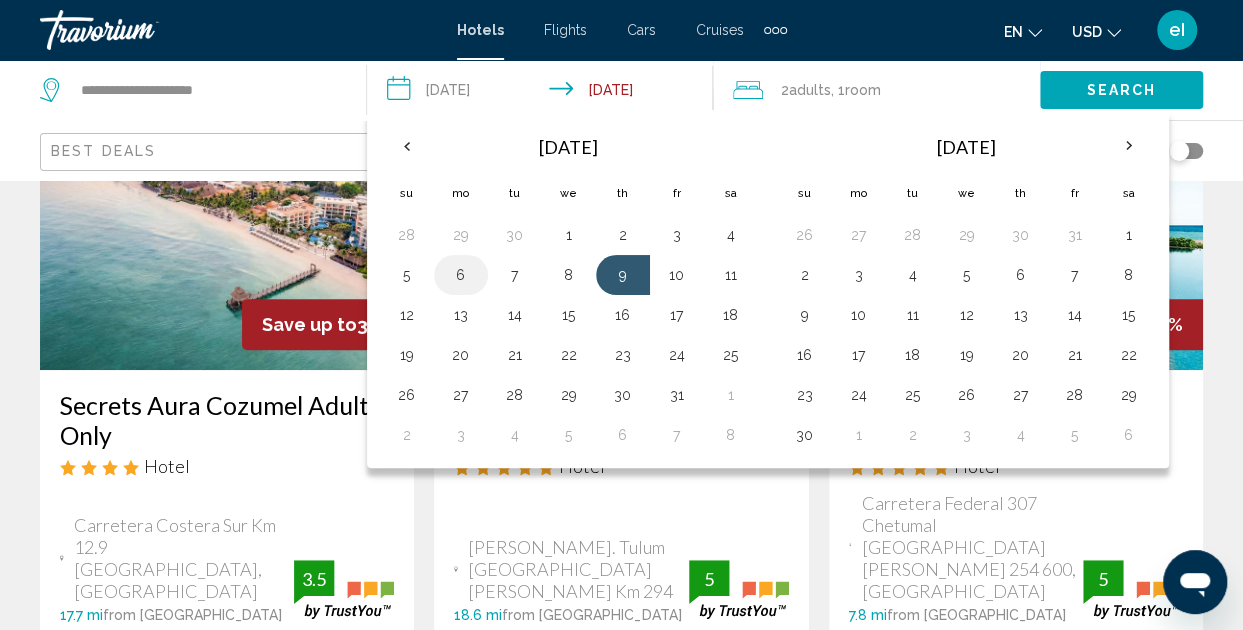 click on "6" at bounding box center [461, 275] 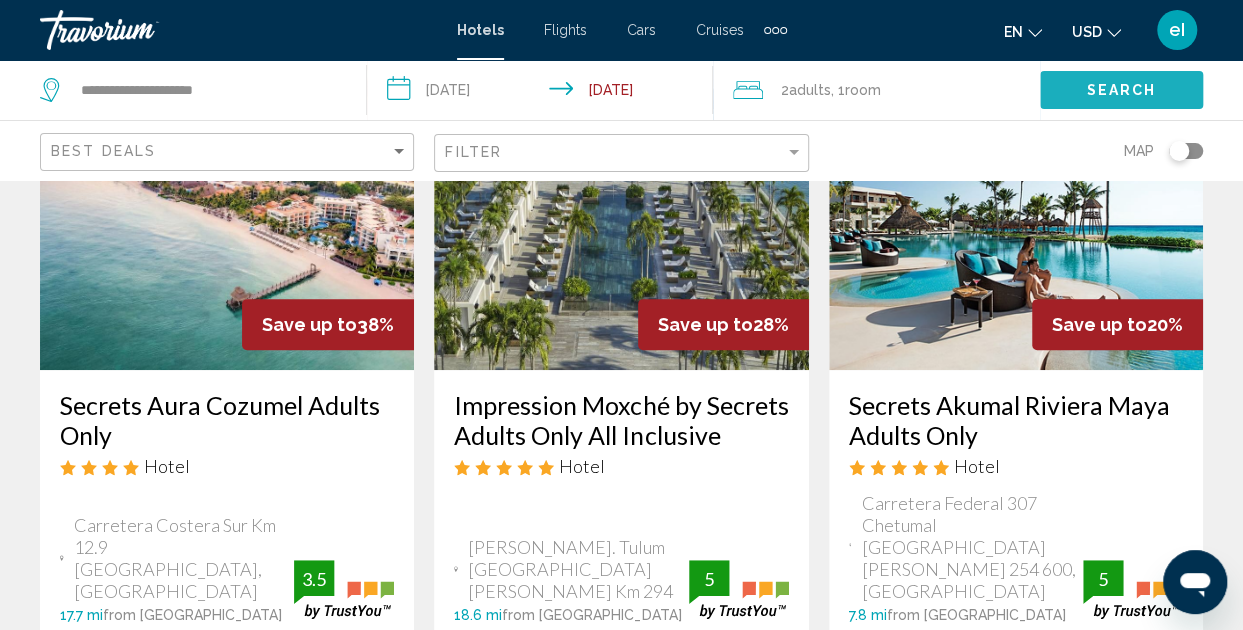 click on "Search" 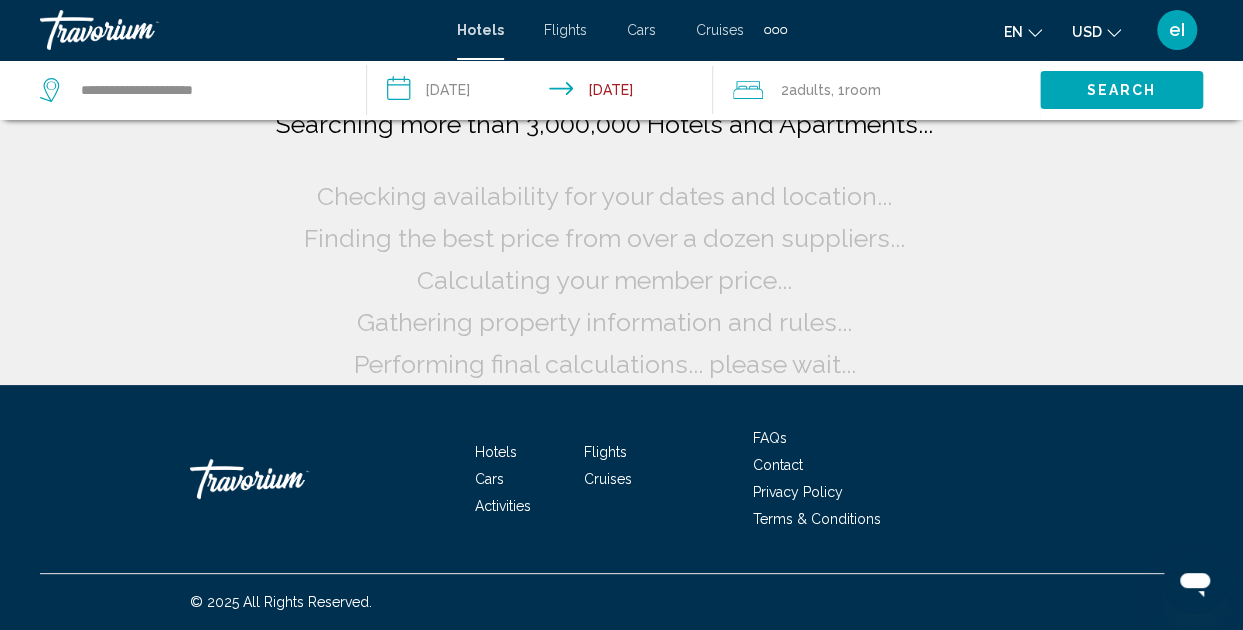 scroll, scrollTop: 0, scrollLeft: 0, axis: both 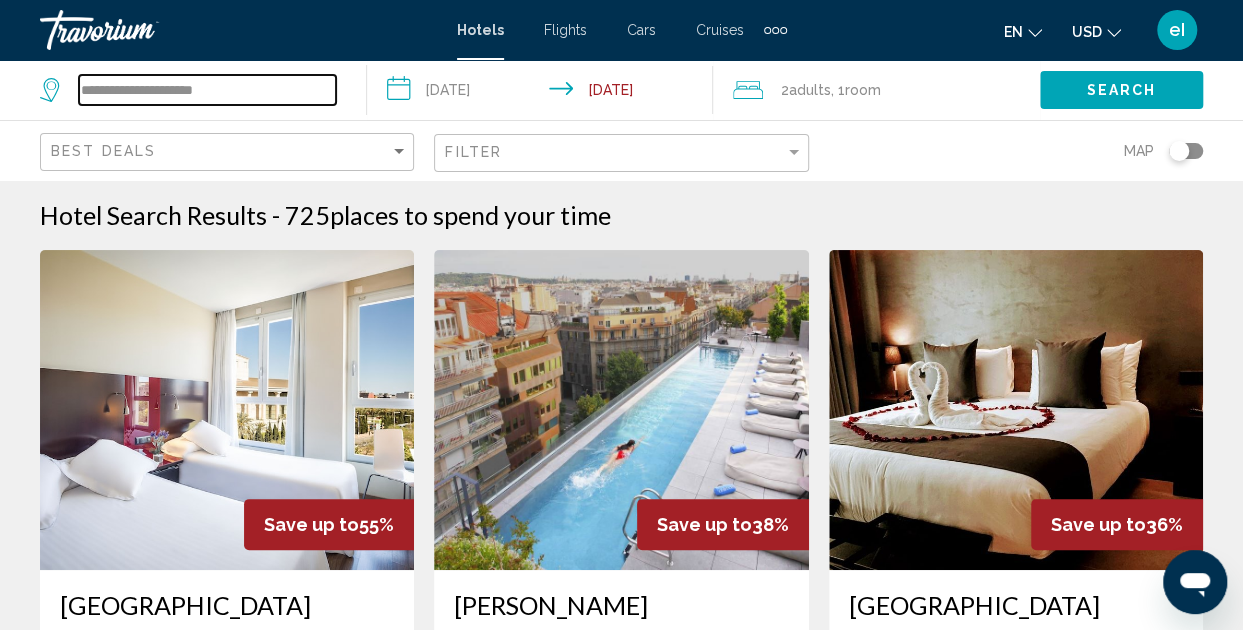 click on "**********" at bounding box center [207, 90] 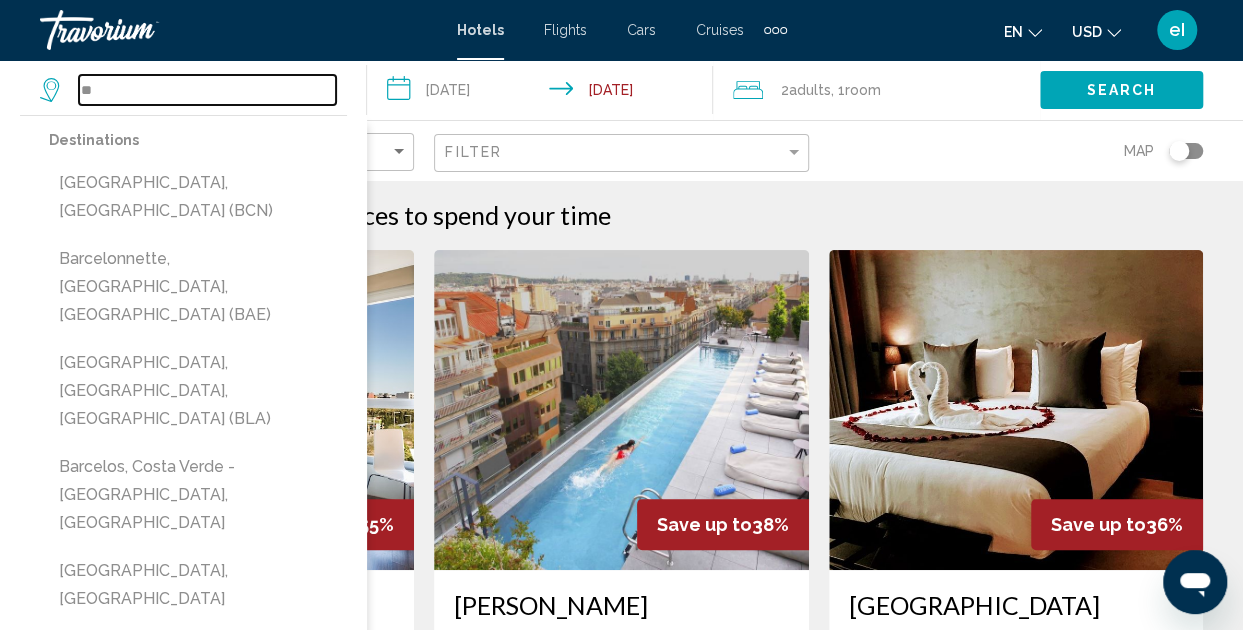 type on "*" 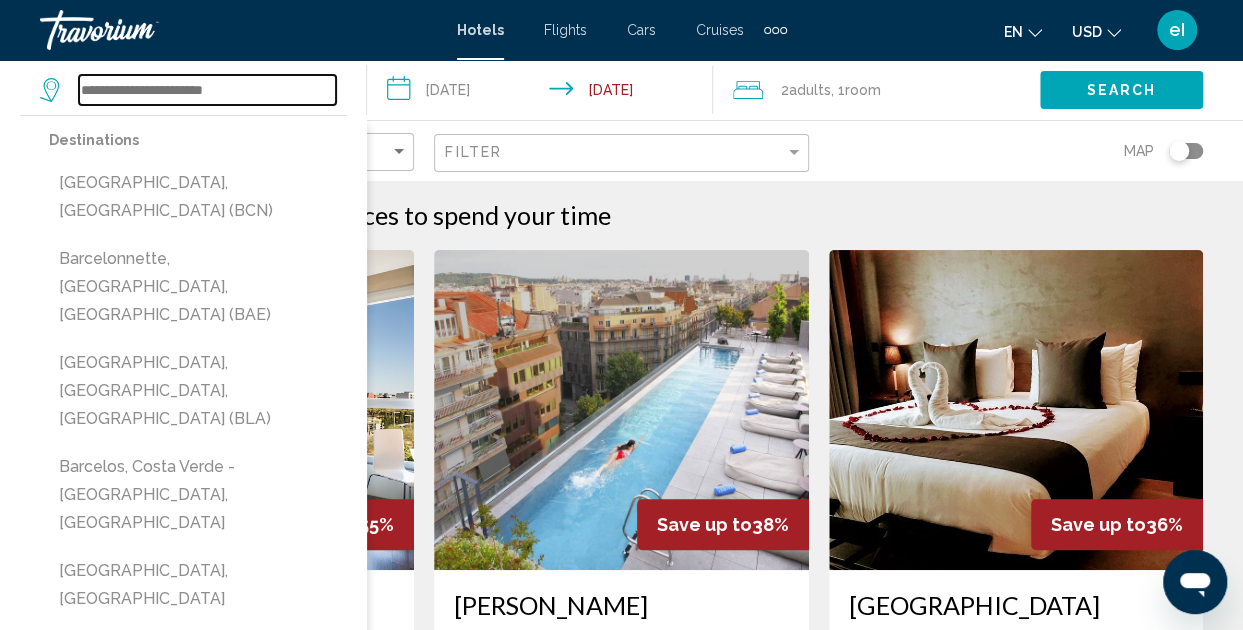 type 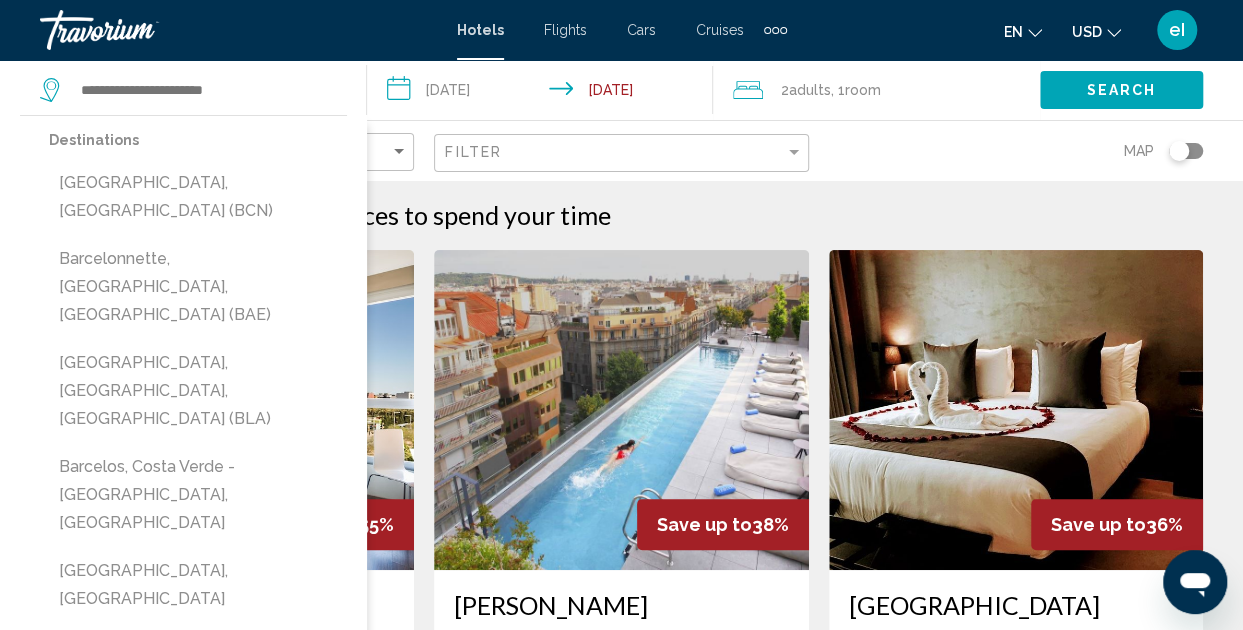click at bounding box center (783, 30) 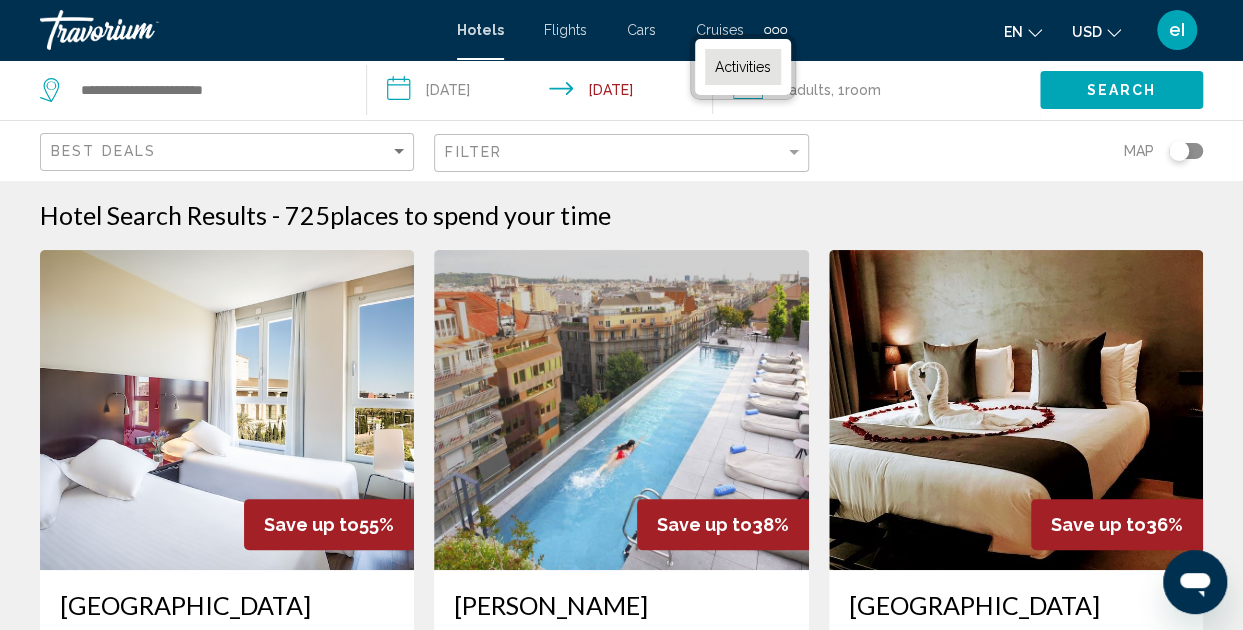 click on "Activities" at bounding box center [743, 67] 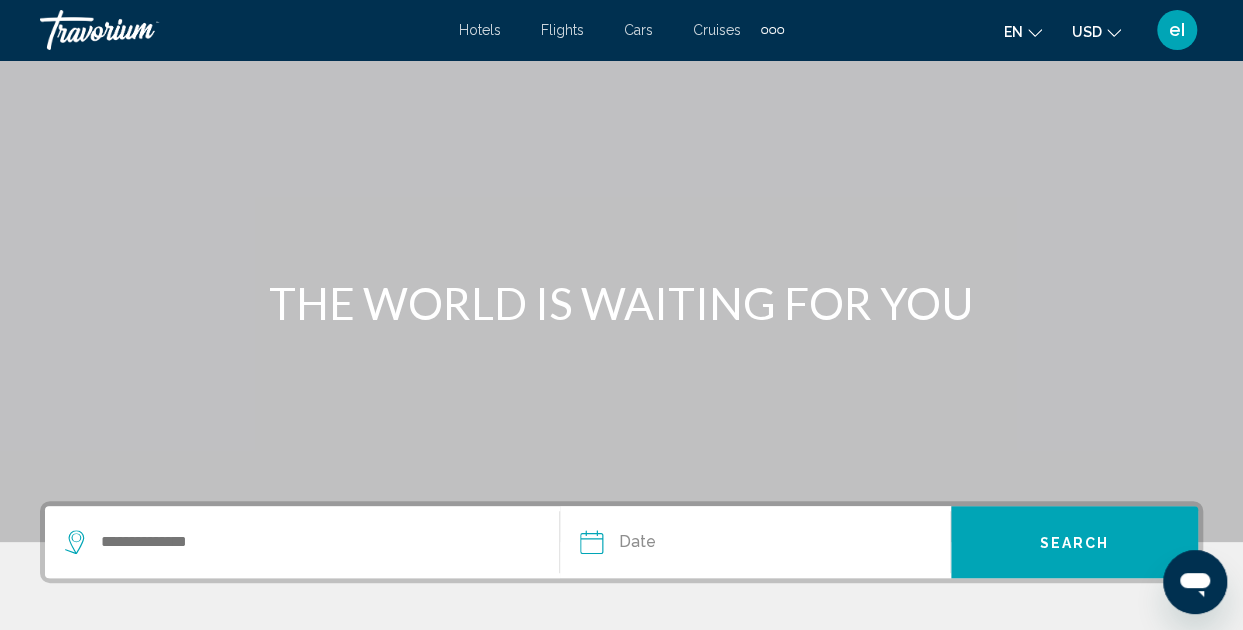 scroll, scrollTop: 100, scrollLeft: 0, axis: vertical 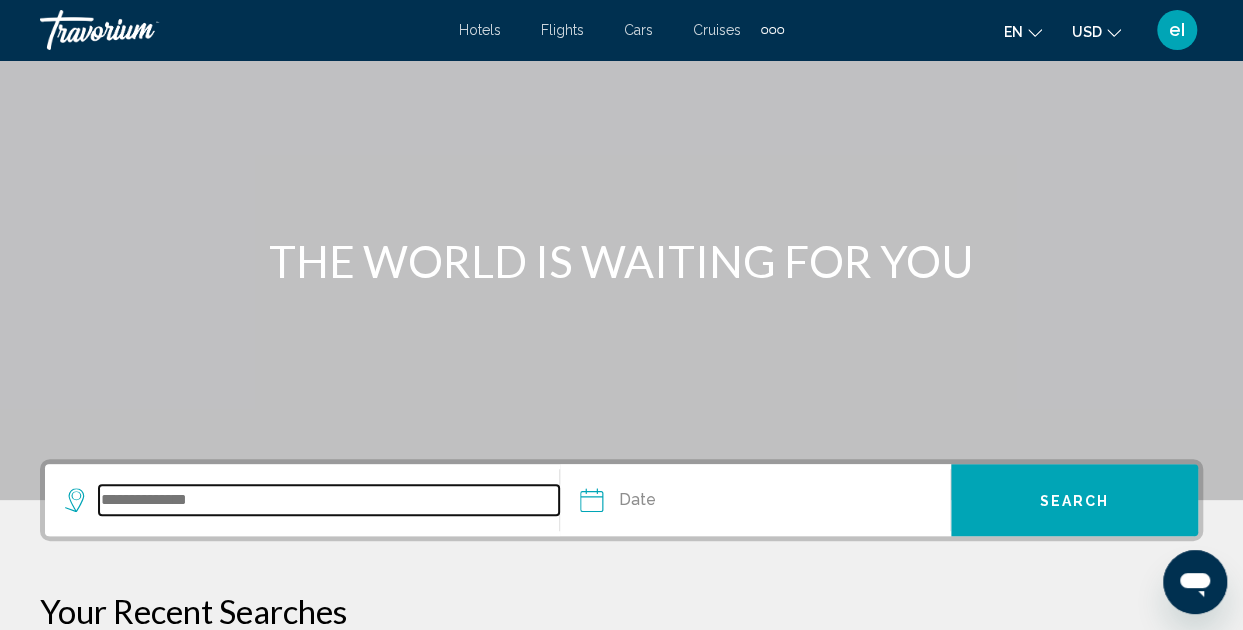 click at bounding box center [329, 500] 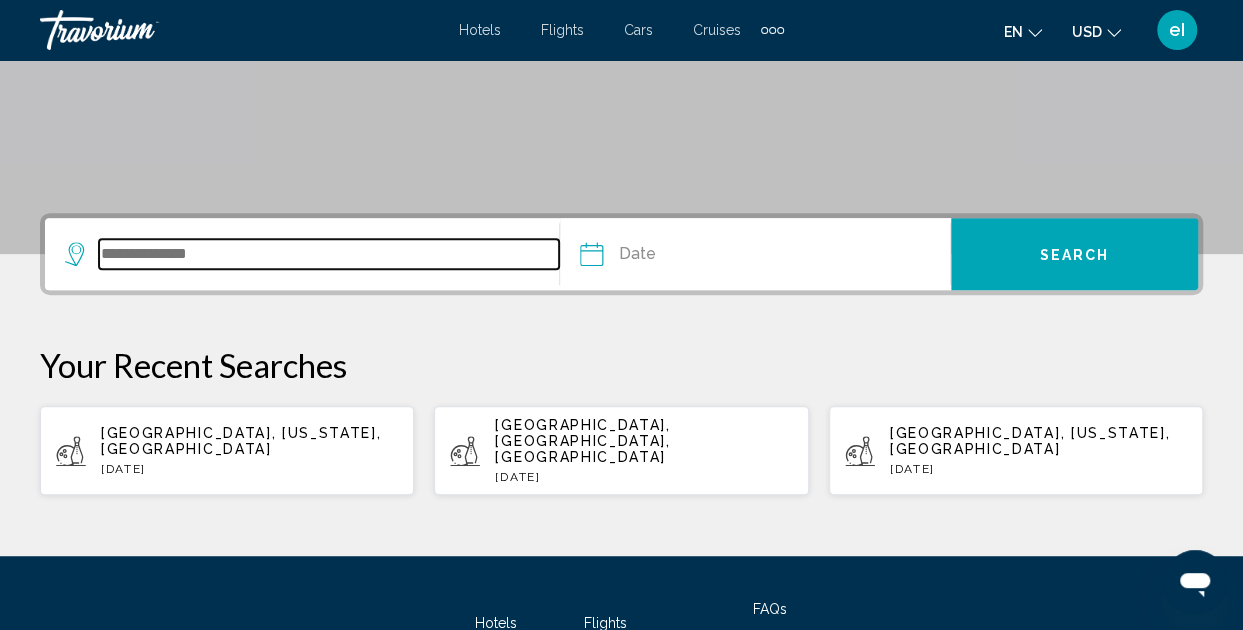 scroll, scrollTop: 483, scrollLeft: 0, axis: vertical 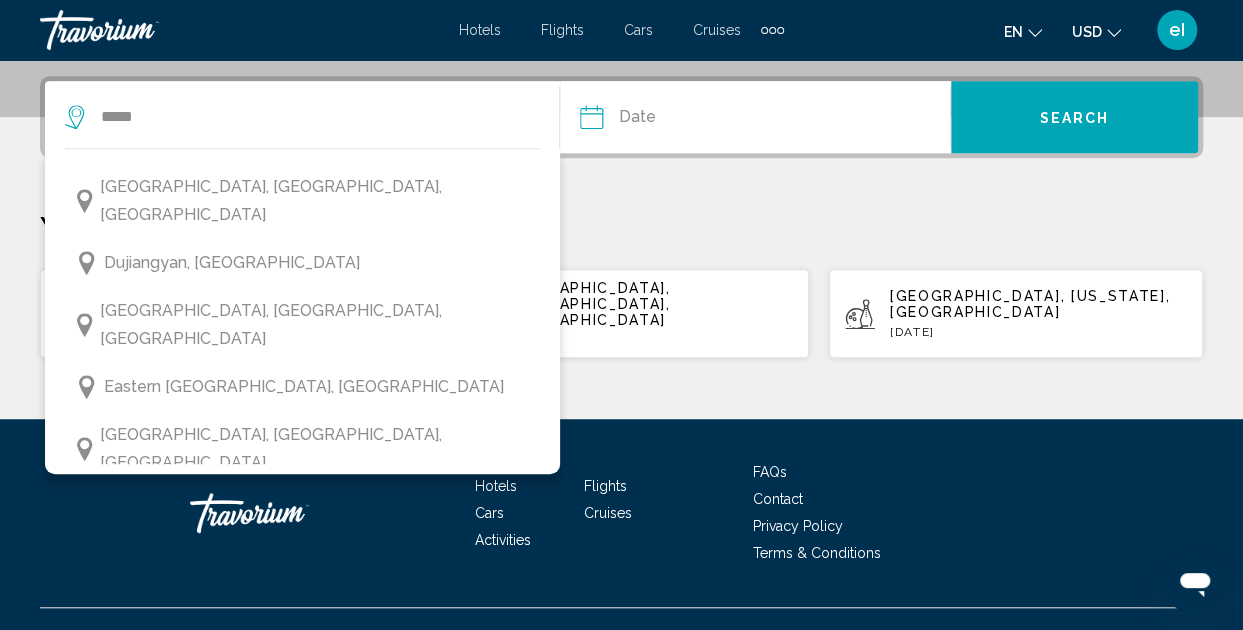 click on "Guangzhou, Southern China, China" at bounding box center [315, 697] 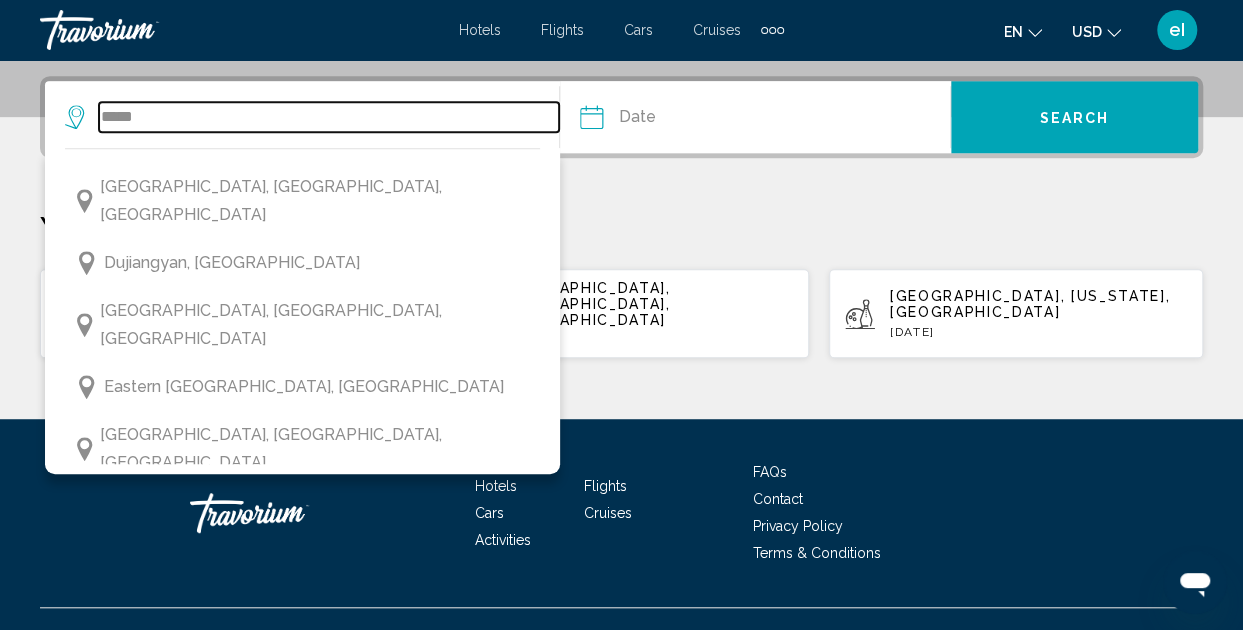 type on "**********" 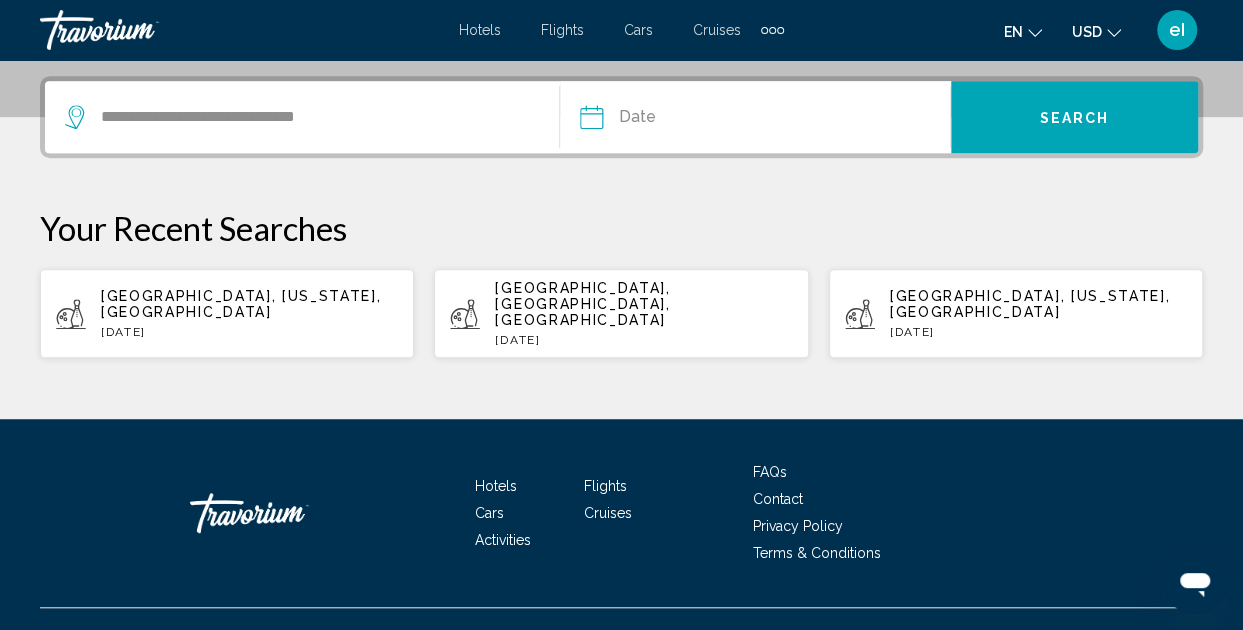 click at bounding box center [671, 120] 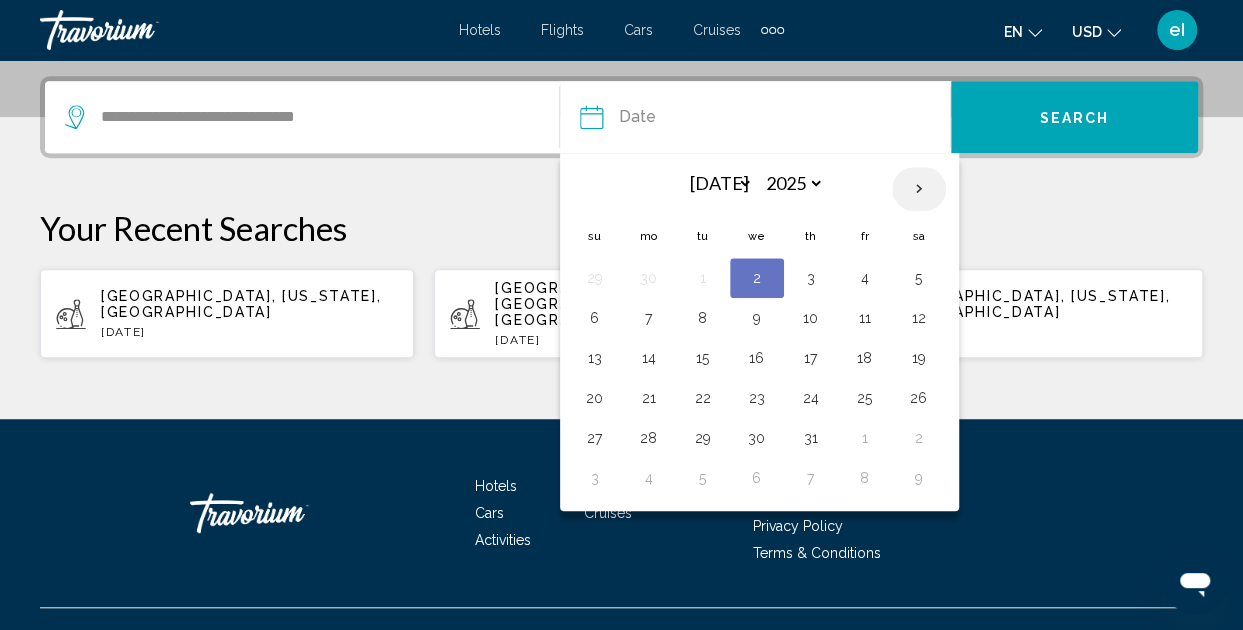 click at bounding box center [919, 189] 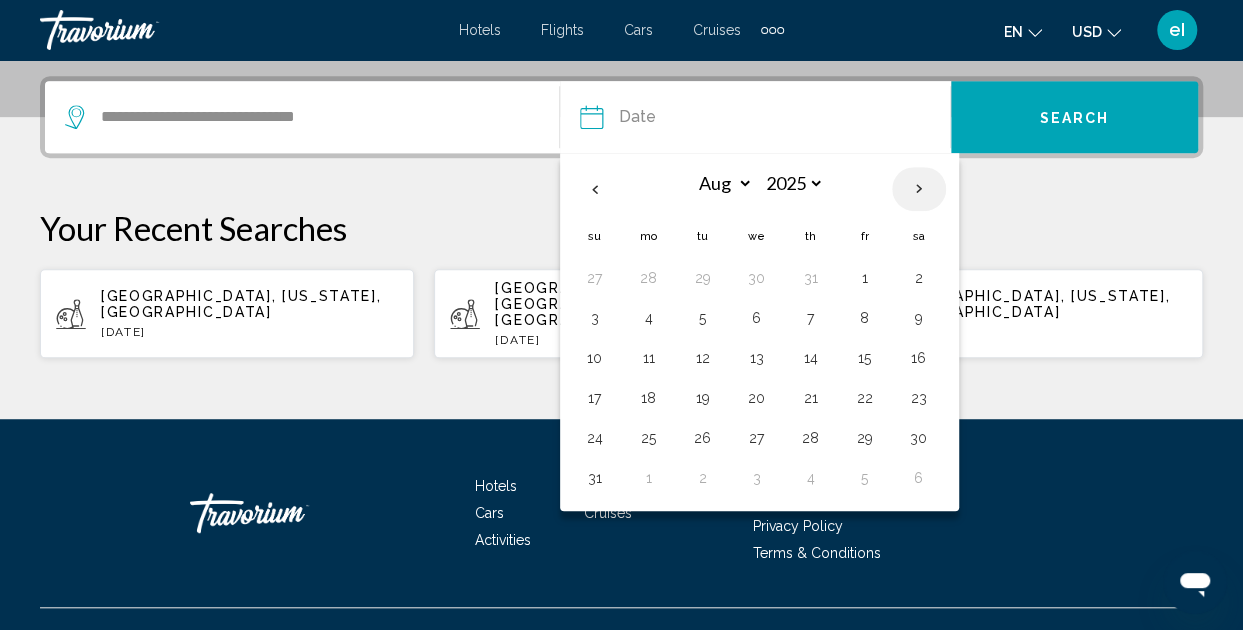 click at bounding box center (919, 189) 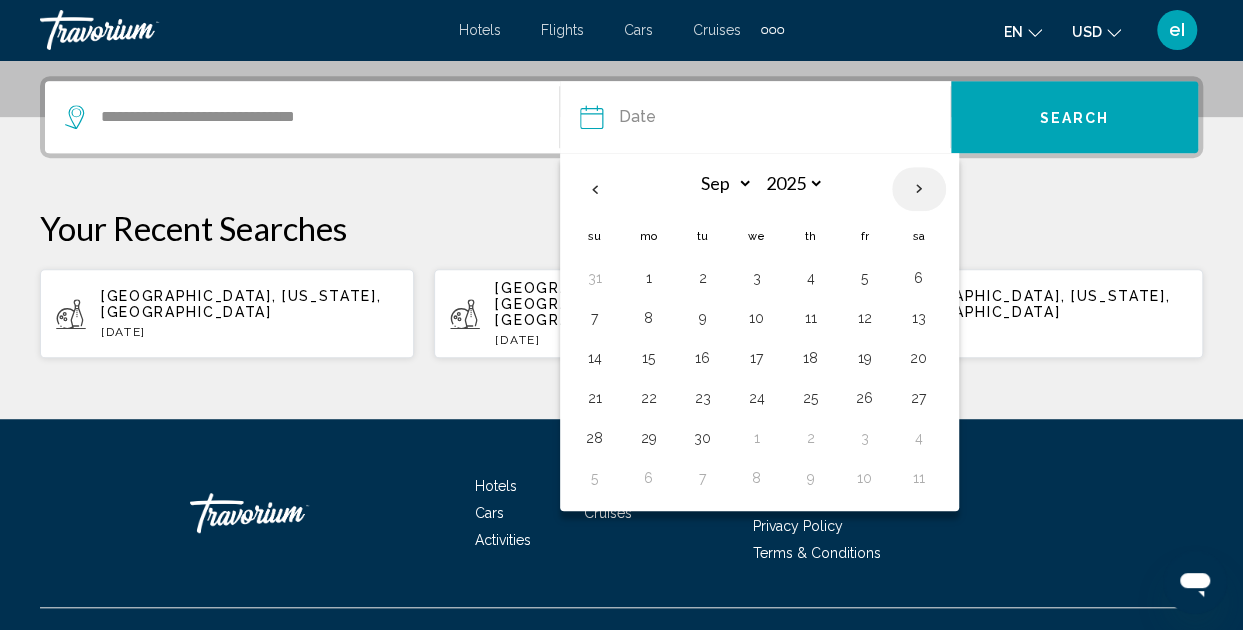 click at bounding box center (919, 189) 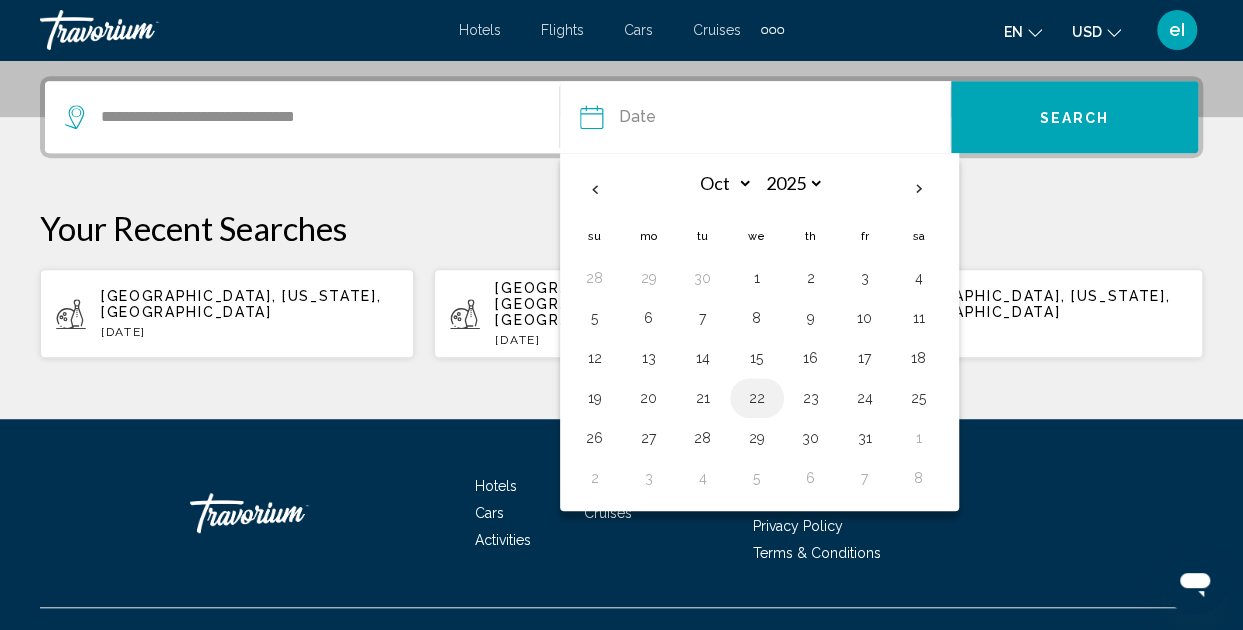 click on "22" at bounding box center (757, 398) 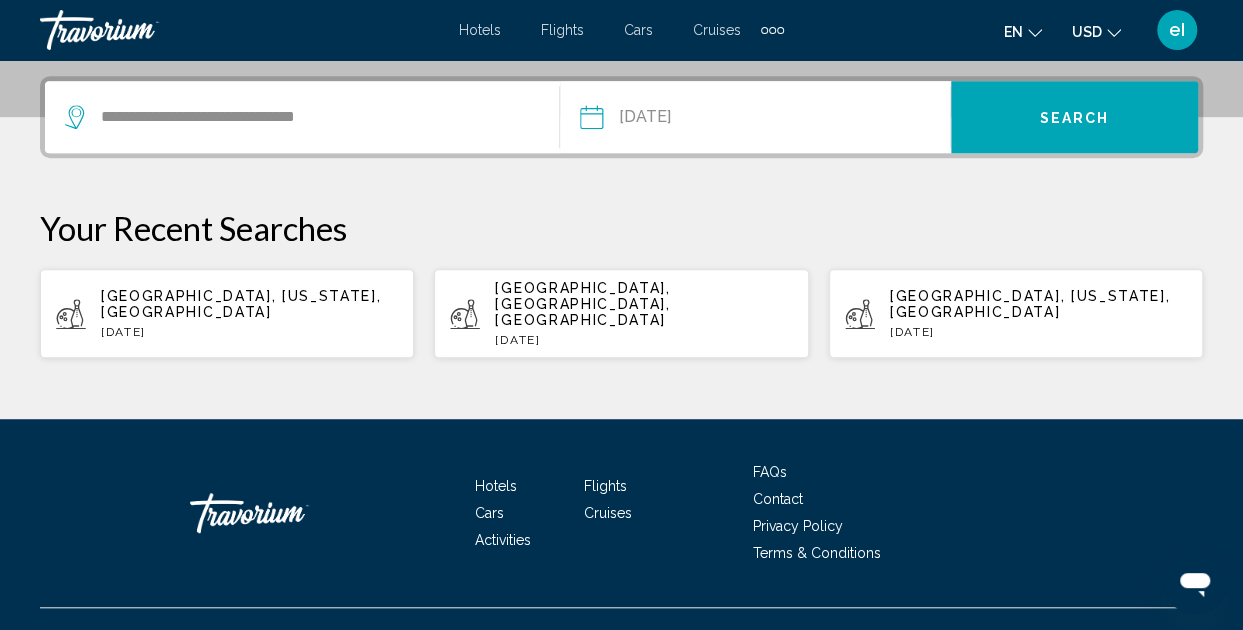 click on "Search" at bounding box center [1074, 117] 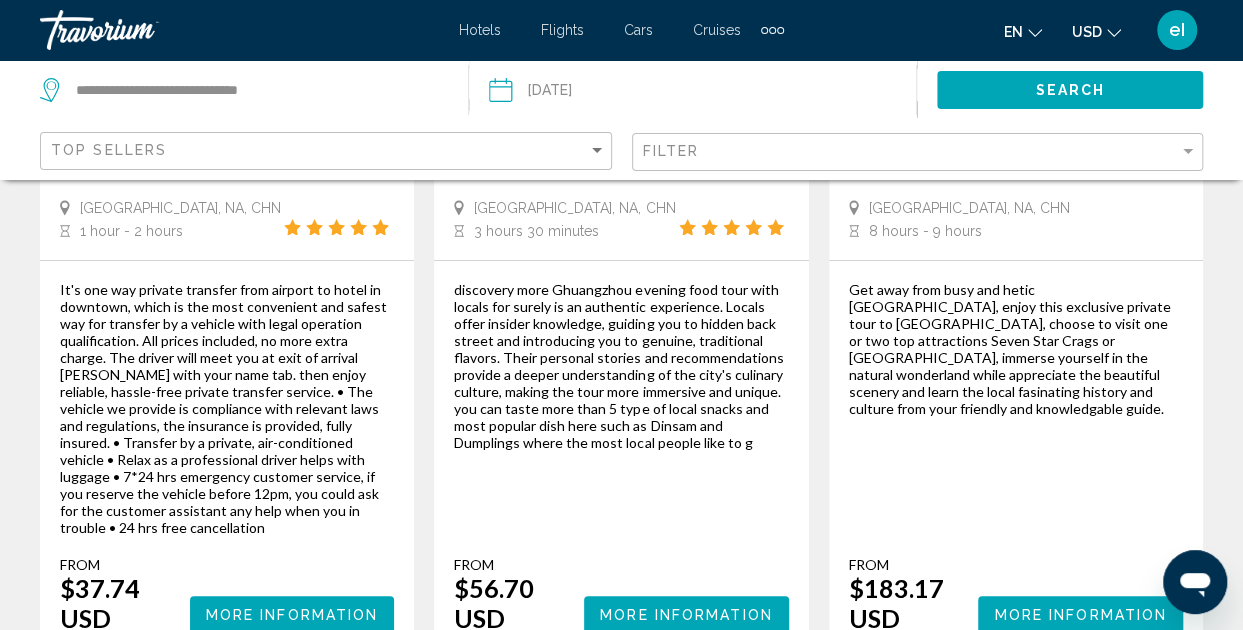 scroll, scrollTop: 3700, scrollLeft: 0, axis: vertical 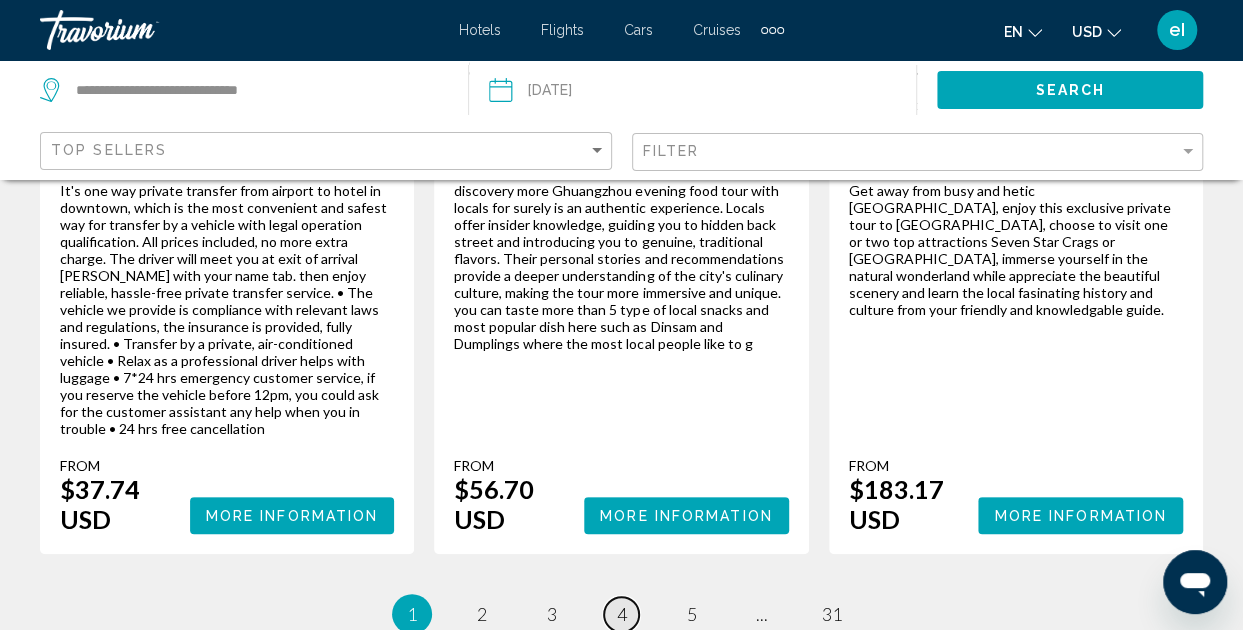 click on "page  4" at bounding box center [621, 614] 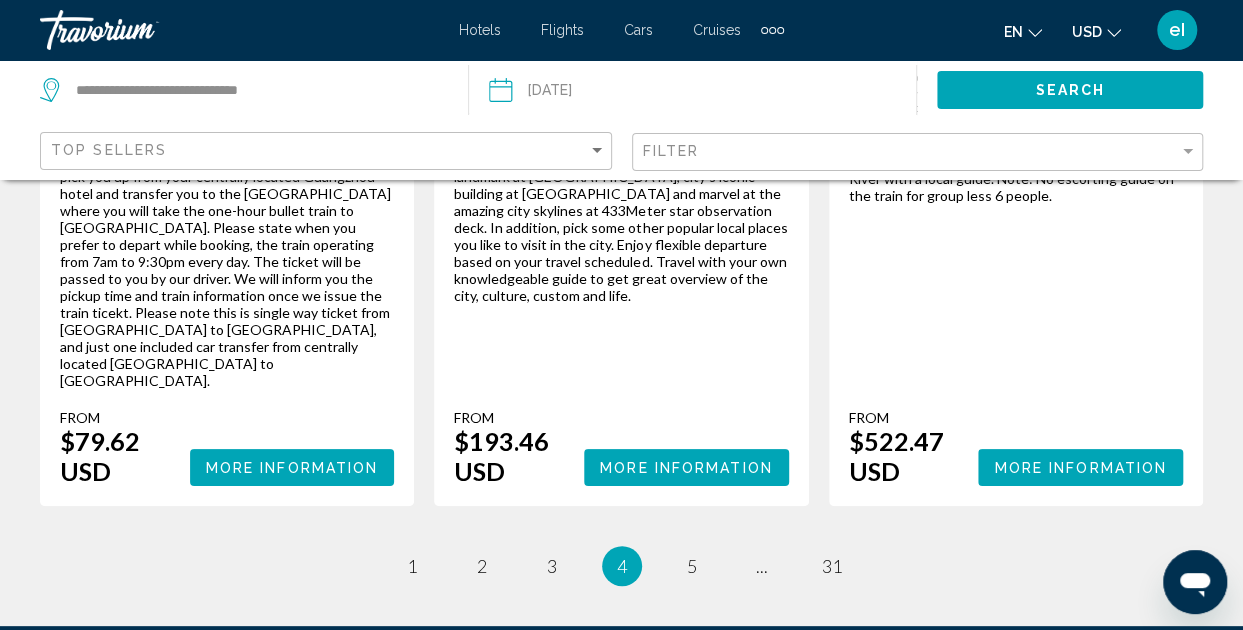 scroll, scrollTop: 0, scrollLeft: 0, axis: both 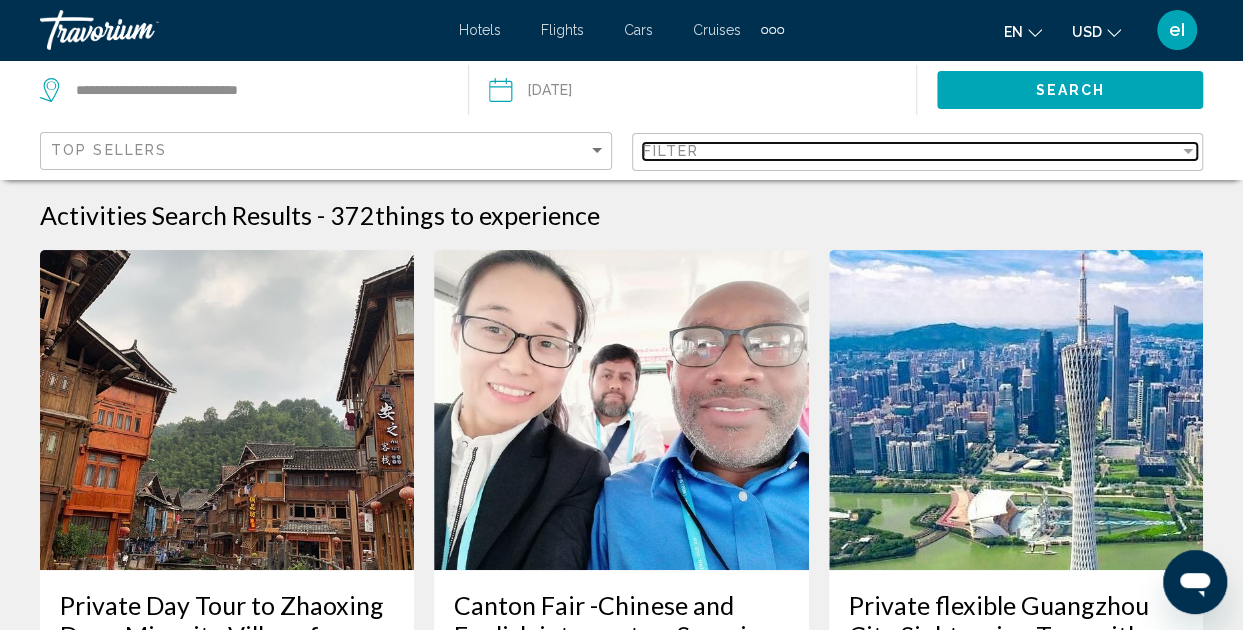 click on "Filter" at bounding box center [671, 151] 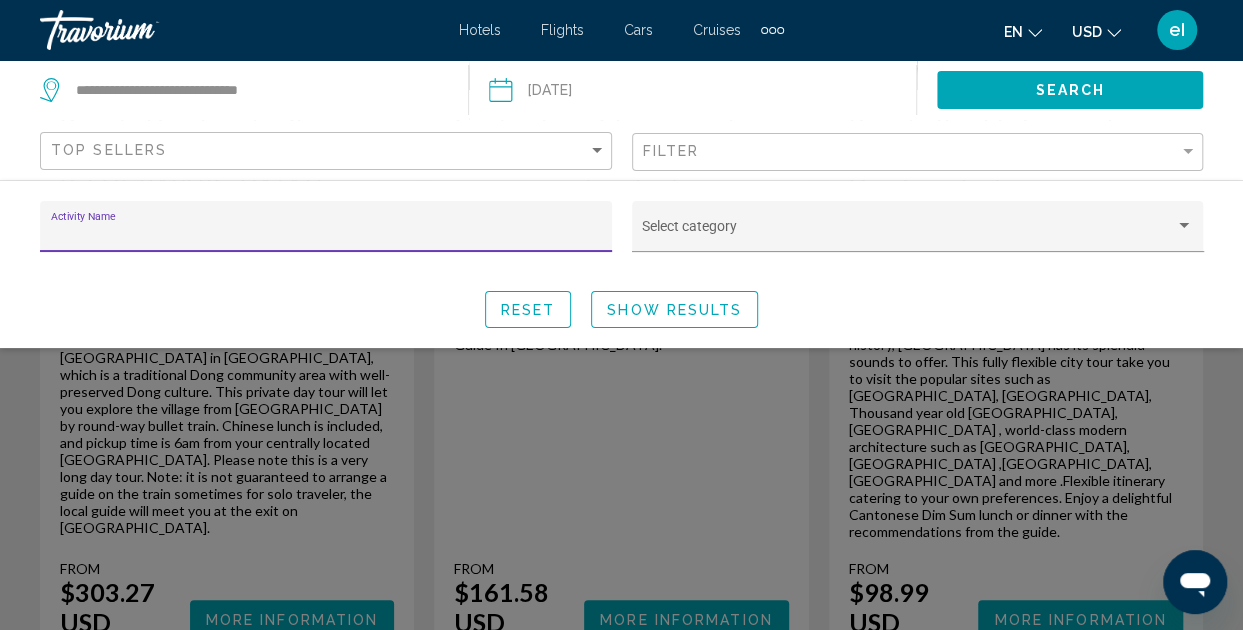 scroll, scrollTop: 500, scrollLeft: 0, axis: vertical 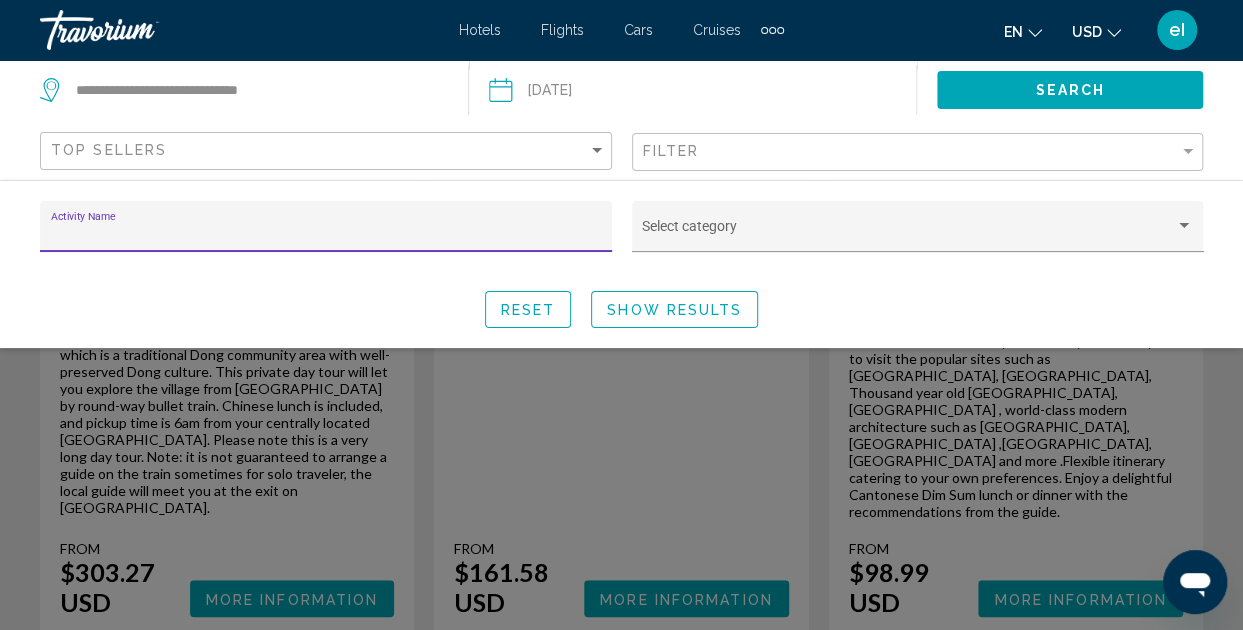 click 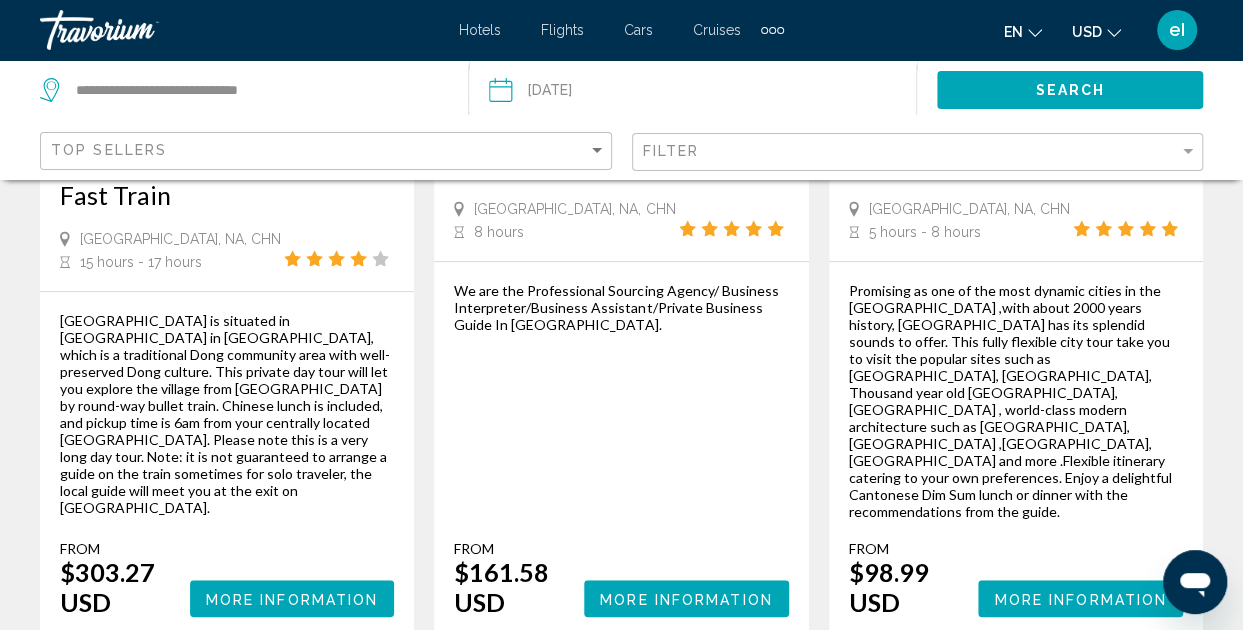 click on "More Information" at bounding box center [686, 599] 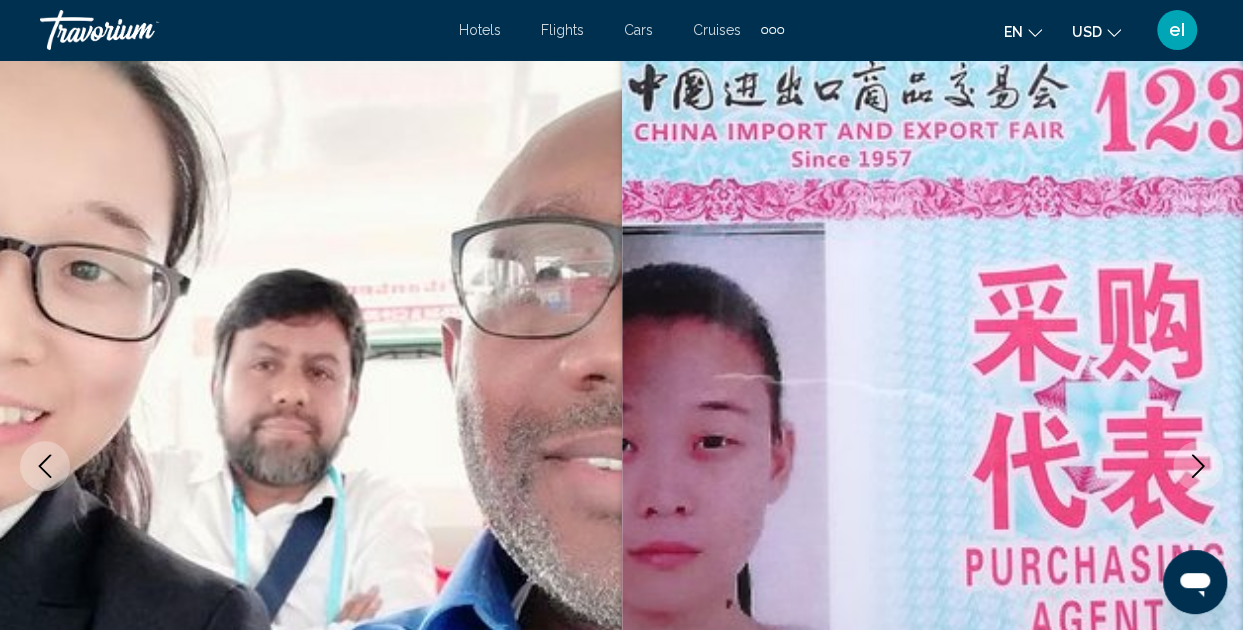 scroll, scrollTop: 0, scrollLeft: 0, axis: both 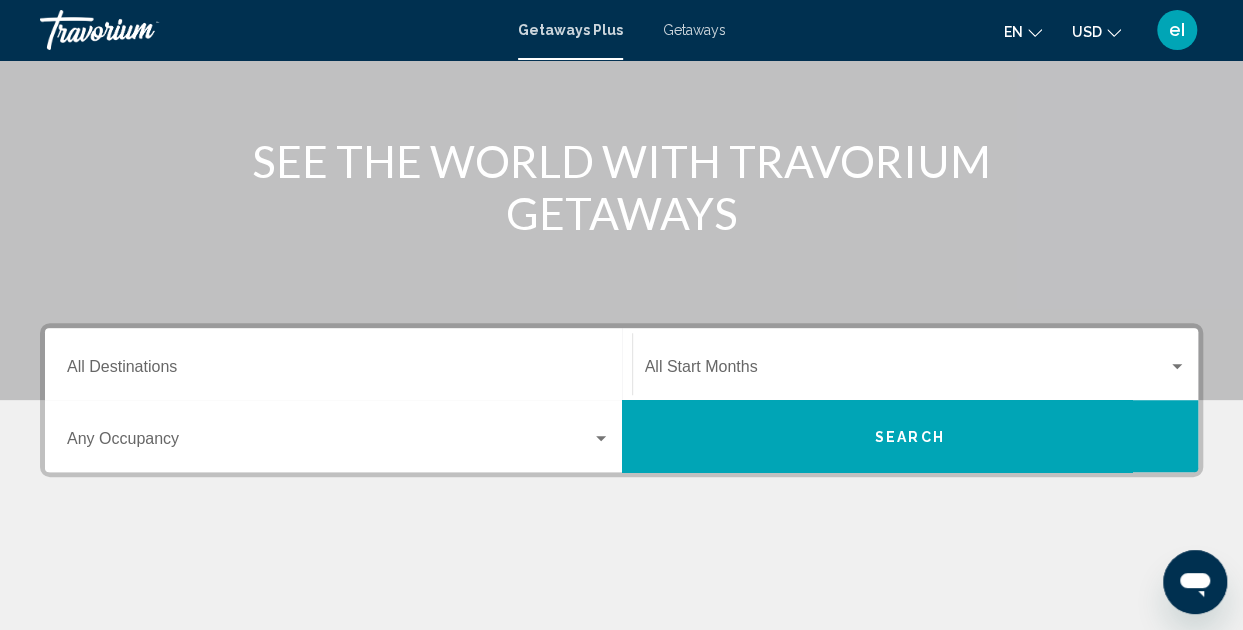 click on "Destination All Destinations" at bounding box center [338, 371] 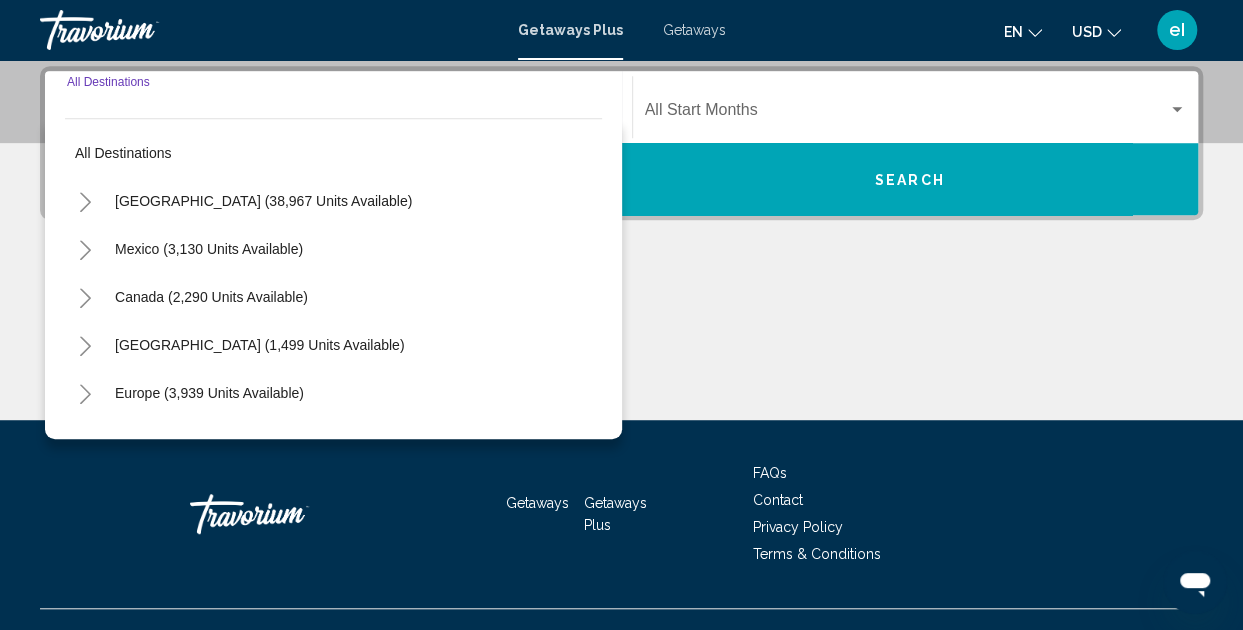 scroll, scrollTop: 458, scrollLeft: 0, axis: vertical 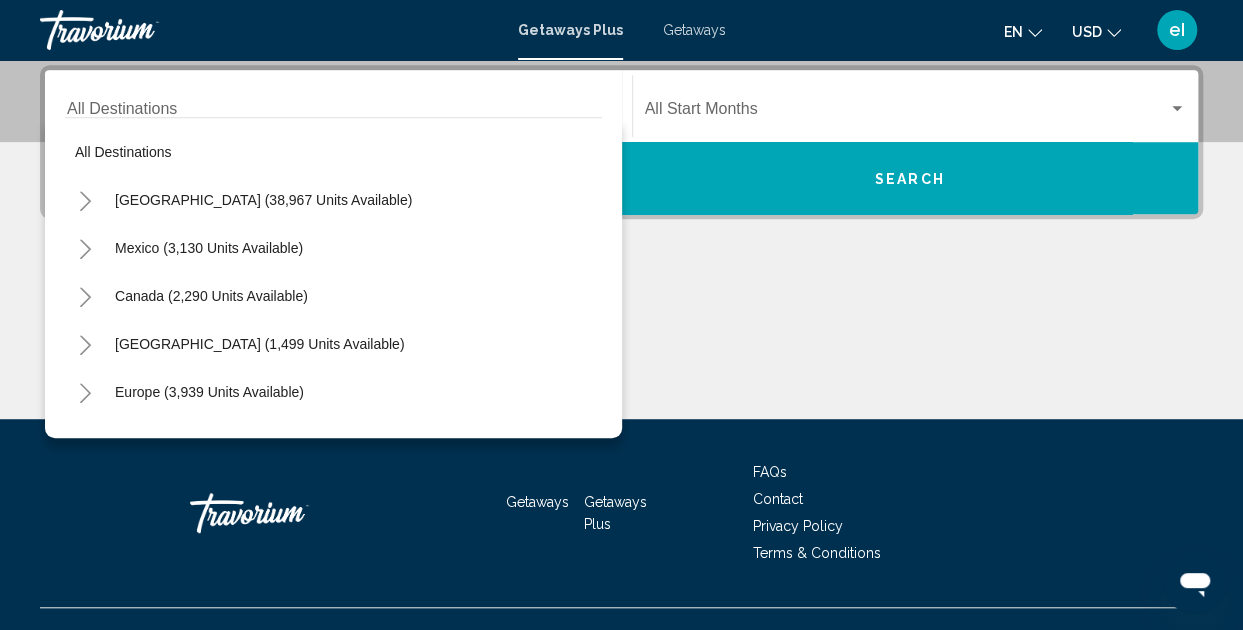 click 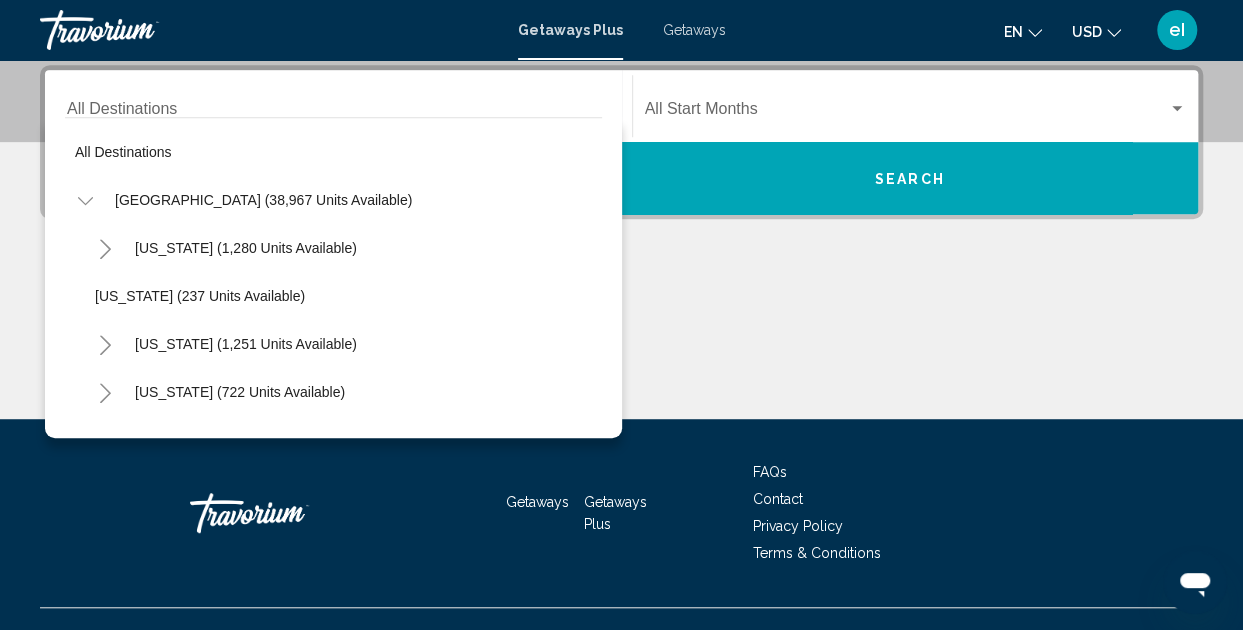 click 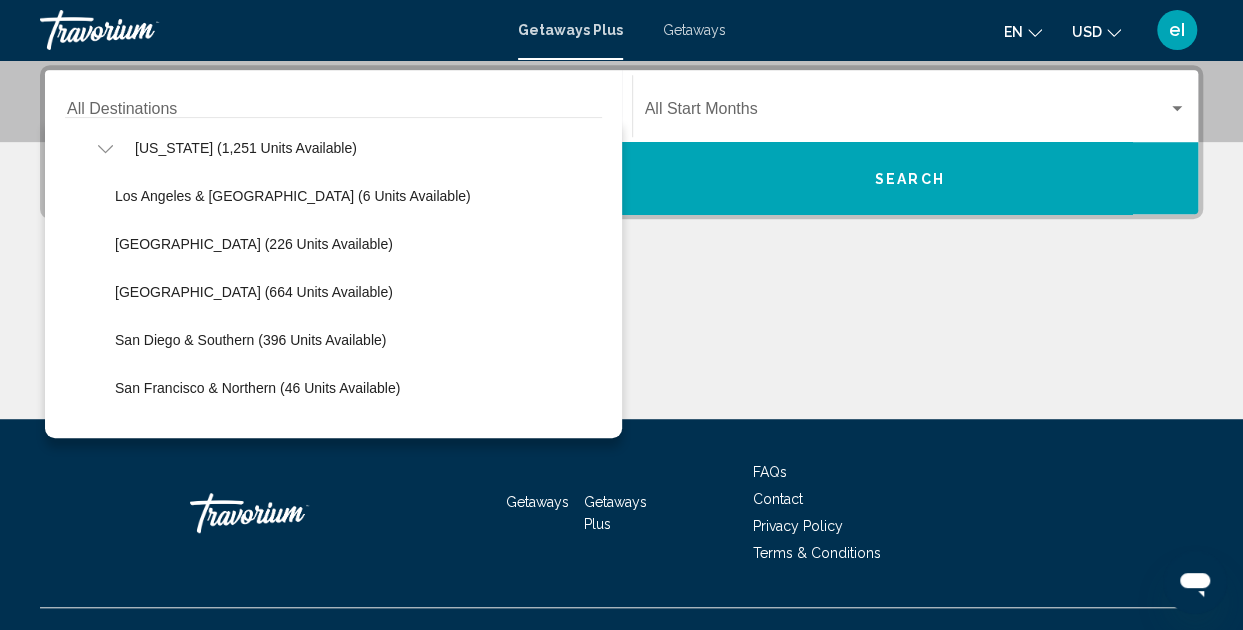 scroll, scrollTop: 200, scrollLeft: 0, axis: vertical 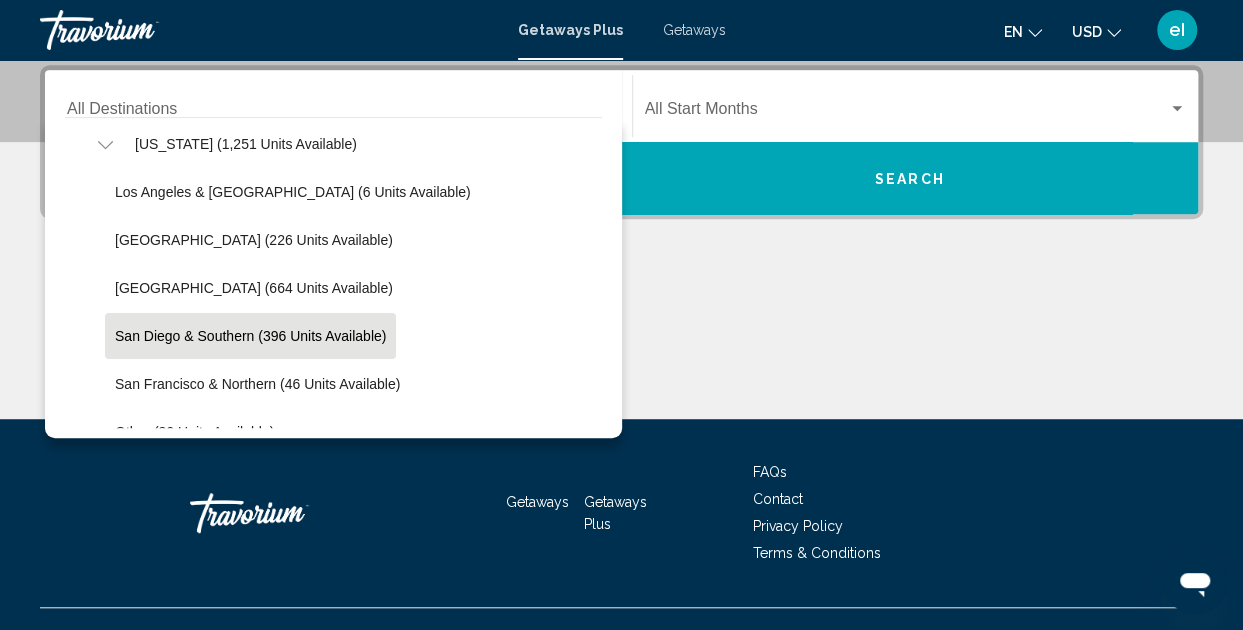 click on "San Diego & Southern (396 units available)" 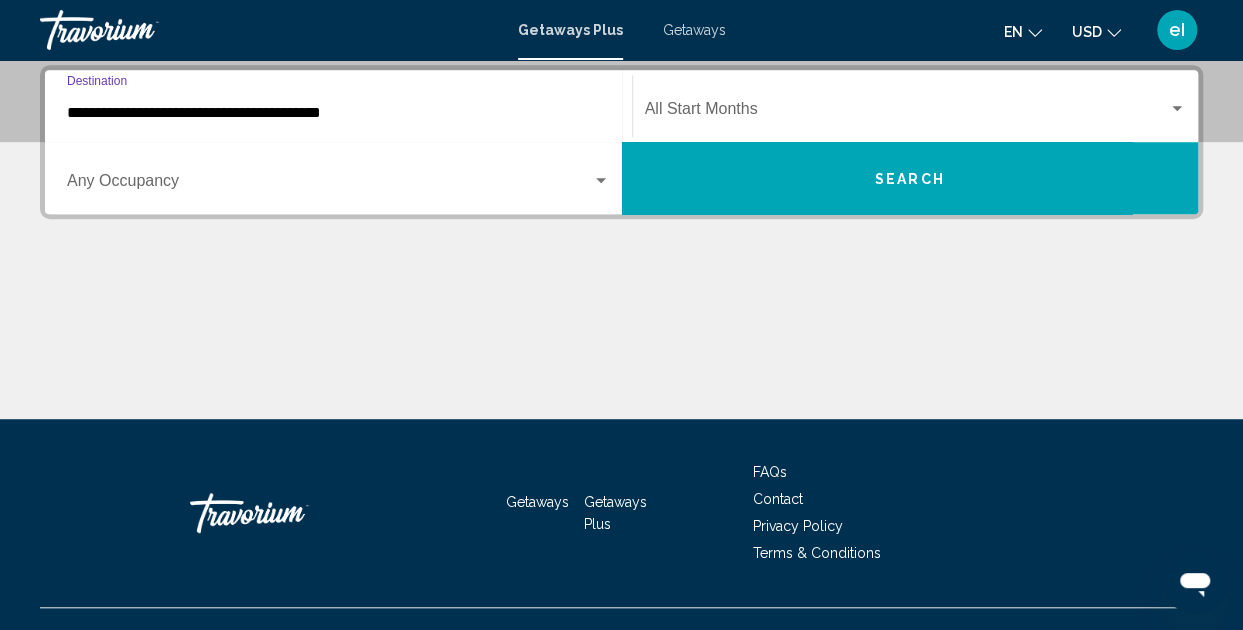 click at bounding box center (601, 181) 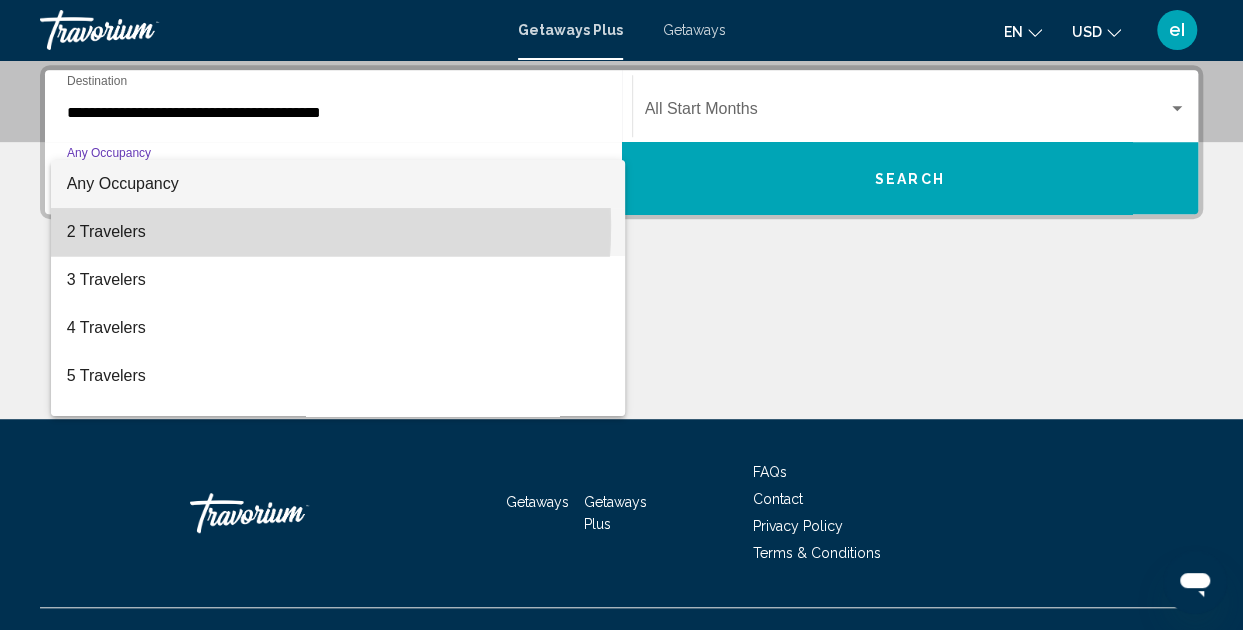 click on "2 Travelers" at bounding box center [338, 232] 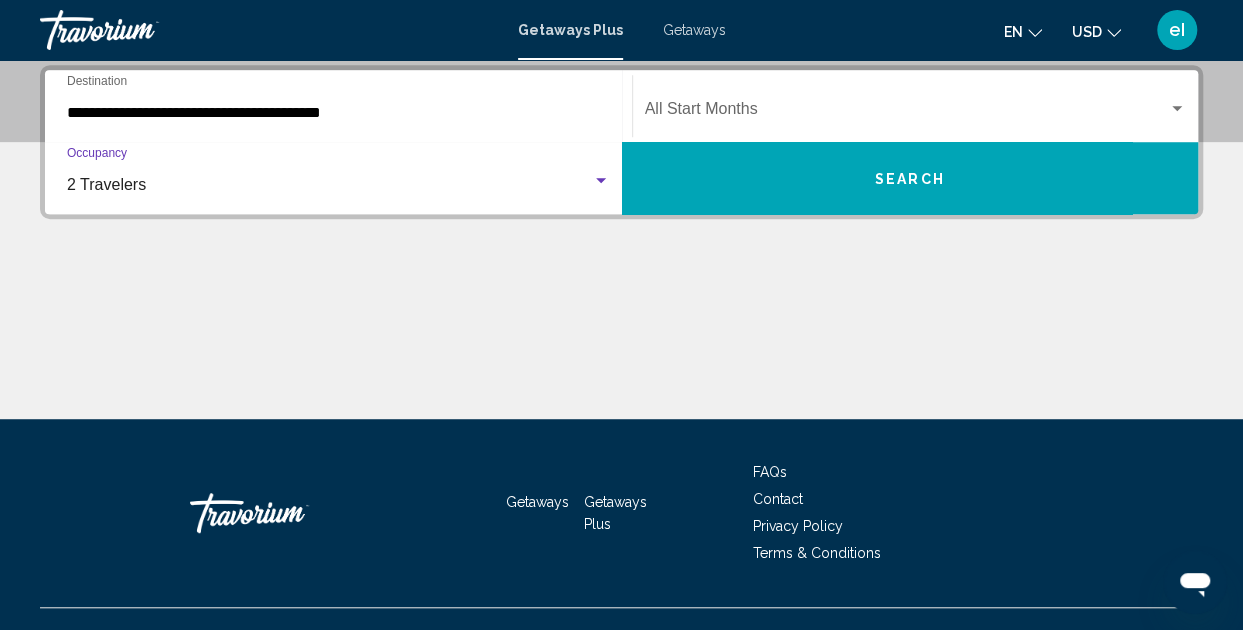 click on "Start Month All Start Months" 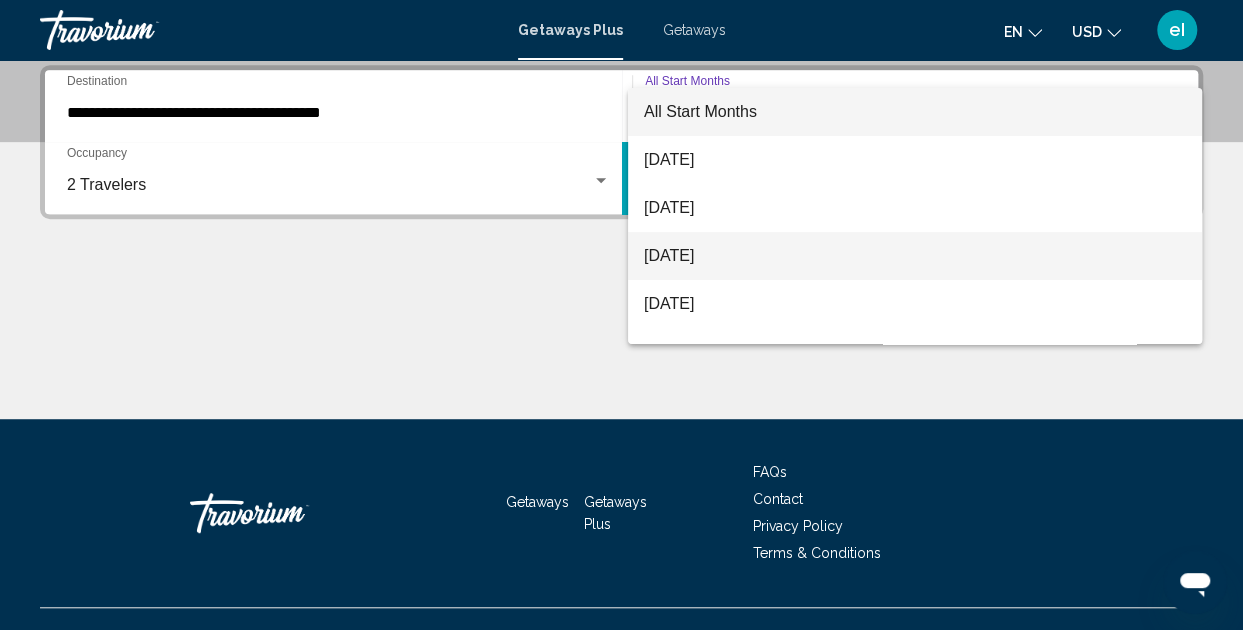 click on "[DATE]" at bounding box center (915, 256) 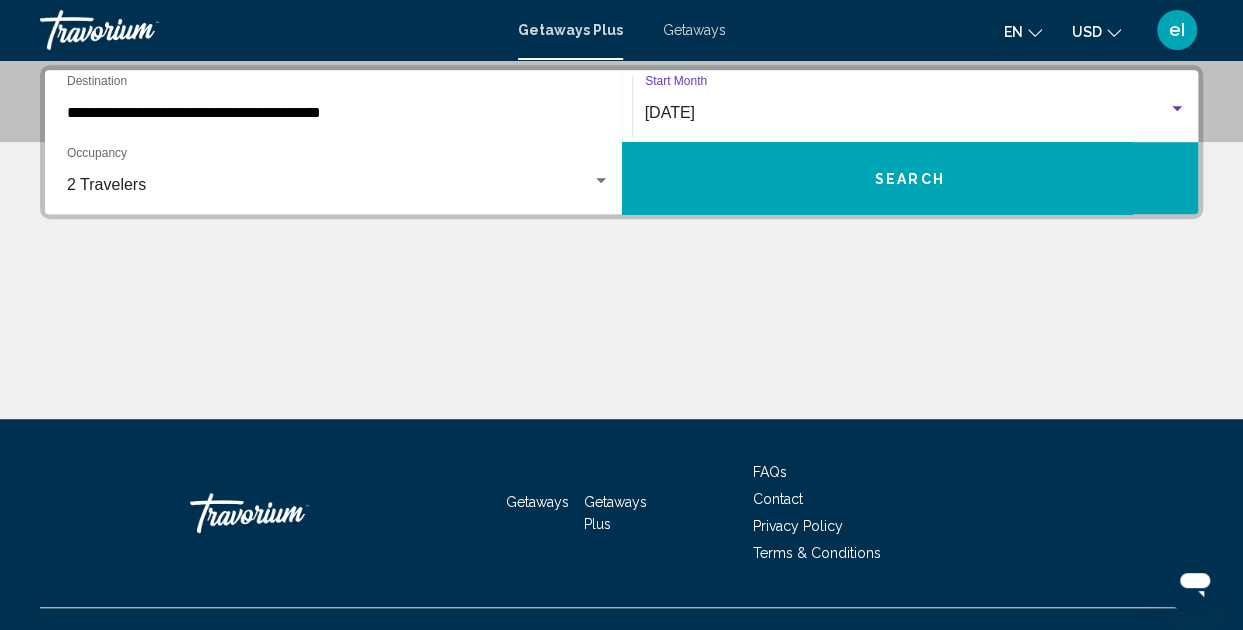 click on "Search" at bounding box center [910, 178] 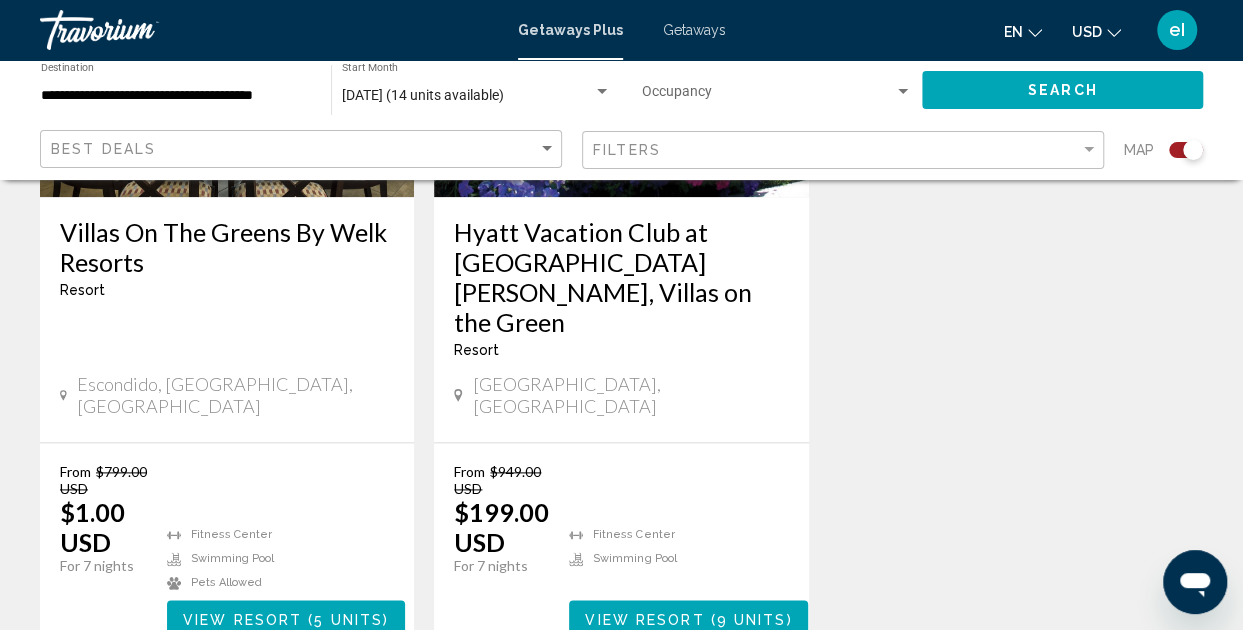 scroll, scrollTop: 1100, scrollLeft: 0, axis: vertical 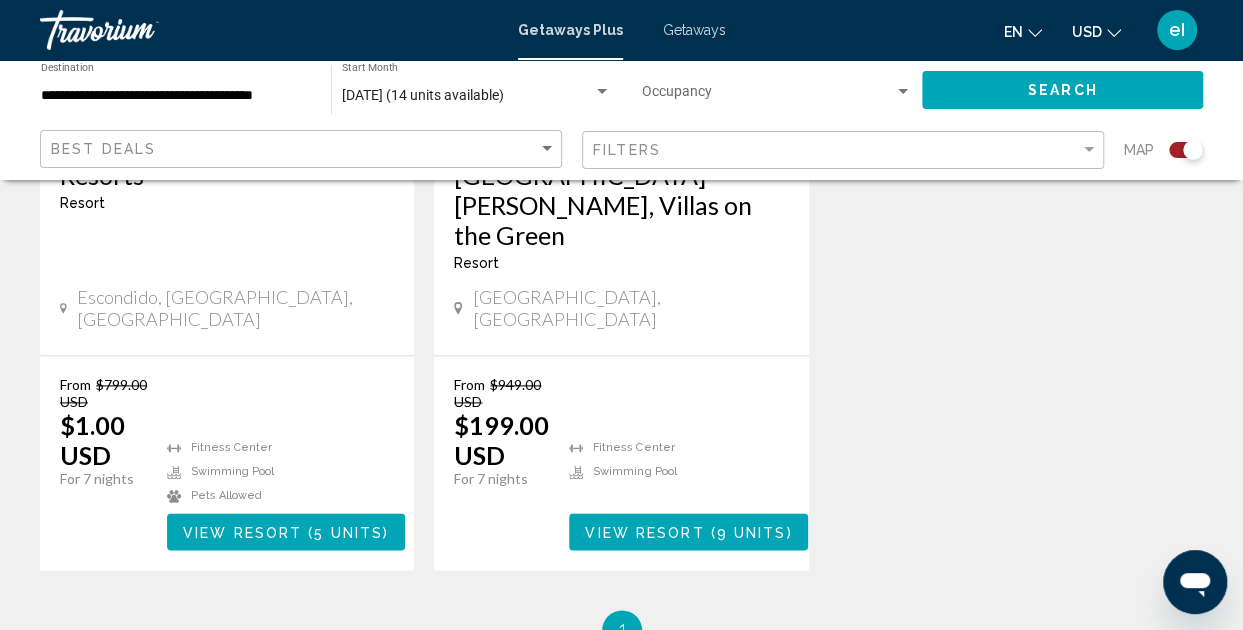 click on "View Resort" at bounding box center (242, 532) 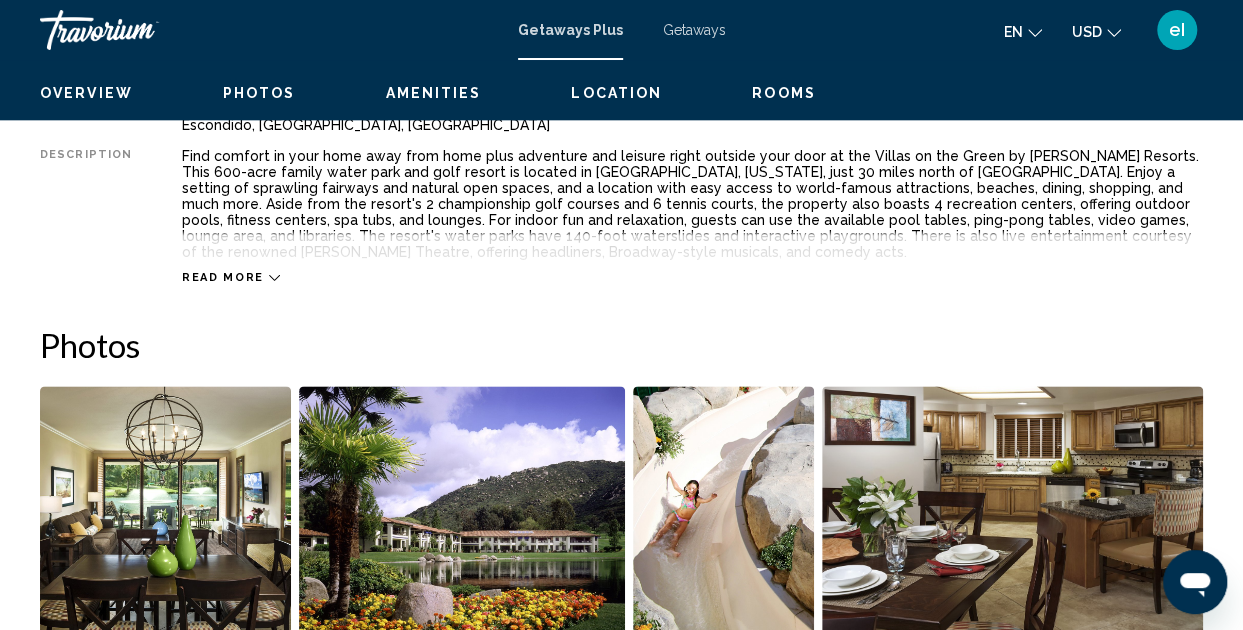 scroll, scrollTop: 220, scrollLeft: 0, axis: vertical 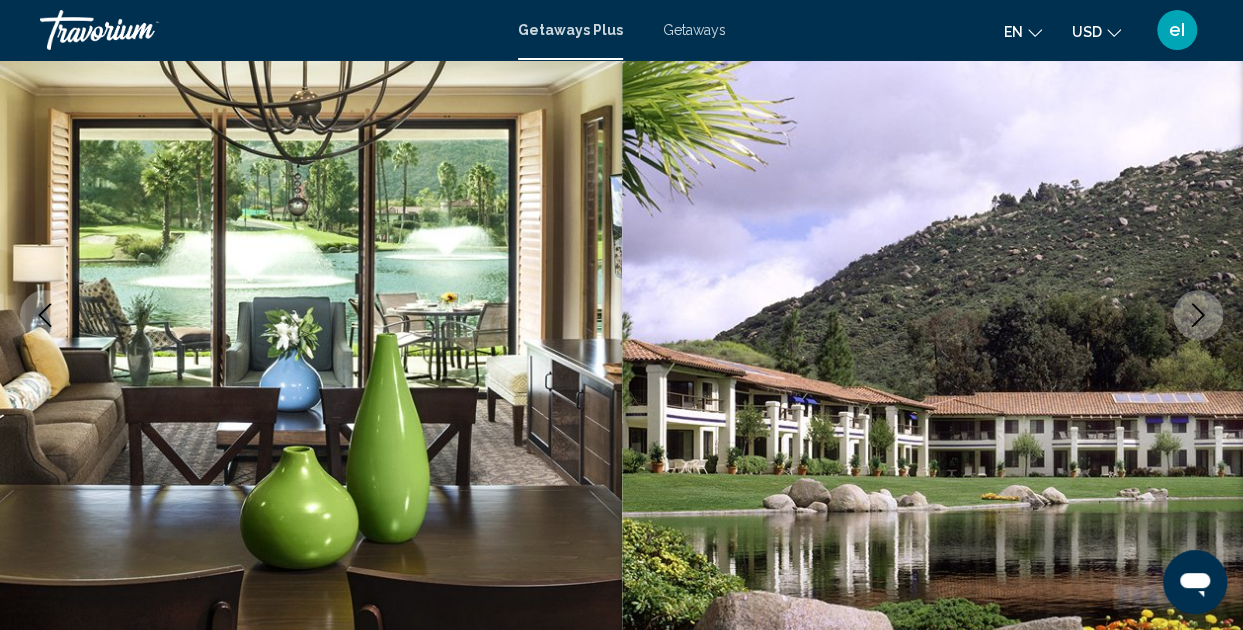 click 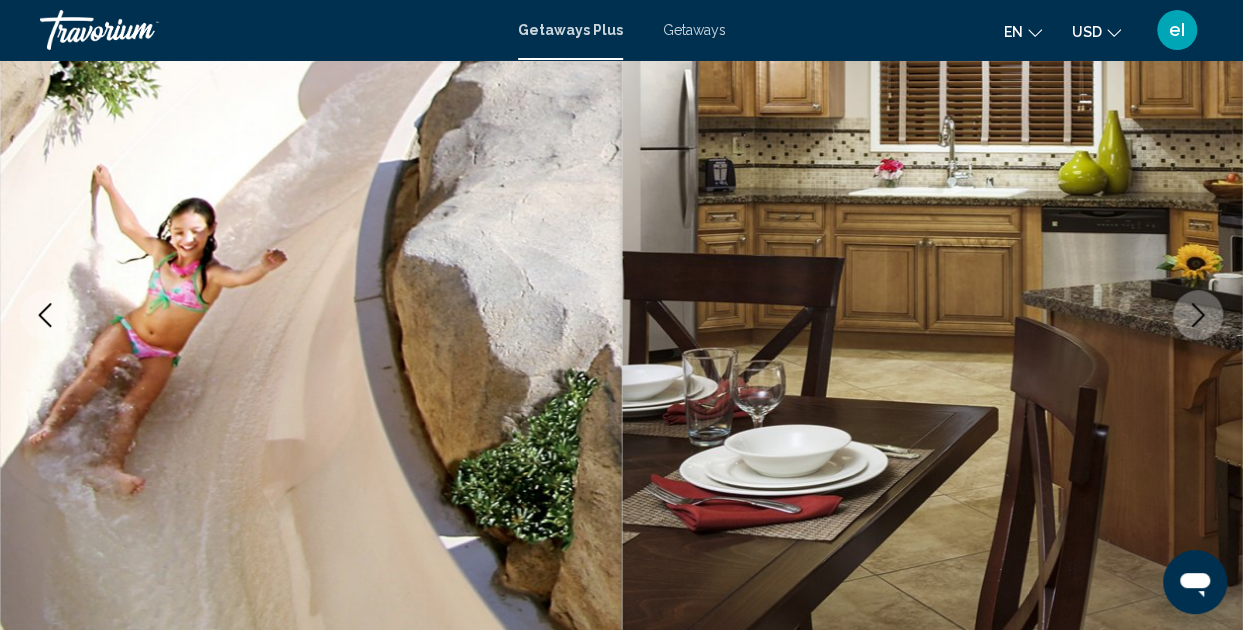 click 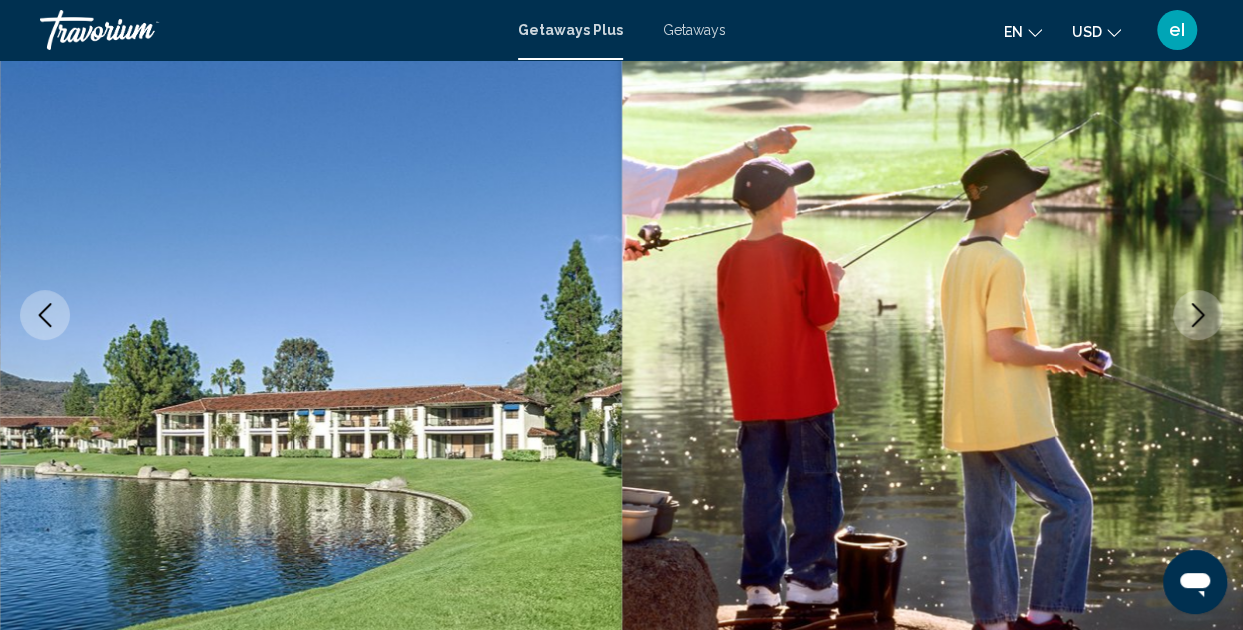 click 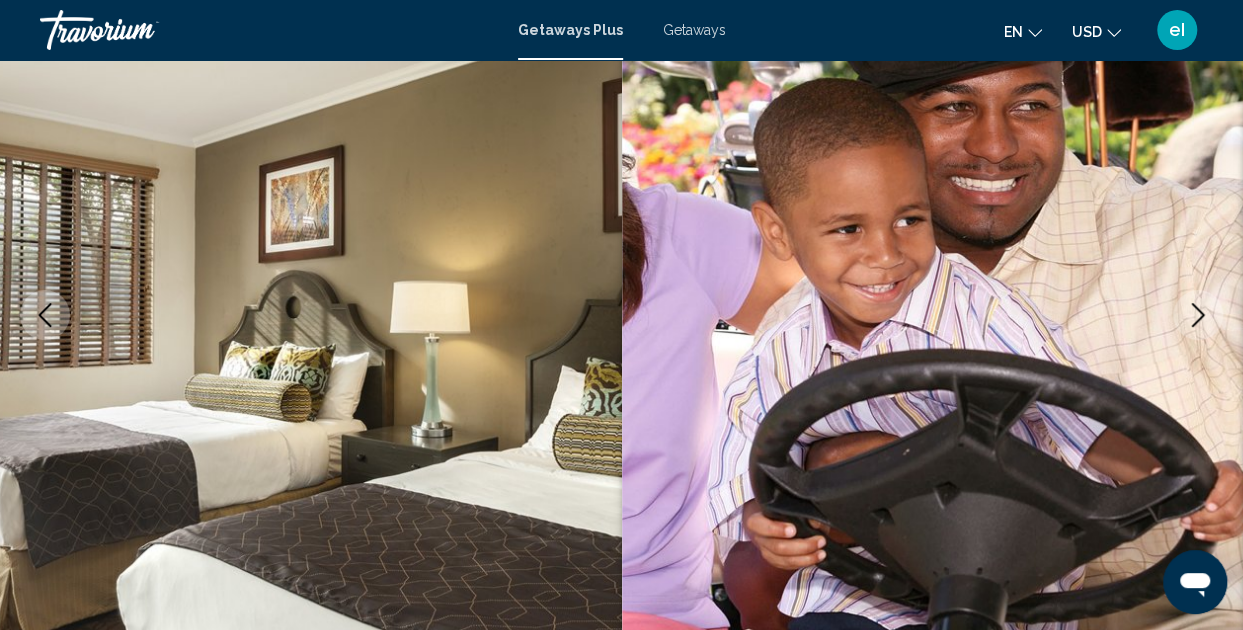 click 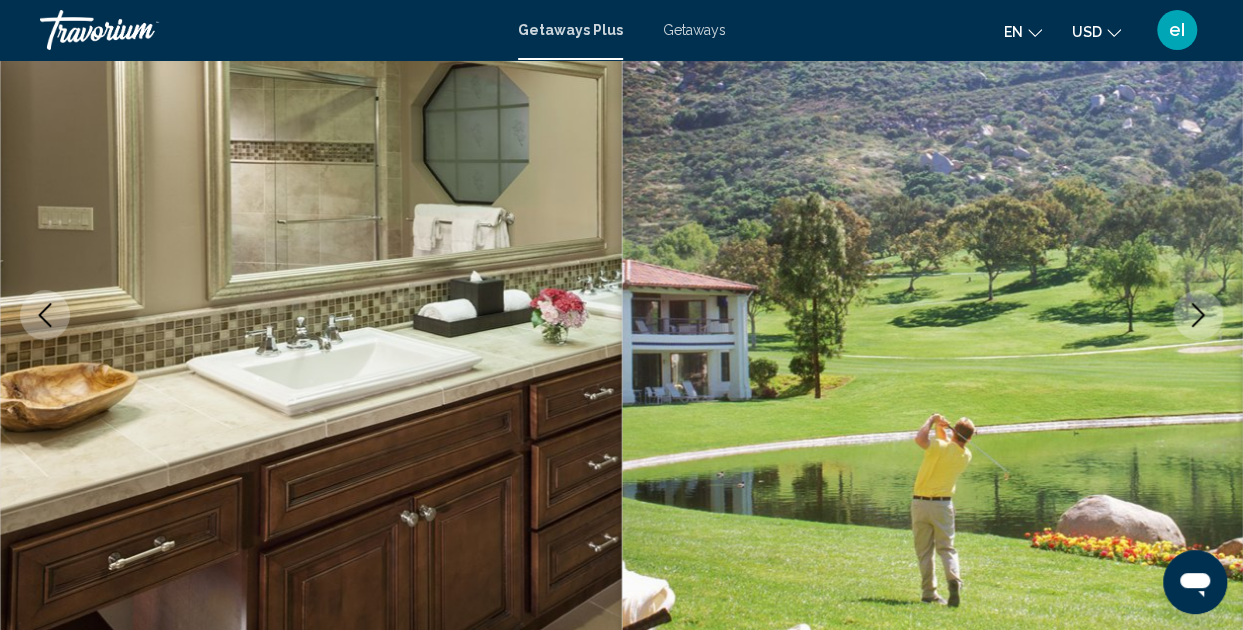 click 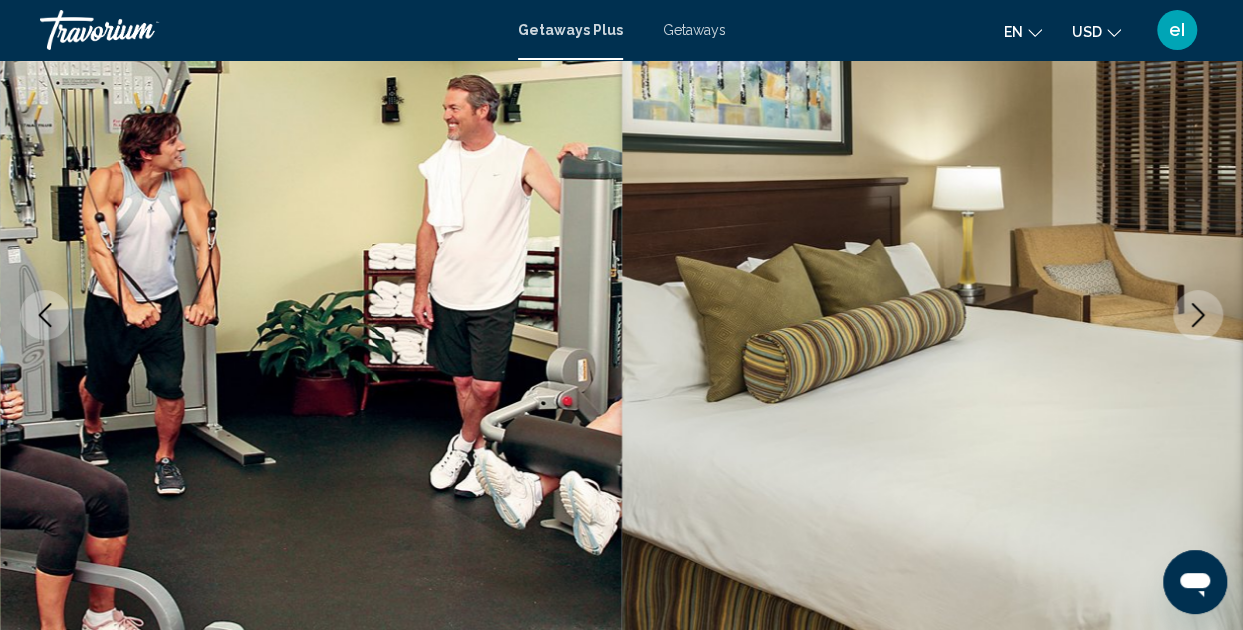 click 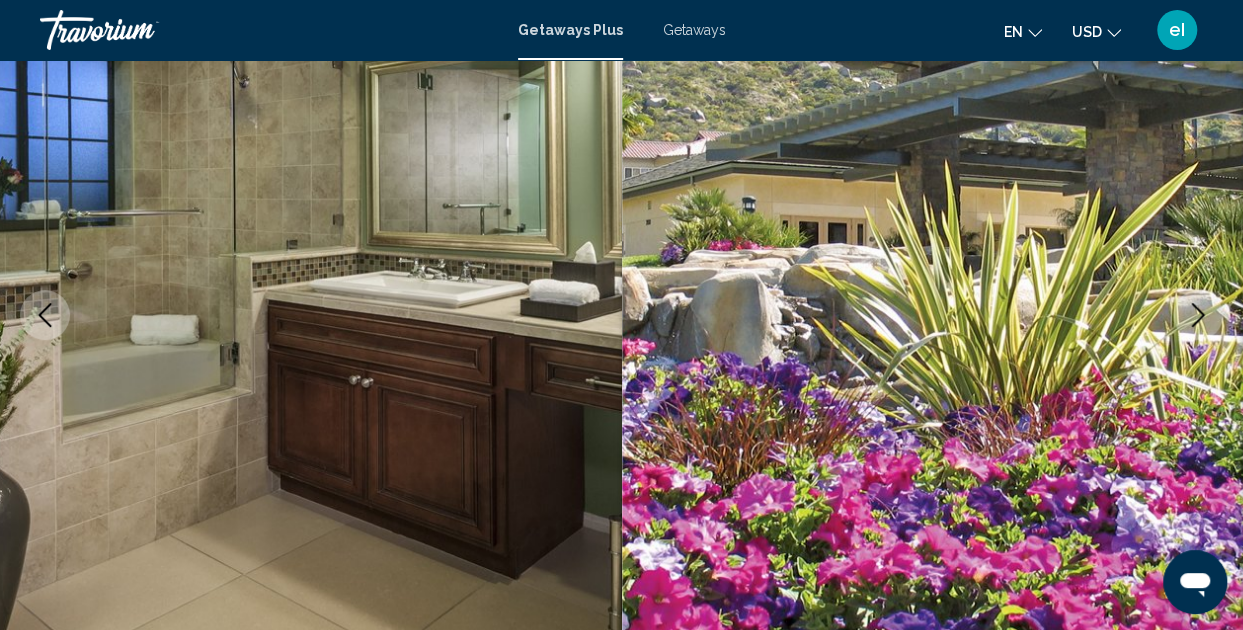 click 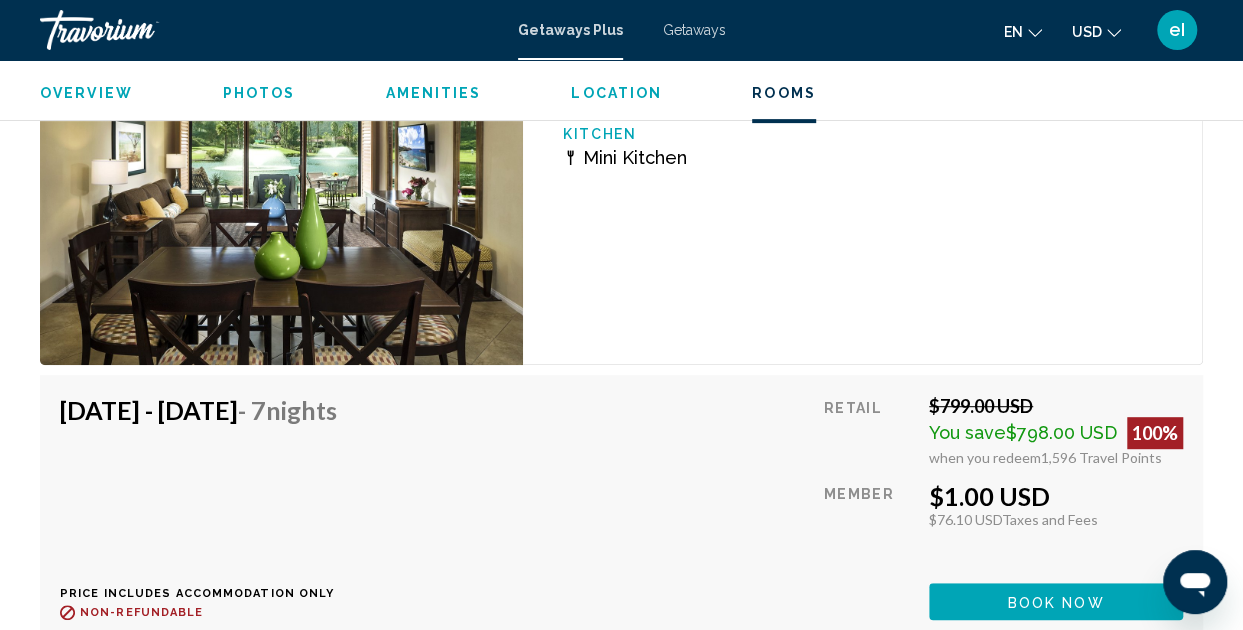 scroll, scrollTop: 3760, scrollLeft: 0, axis: vertical 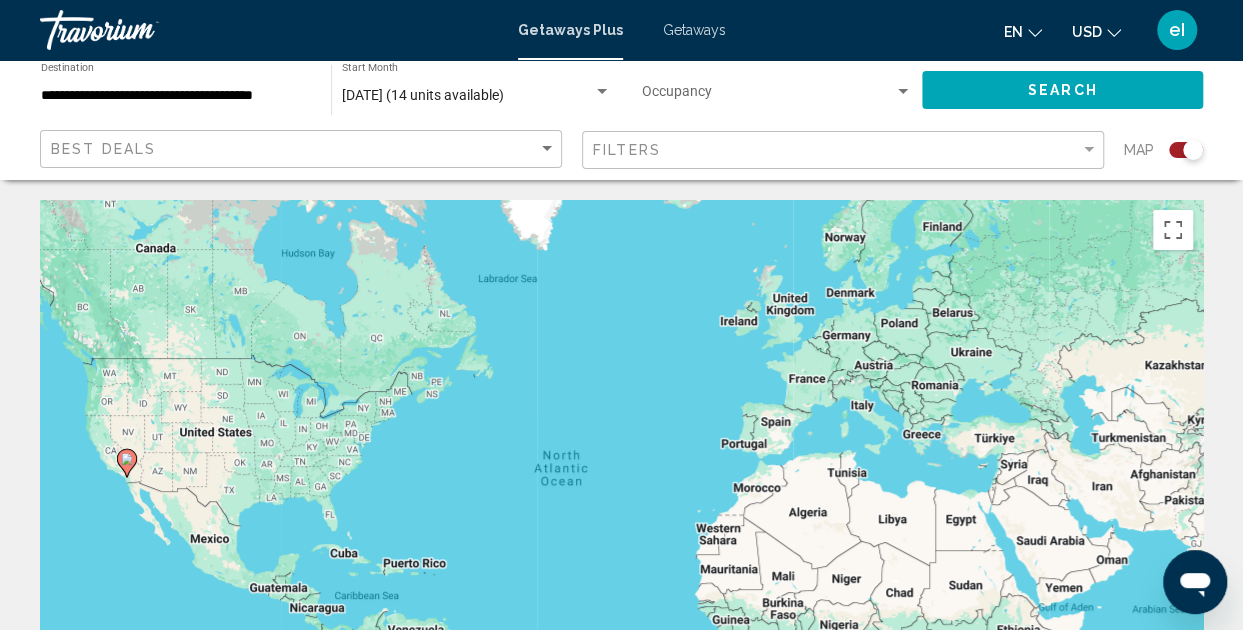 click on "**********" at bounding box center (176, 96) 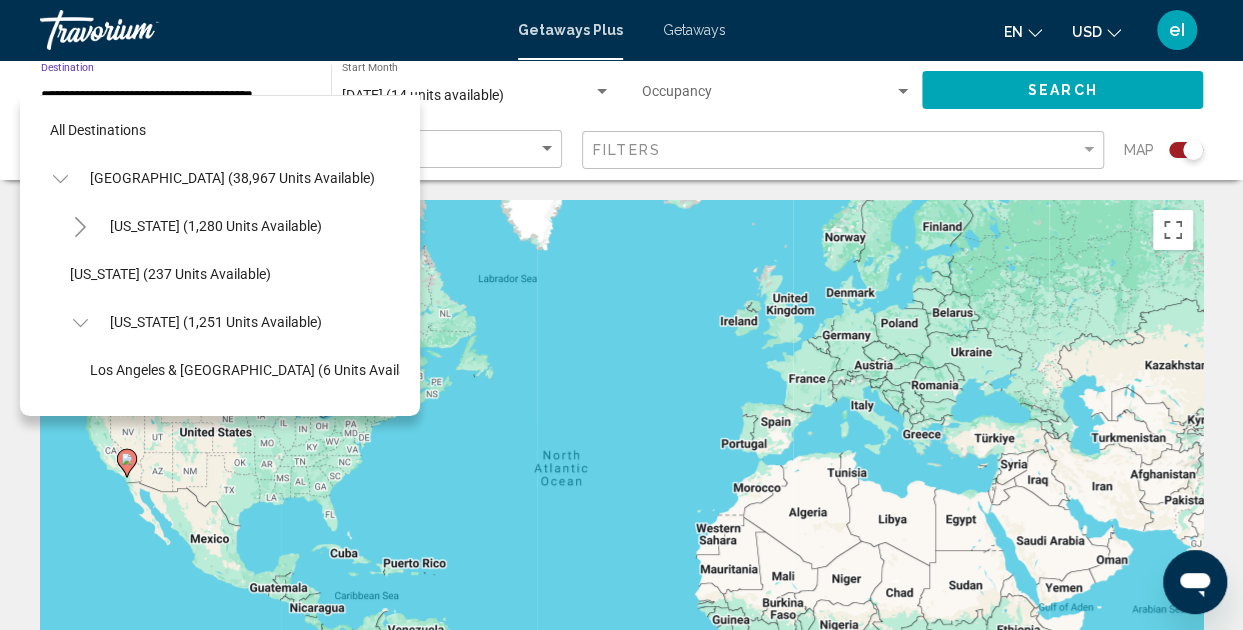 scroll, scrollTop: 270, scrollLeft: 0, axis: vertical 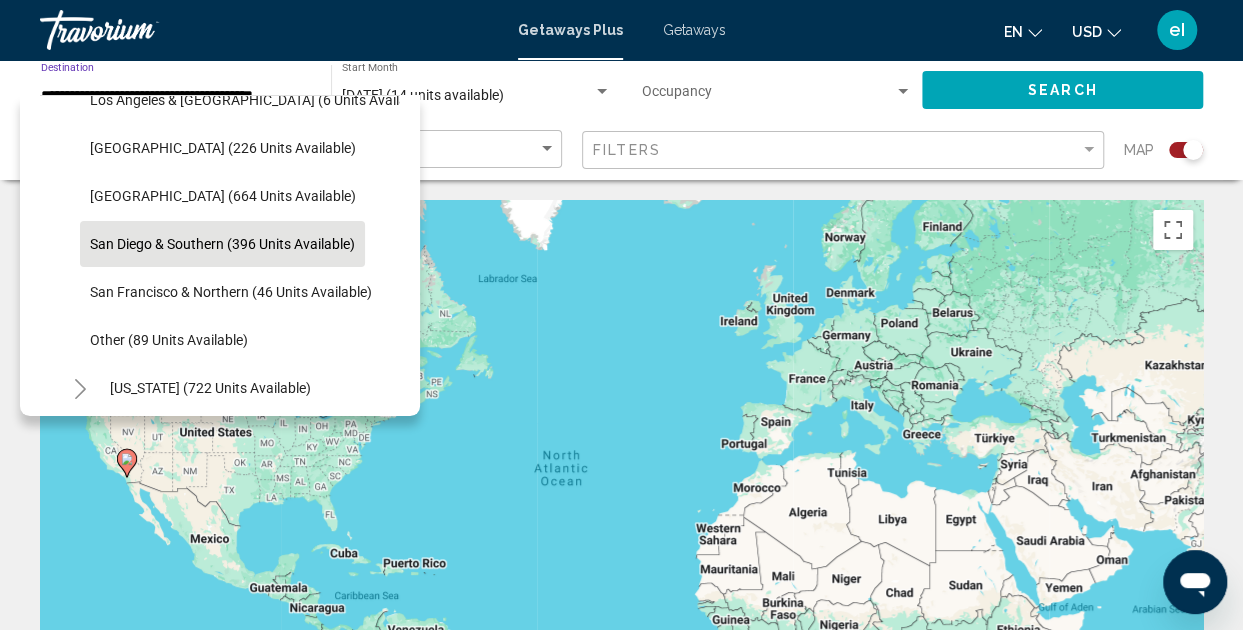 click on "San Diego & Southern (396 units available)" 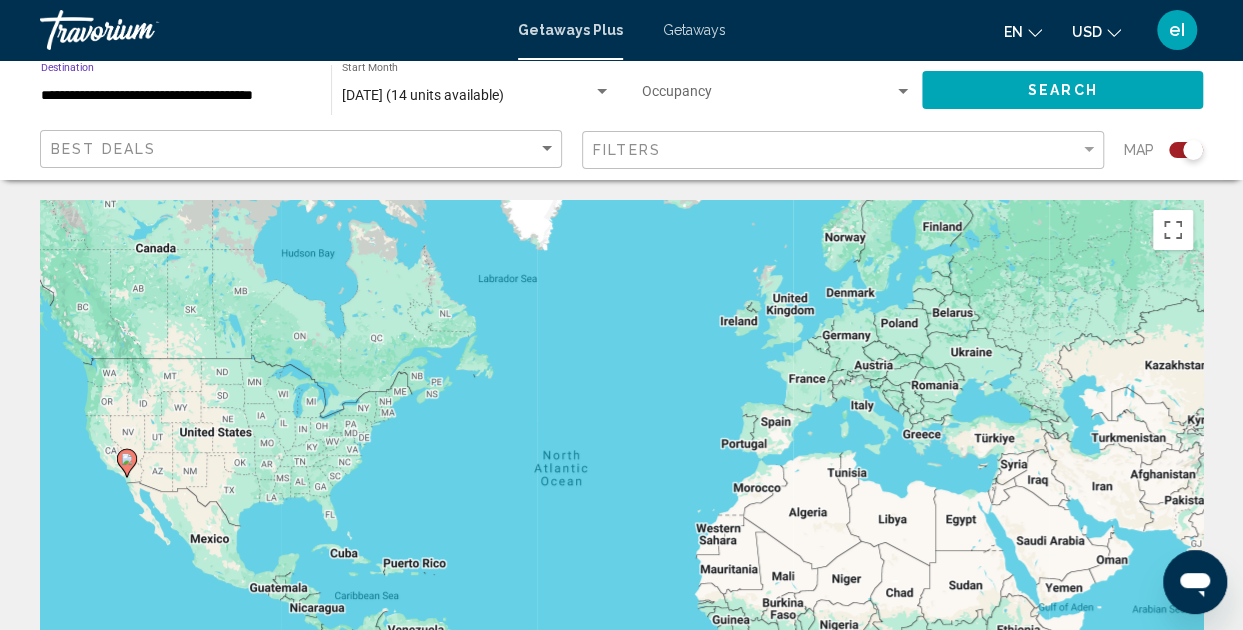 click on "September 2025 (14 units available) Start Month All Start Months" 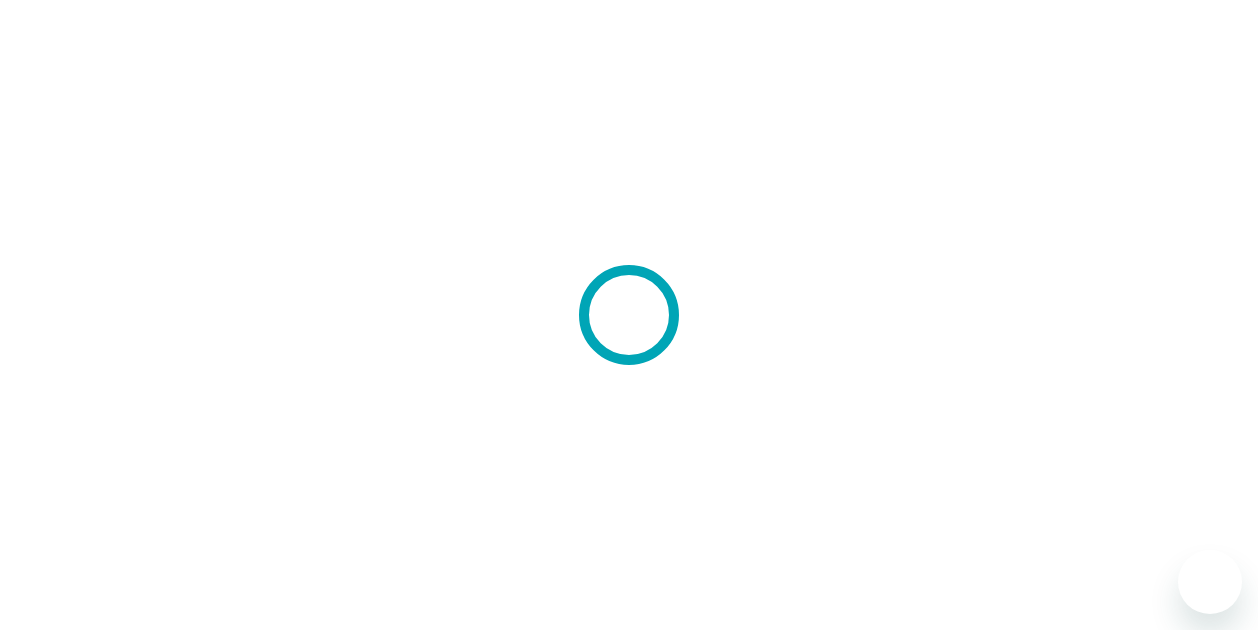 scroll, scrollTop: 0, scrollLeft: 0, axis: both 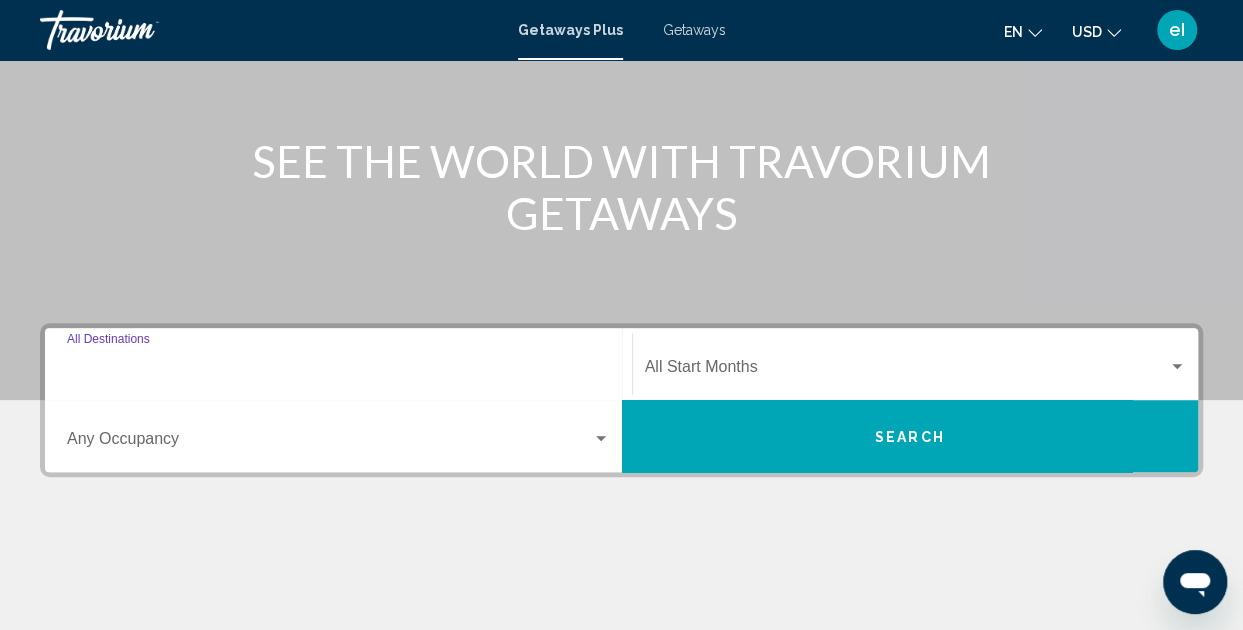 click on "Destination All Destinations" at bounding box center (338, 371) 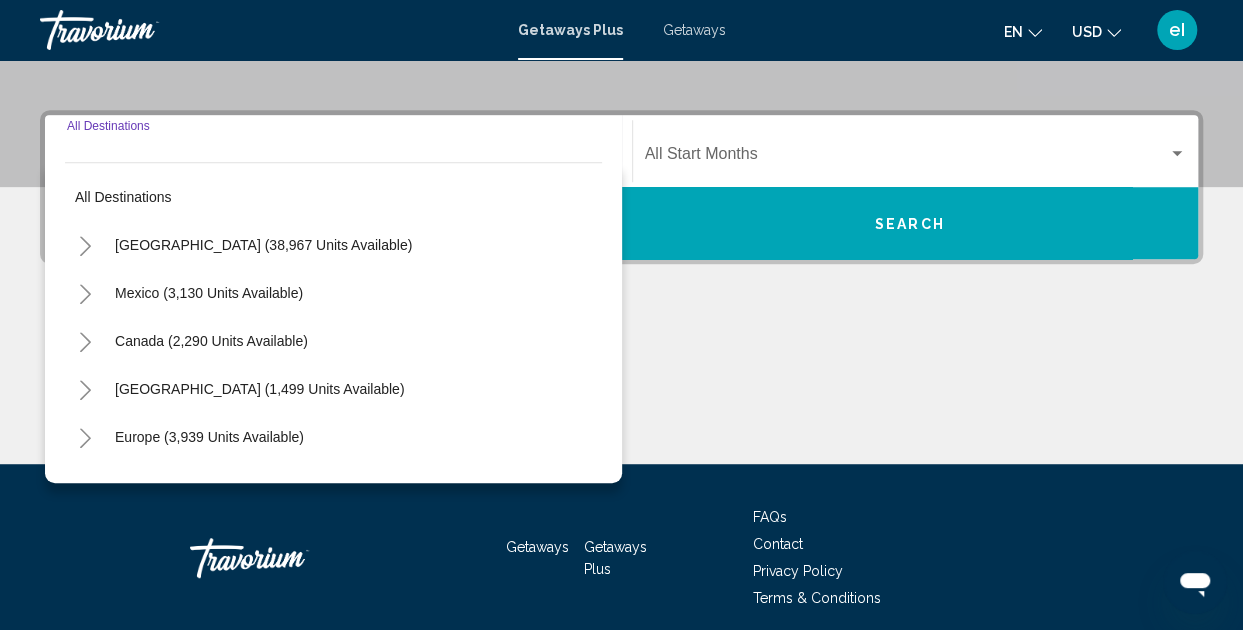 scroll, scrollTop: 458, scrollLeft: 0, axis: vertical 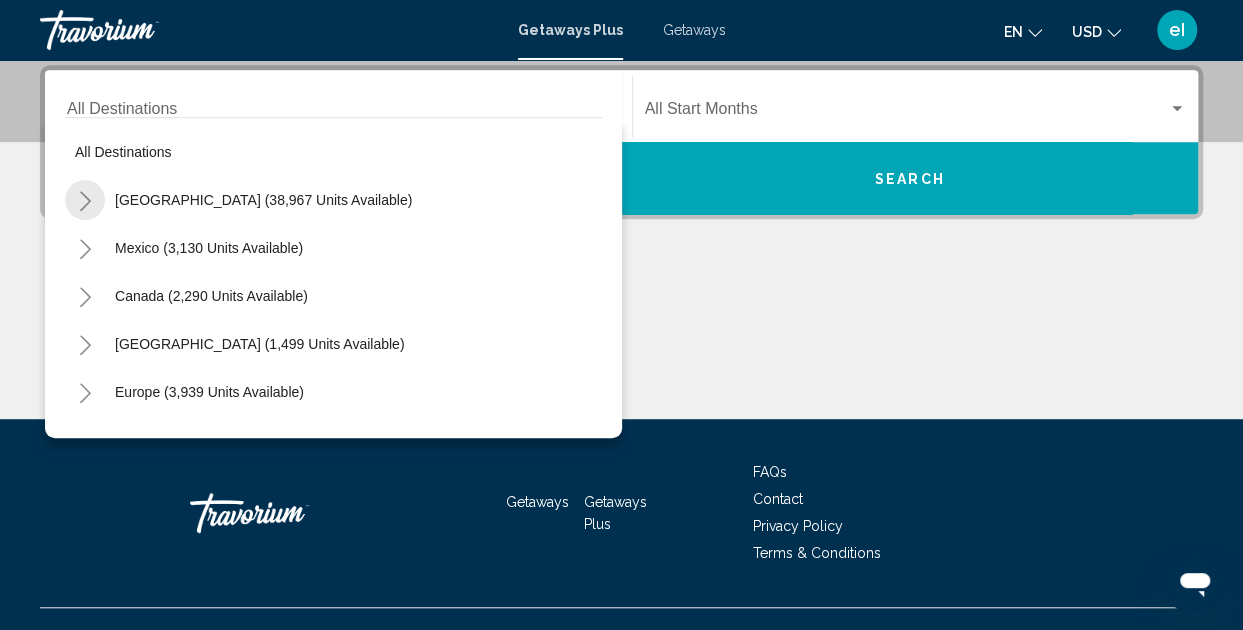 click 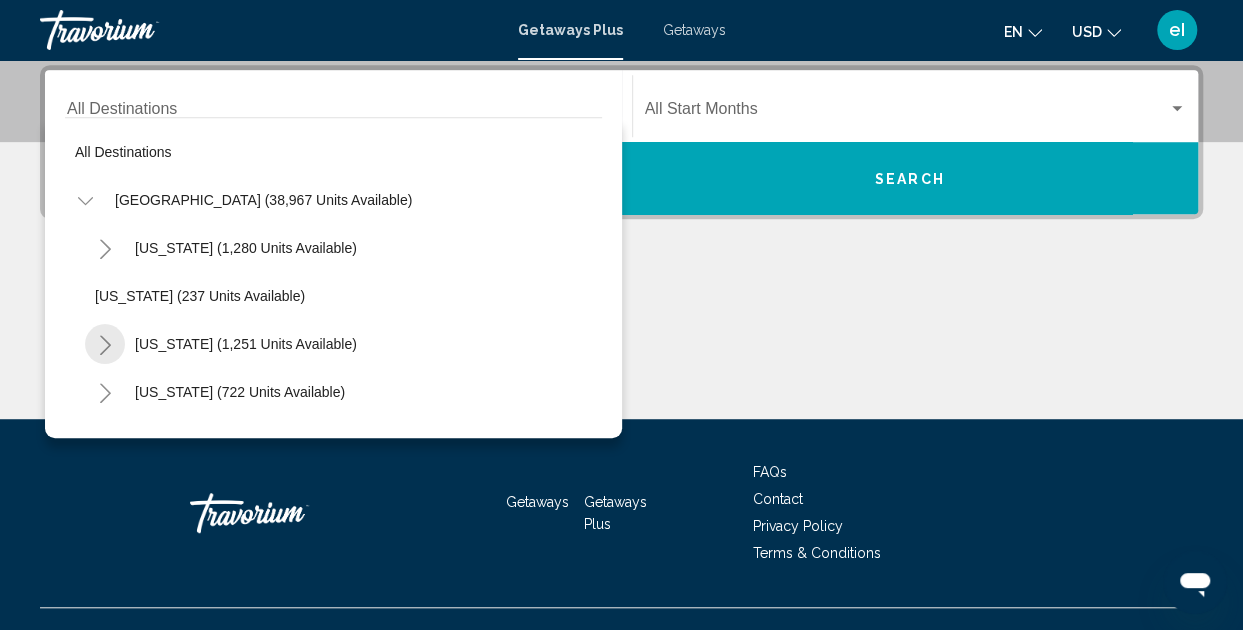 click 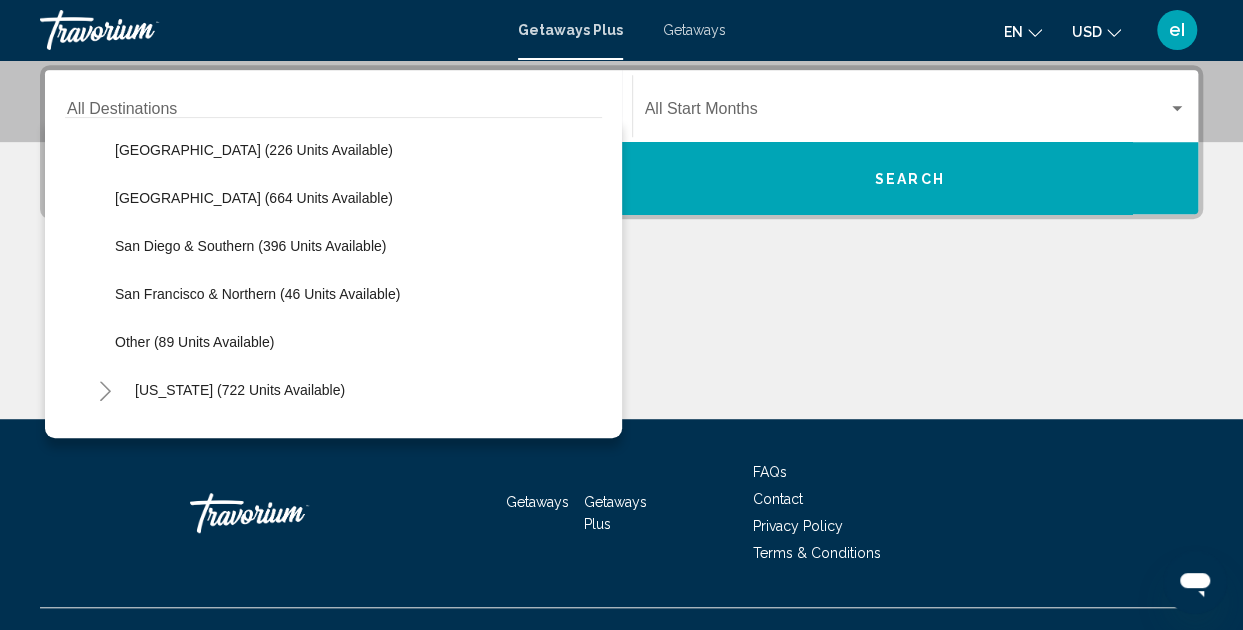 scroll, scrollTop: 200, scrollLeft: 0, axis: vertical 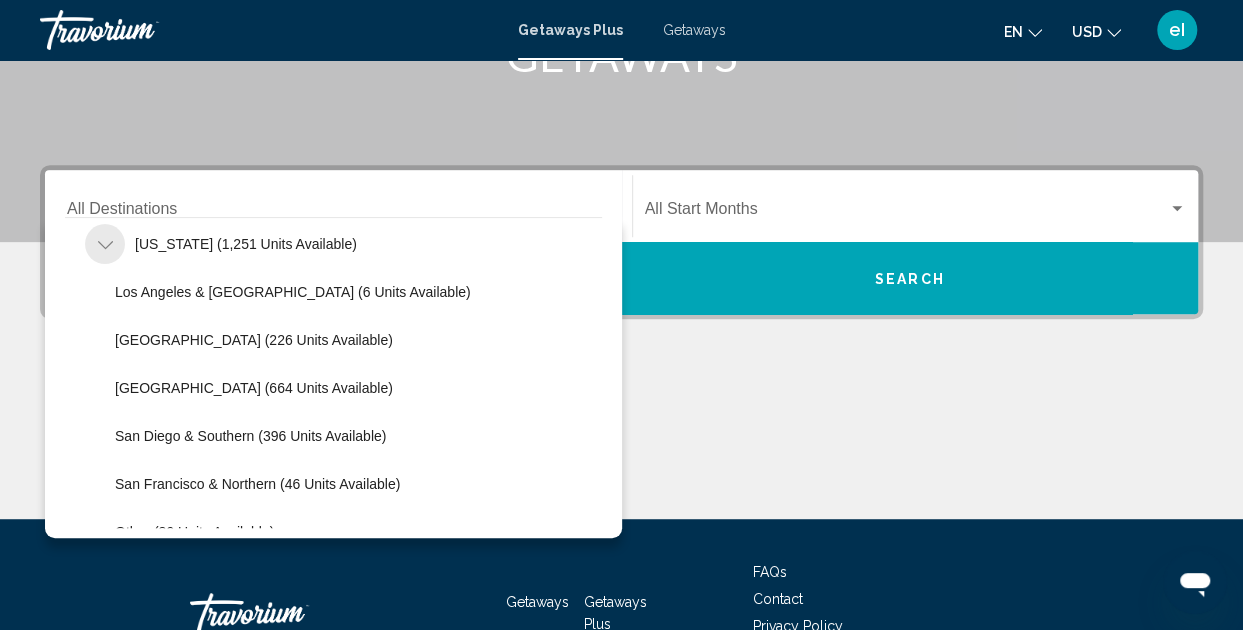 click 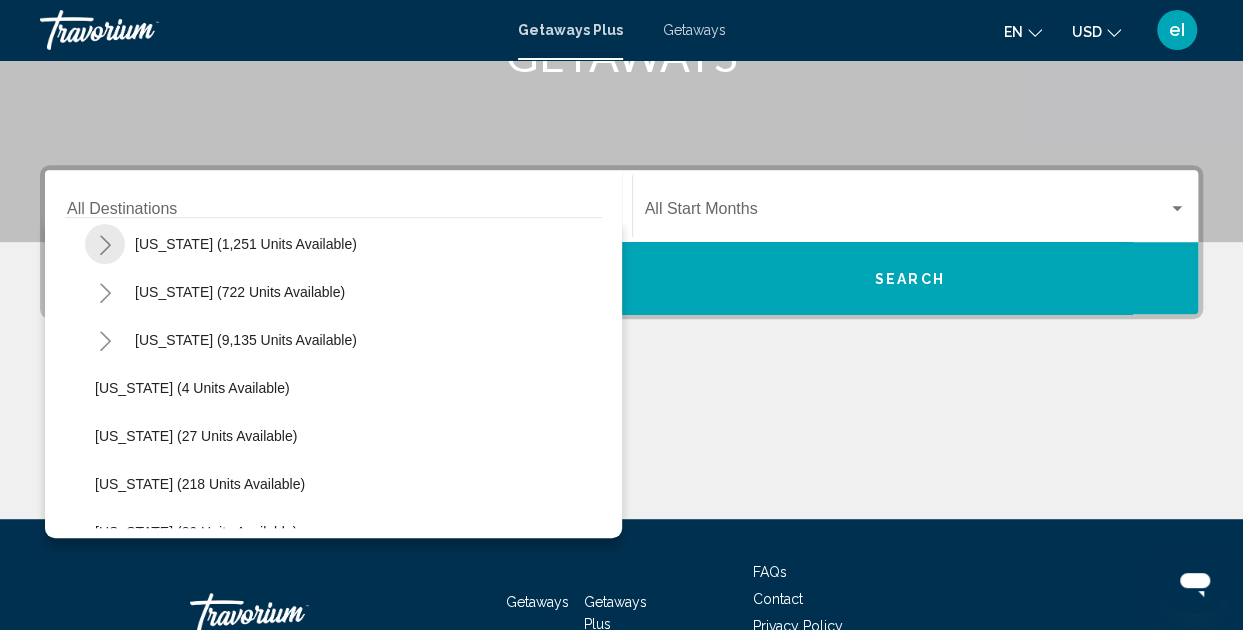 click 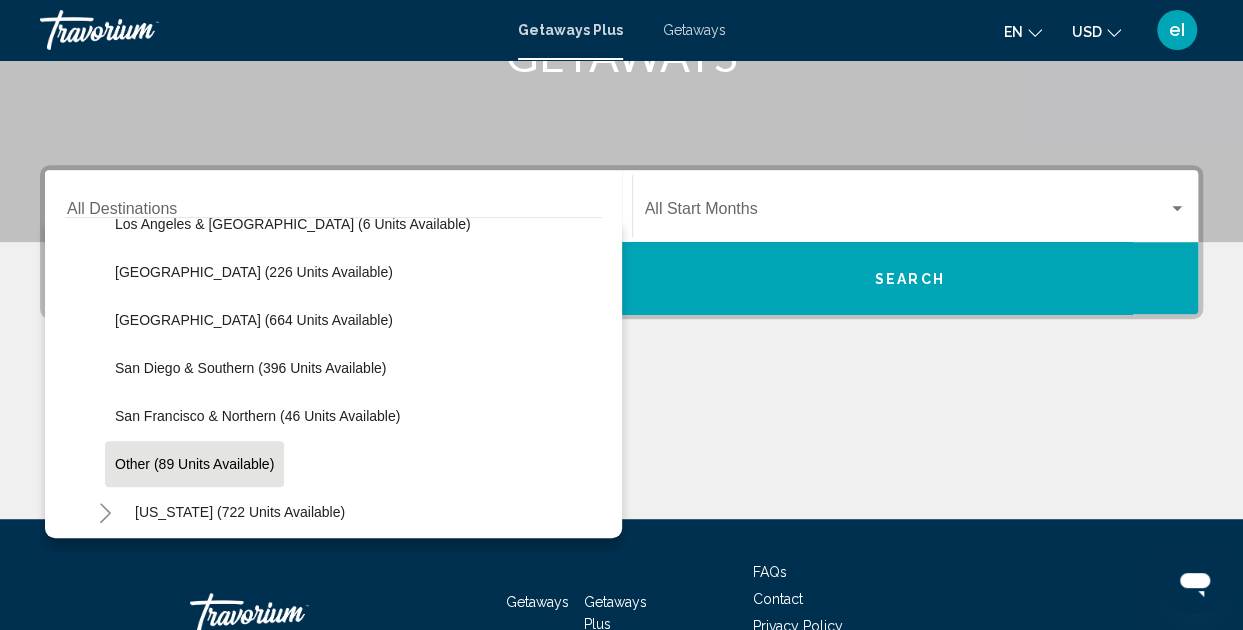 scroll, scrollTop: 300, scrollLeft: 0, axis: vertical 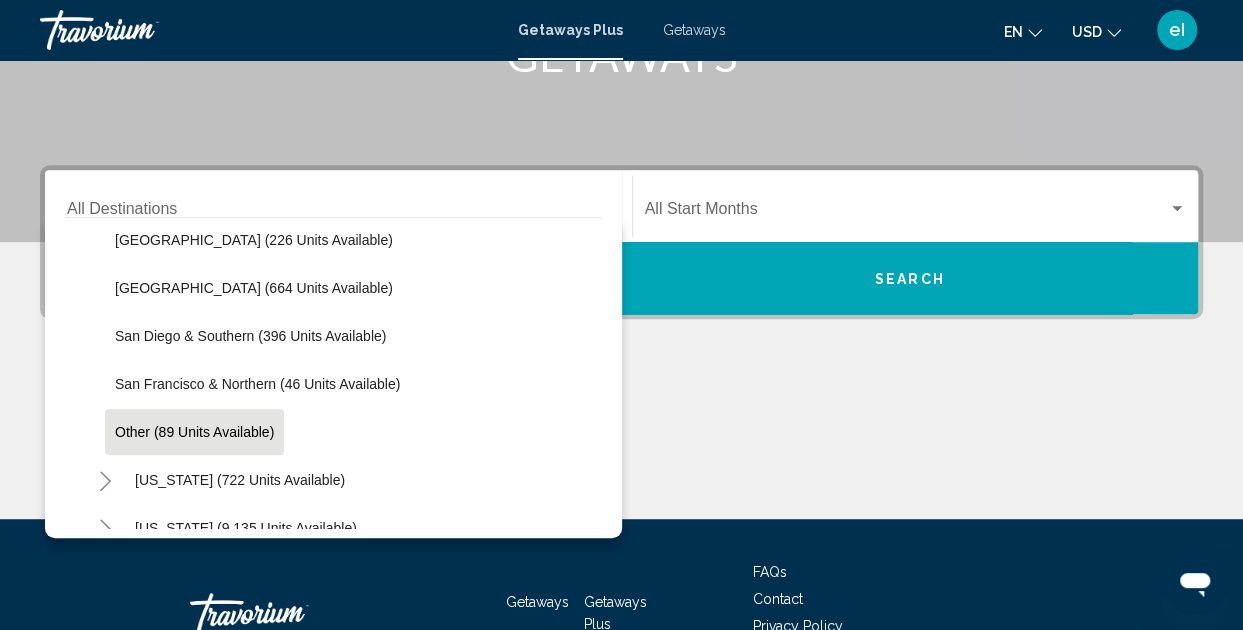click on "Other (89 units available)" 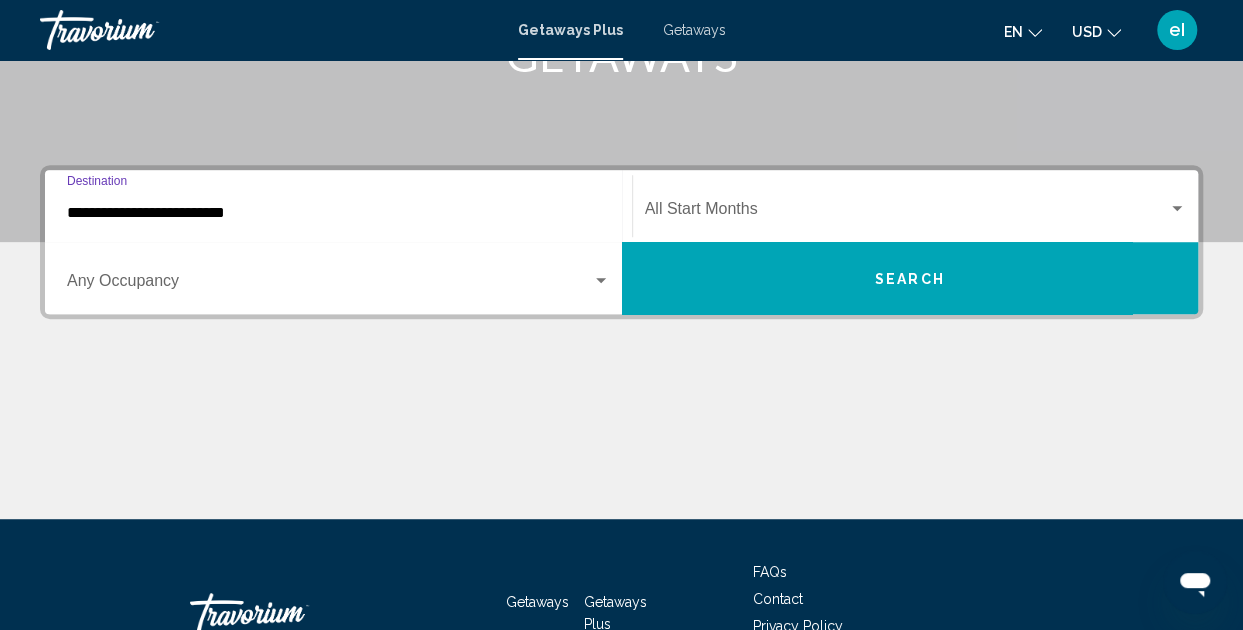scroll, scrollTop: 458, scrollLeft: 0, axis: vertical 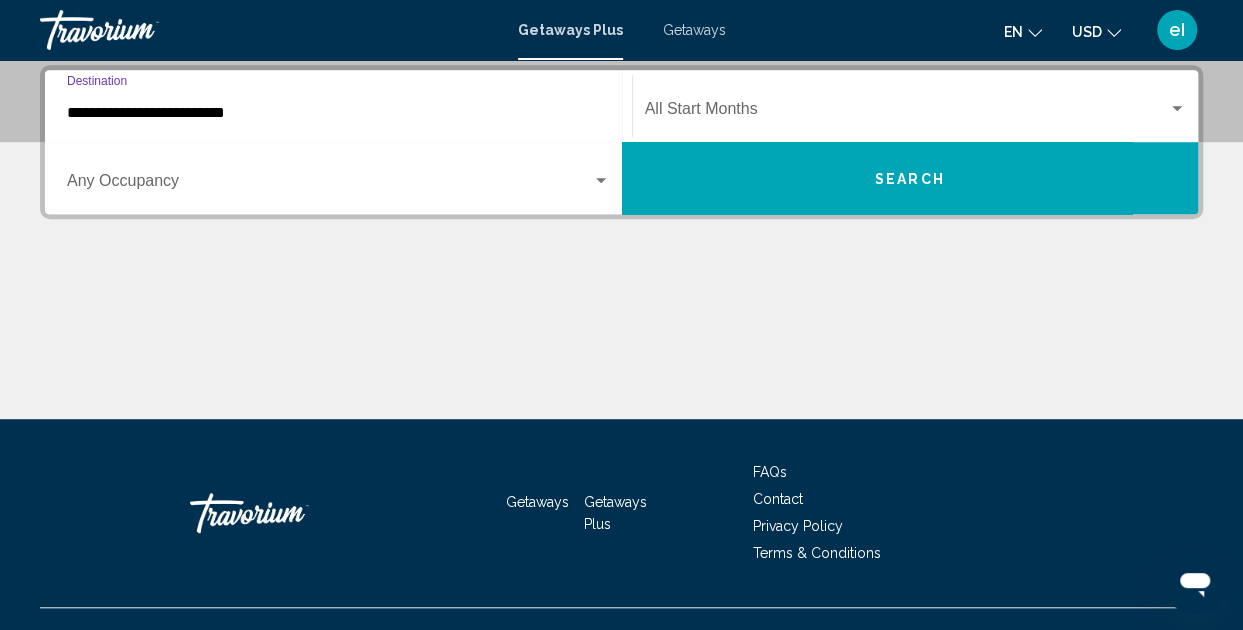 click at bounding box center (1177, 109) 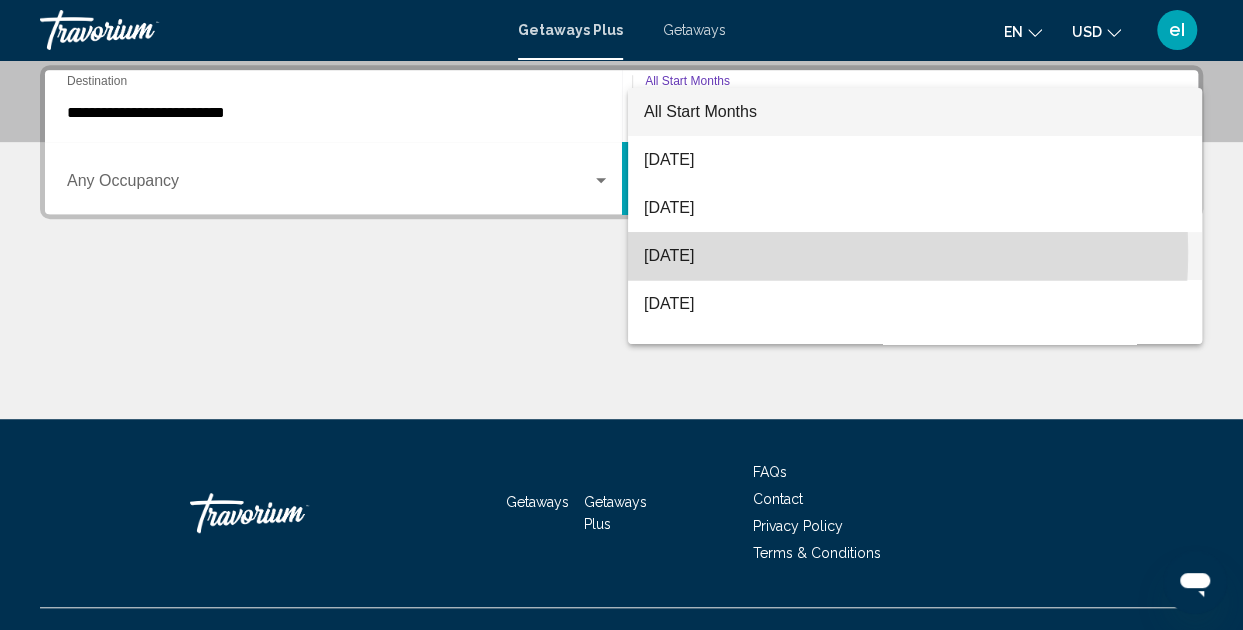 click on "[DATE]" at bounding box center [915, 256] 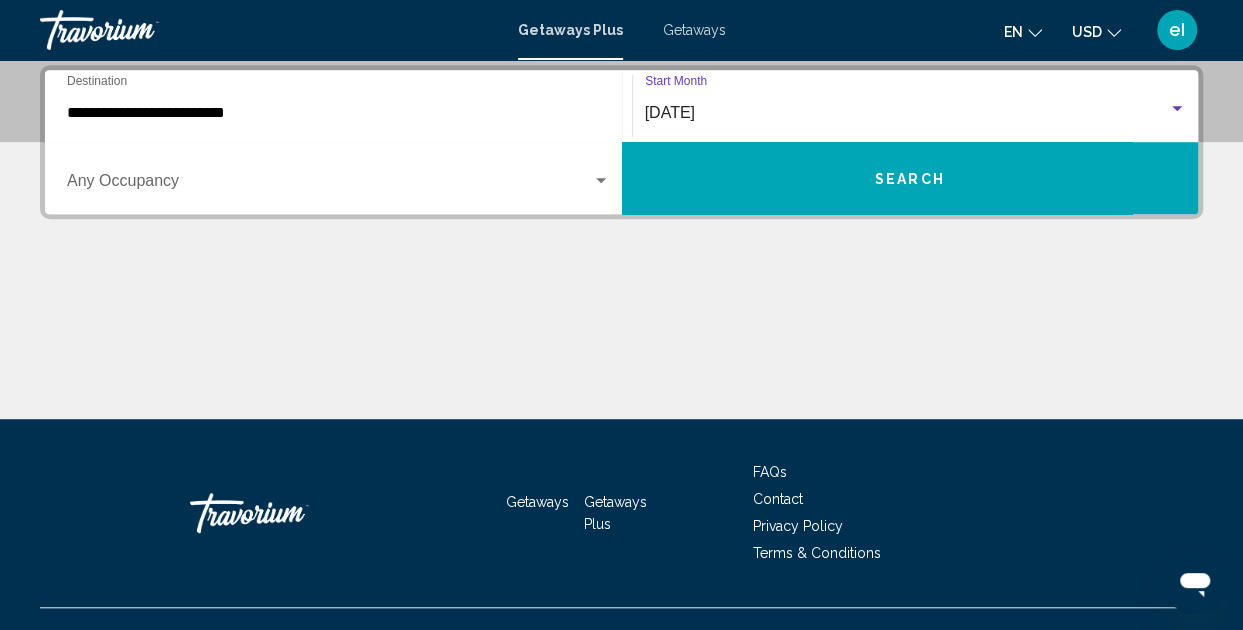 click on "Occupancy Any Occupancy" at bounding box center (338, 178) 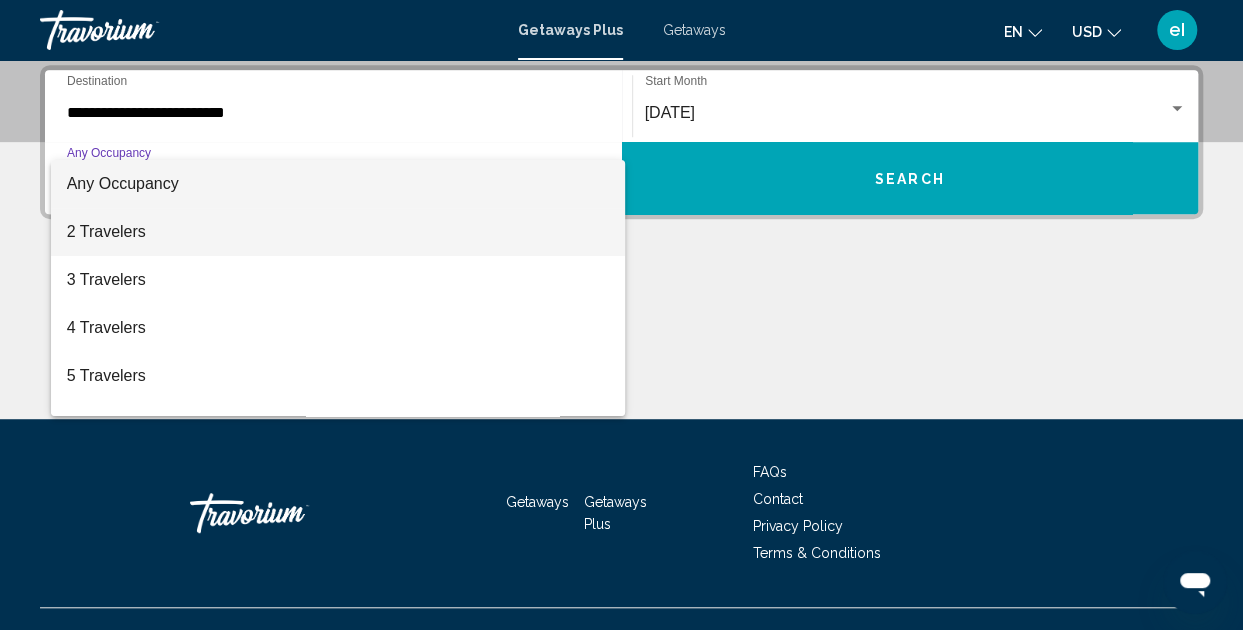 click on "2 Travelers" at bounding box center [338, 232] 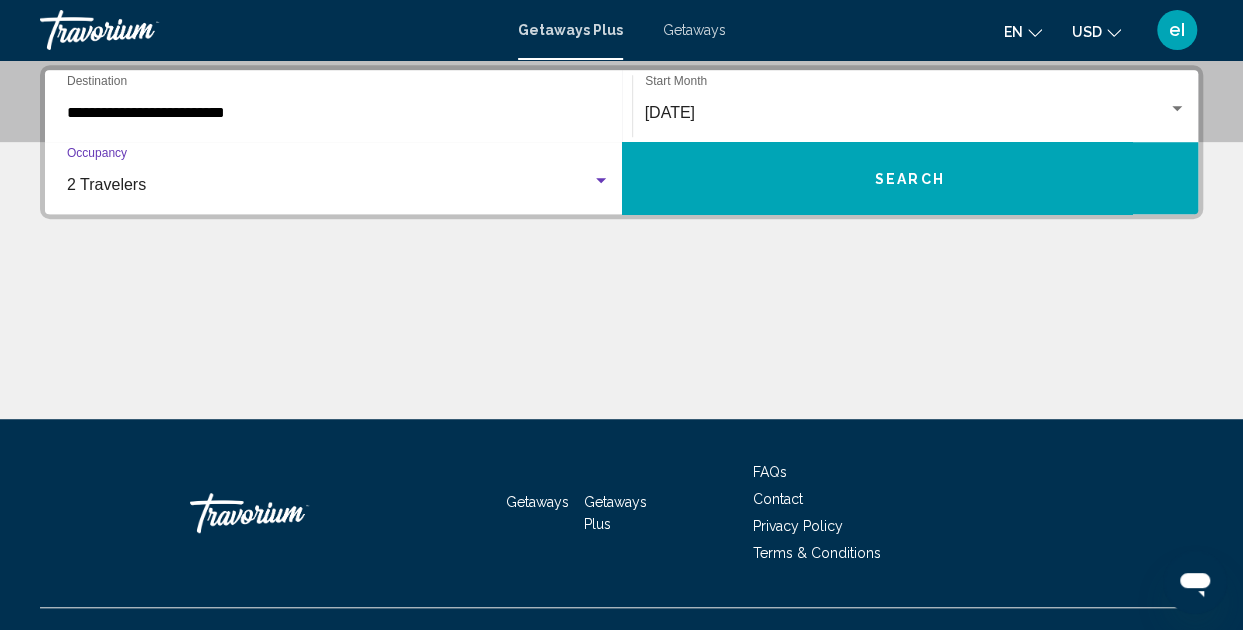 click on "Search" at bounding box center (910, 178) 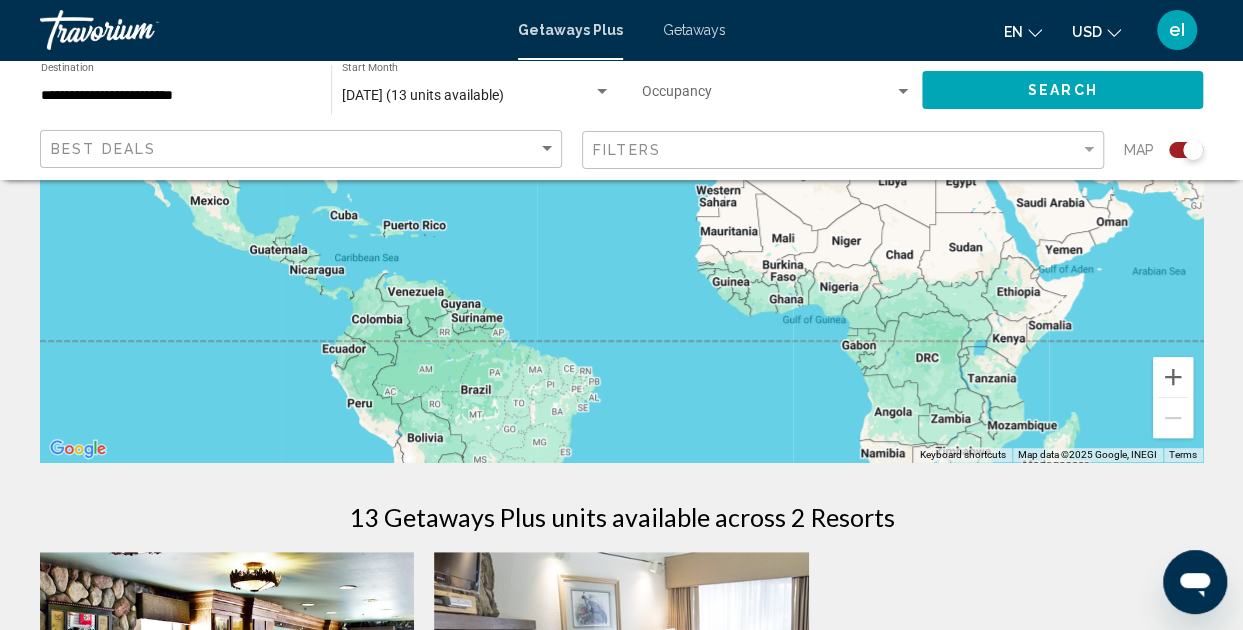 scroll, scrollTop: 0, scrollLeft: 0, axis: both 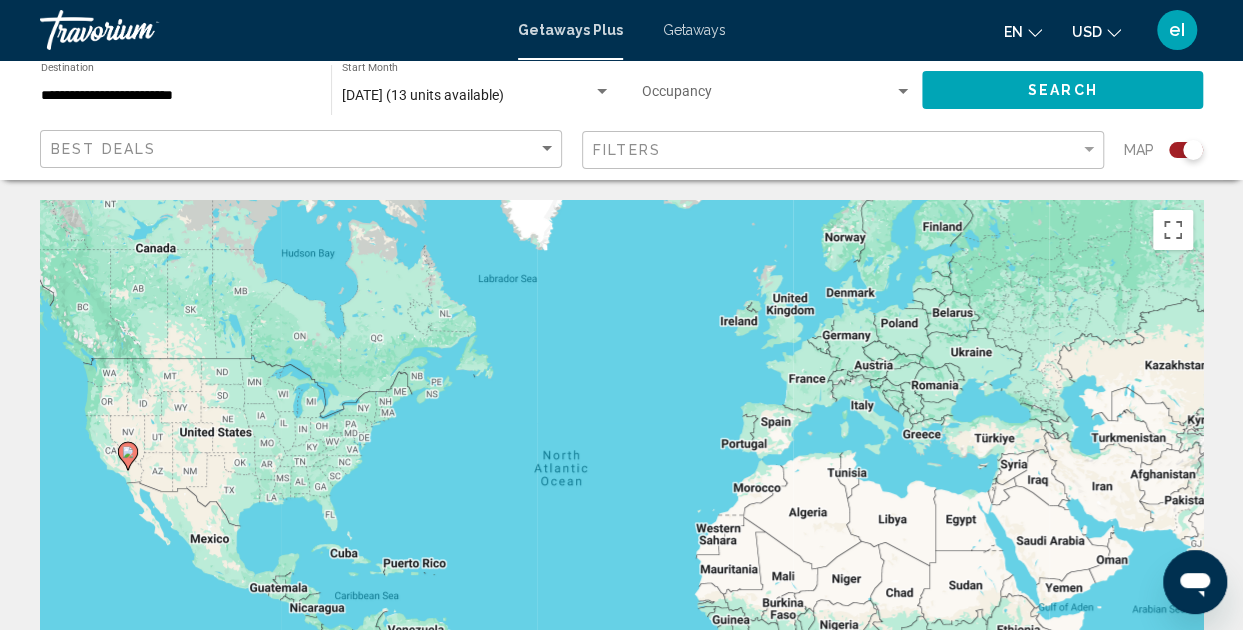 click on "**********" at bounding box center [176, 96] 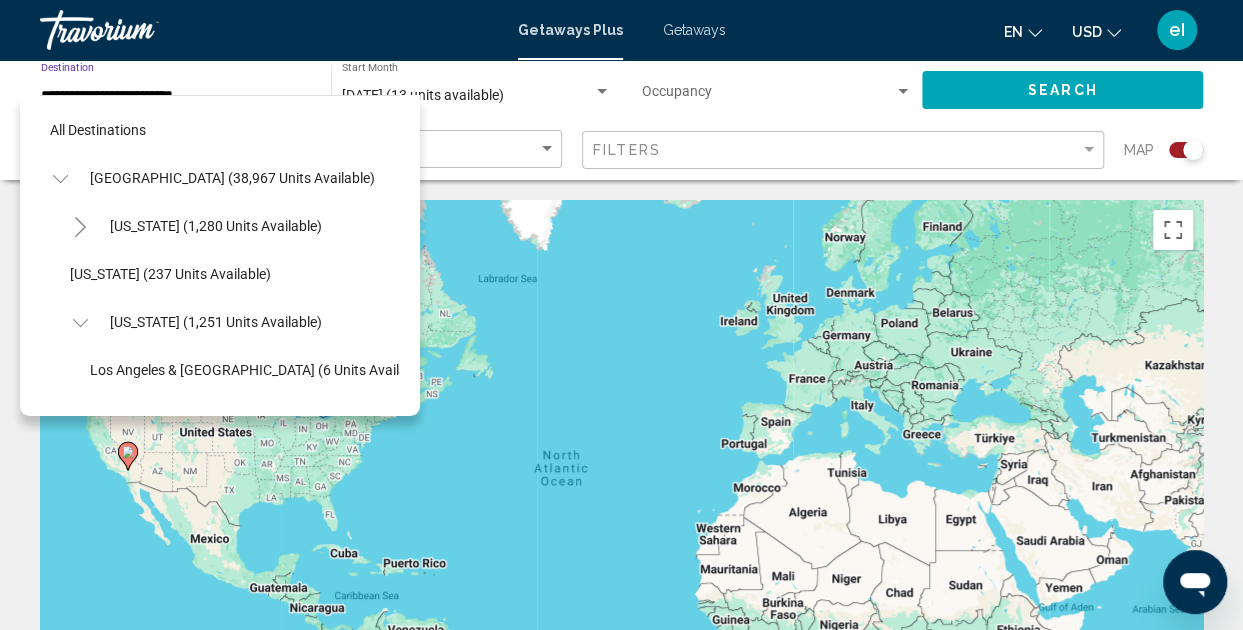scroll, scrollTop: 366, scrollLeft: 0, axis: vertical 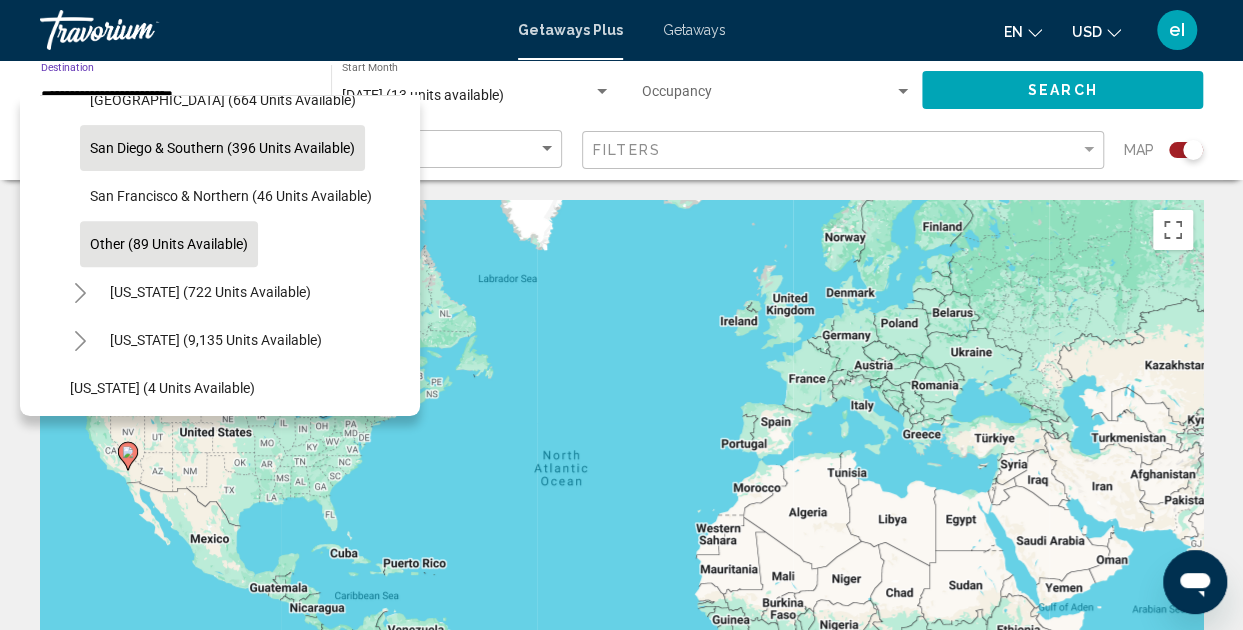 click on "San Diego & Southern (396 units available)" 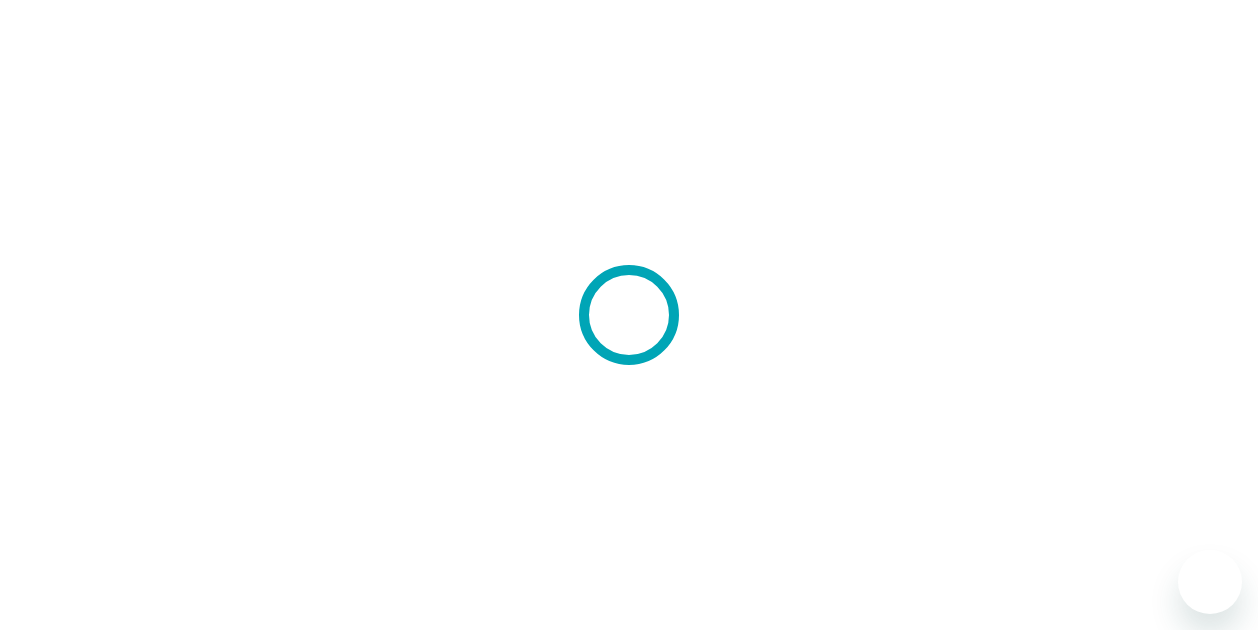 scroll, scrollTop: 0, scrollLeft: 0, axis: both 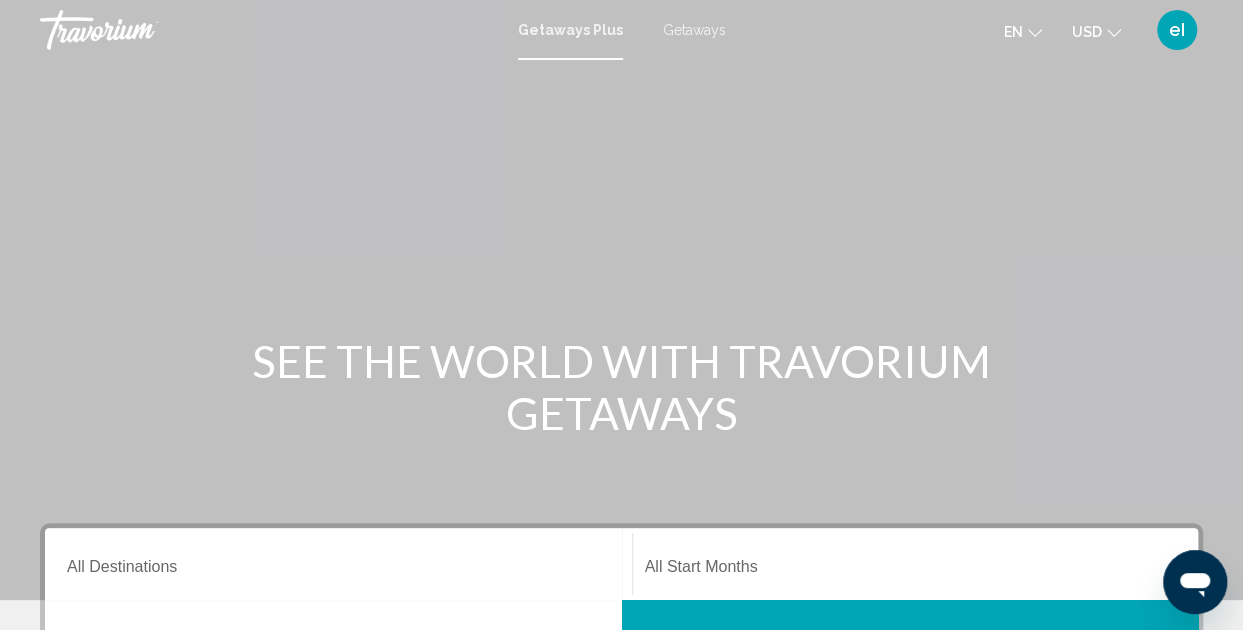 click on "Destination All Destinations" at bounding box center (338, 571) 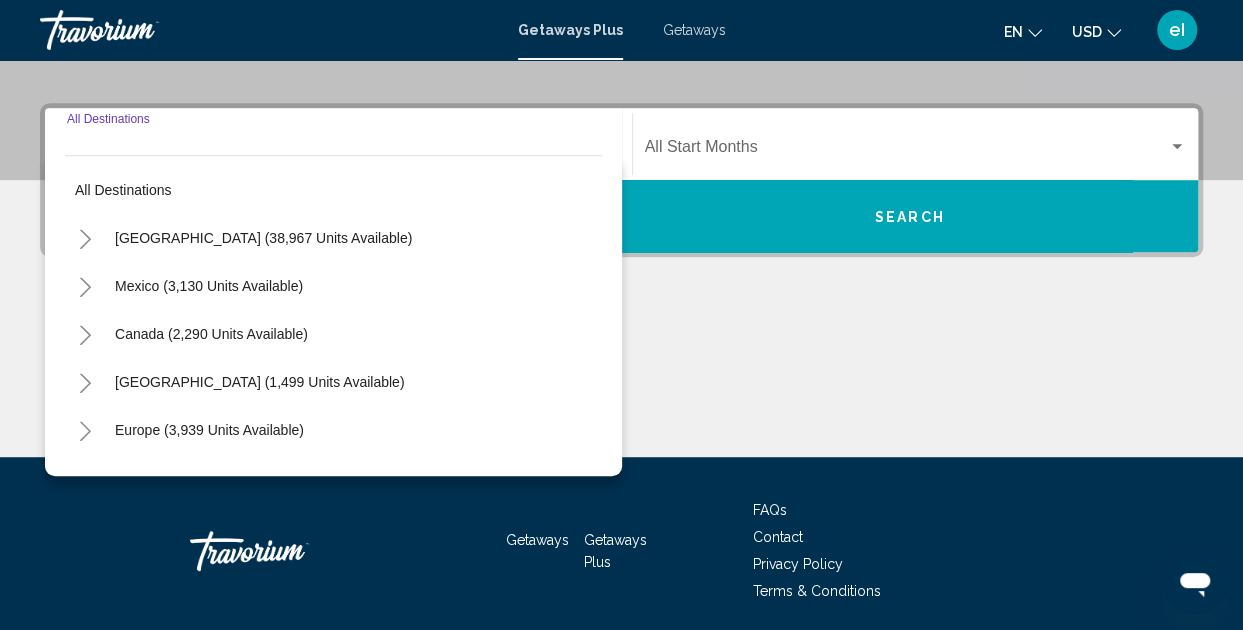 scroll, scrollTop: 458, scrollLeft: 0, axis: vertical 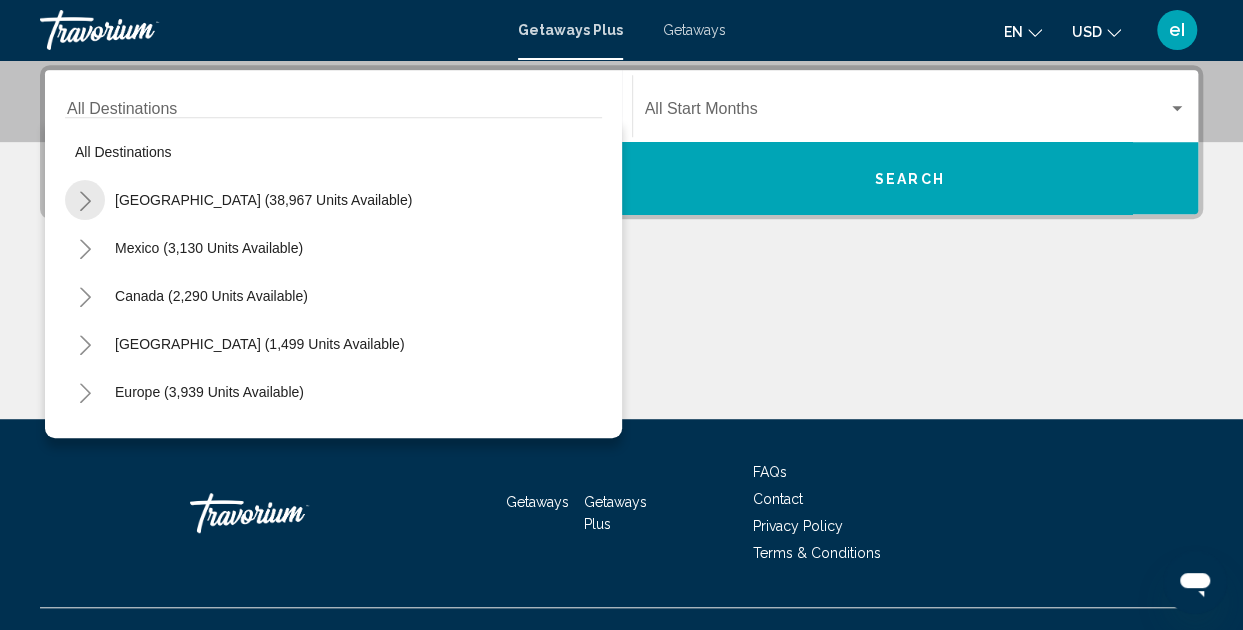 click 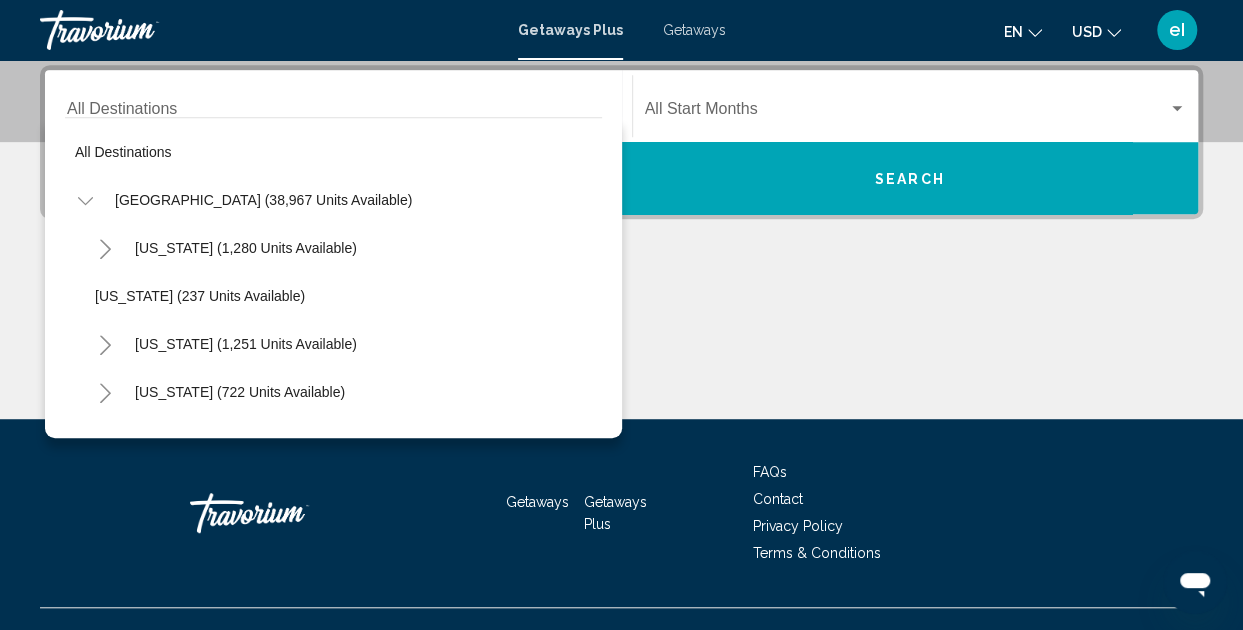 click 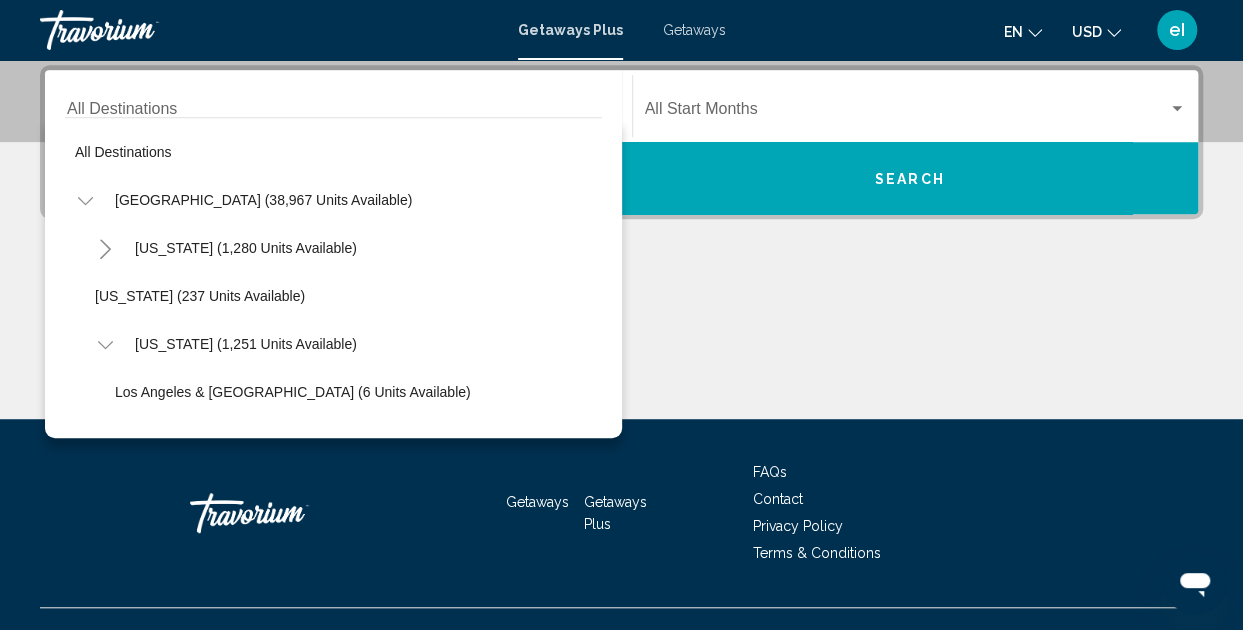 scroll, scrollTop: 100, scrollLeft: 0, axis: vertical 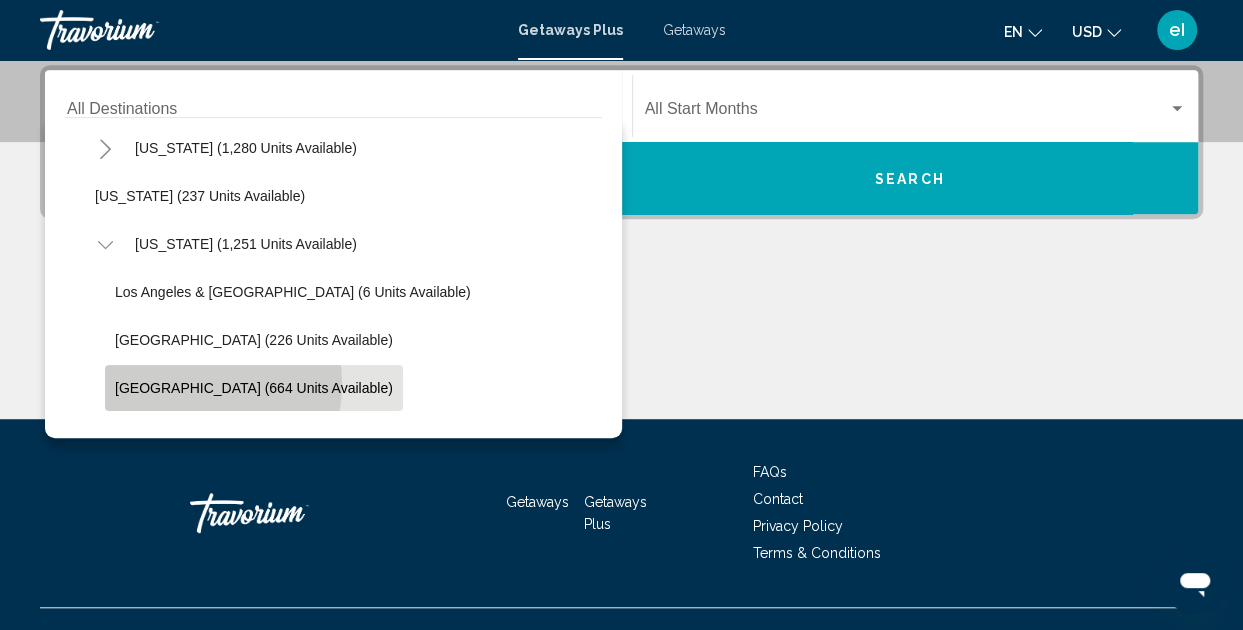 click on "[GEOGRAPHIC_DATA] (664 units available)" 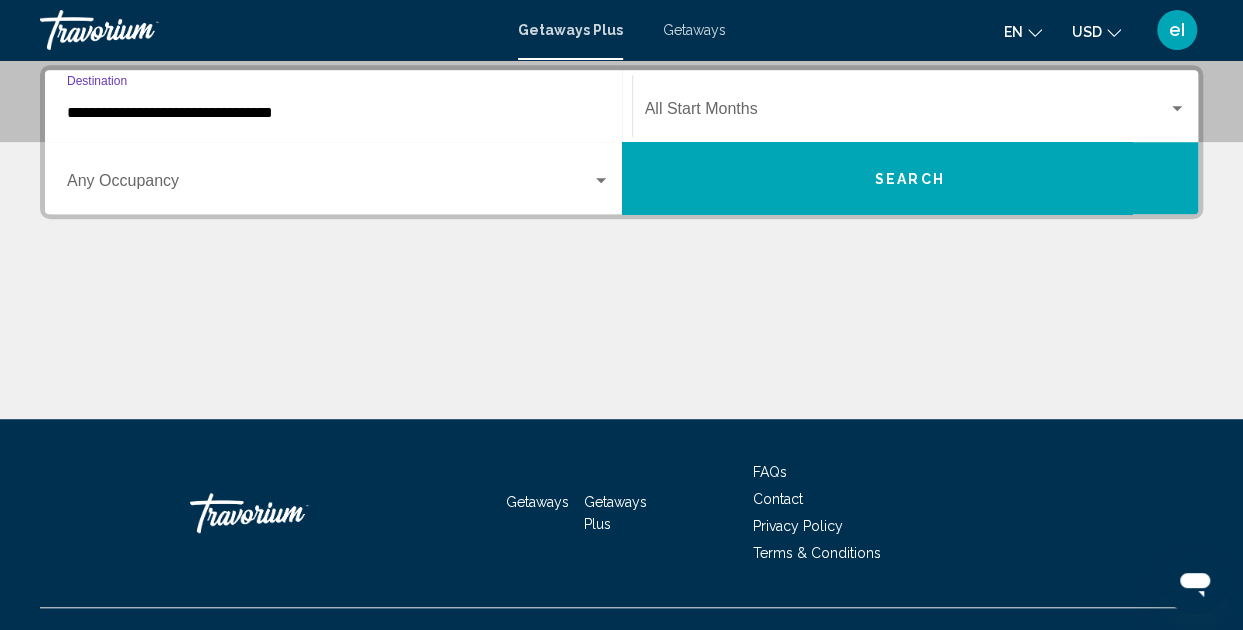 click at bounding box center [329, 185] 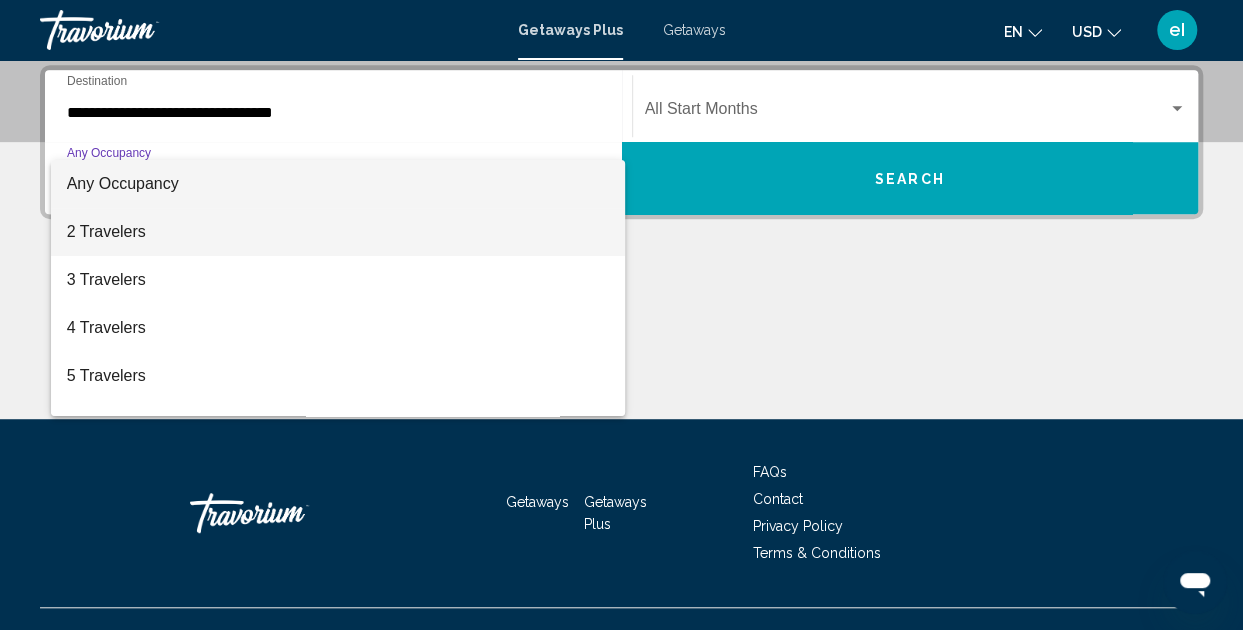 click on "2 Travelers" at bounding box center [338, 232] 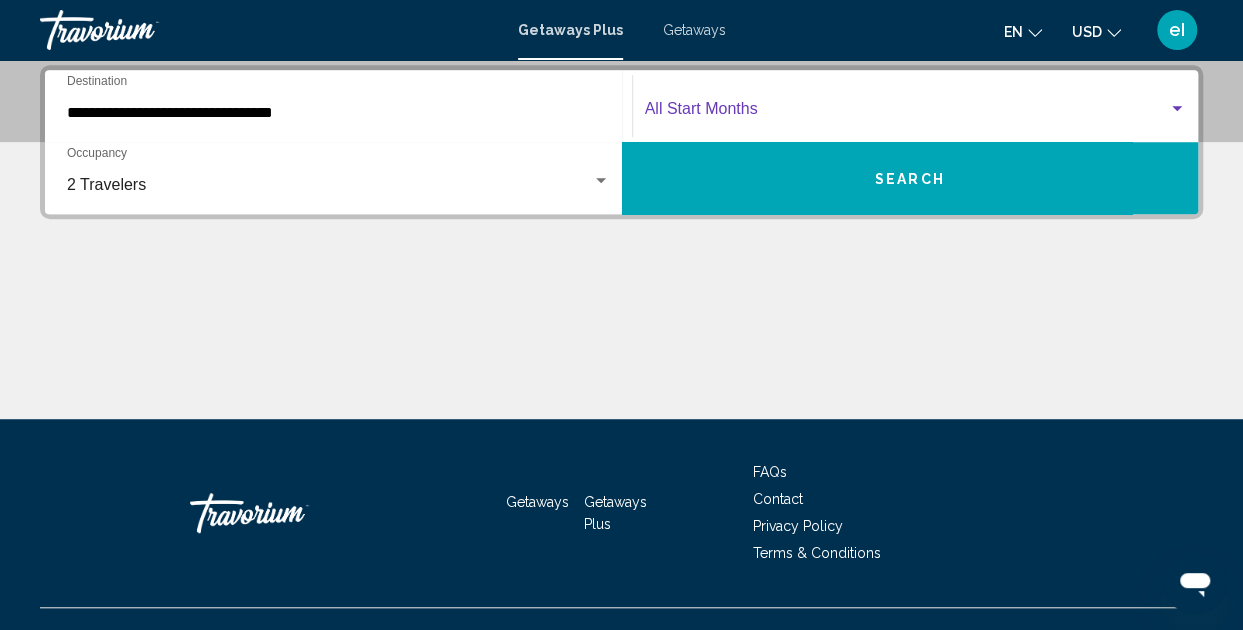 click at bounding box center (1177, 108) 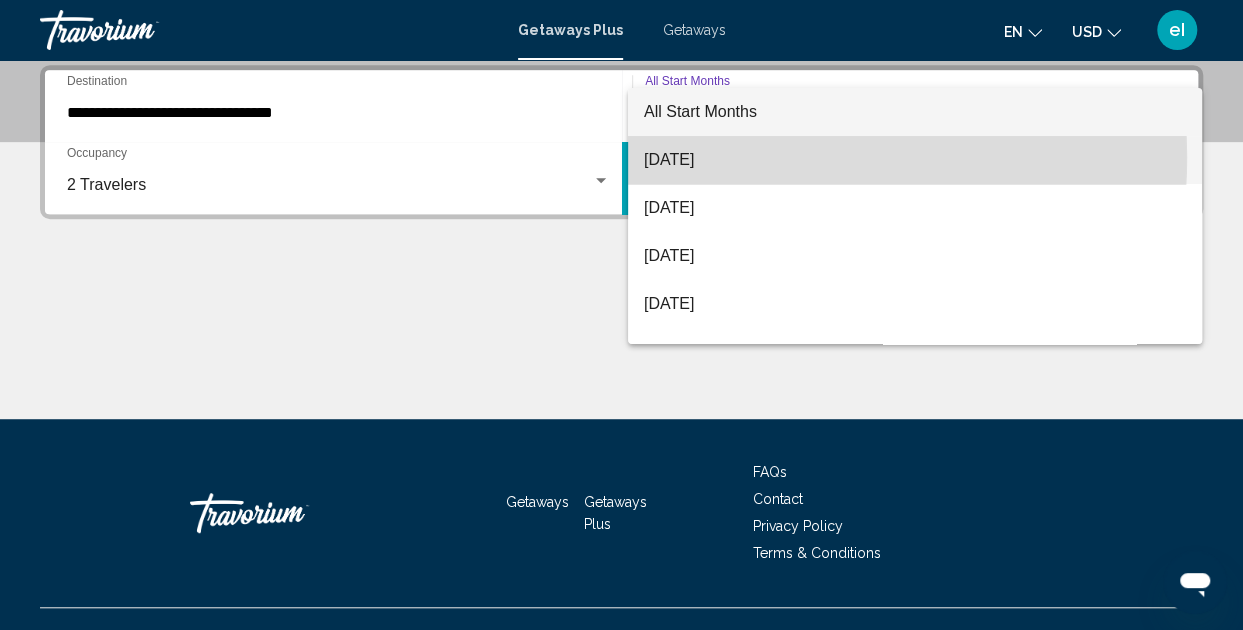 click on "[DATE]" at bounding box center [915, 160] 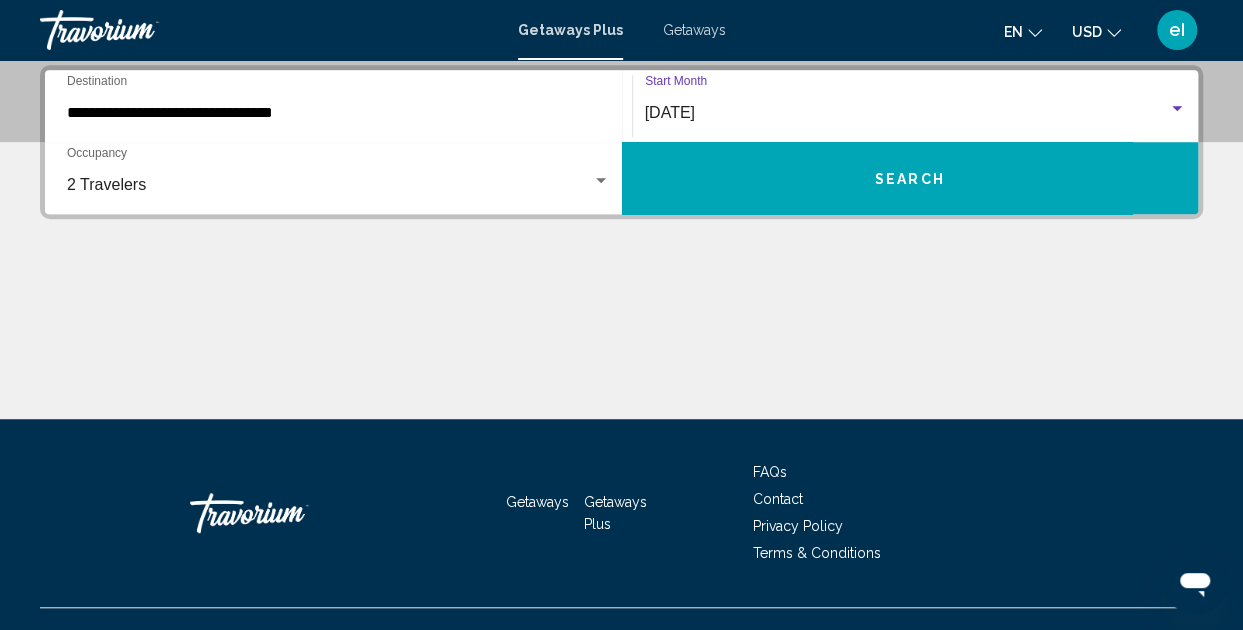 click on "Search" at bounding box center (910, 178) 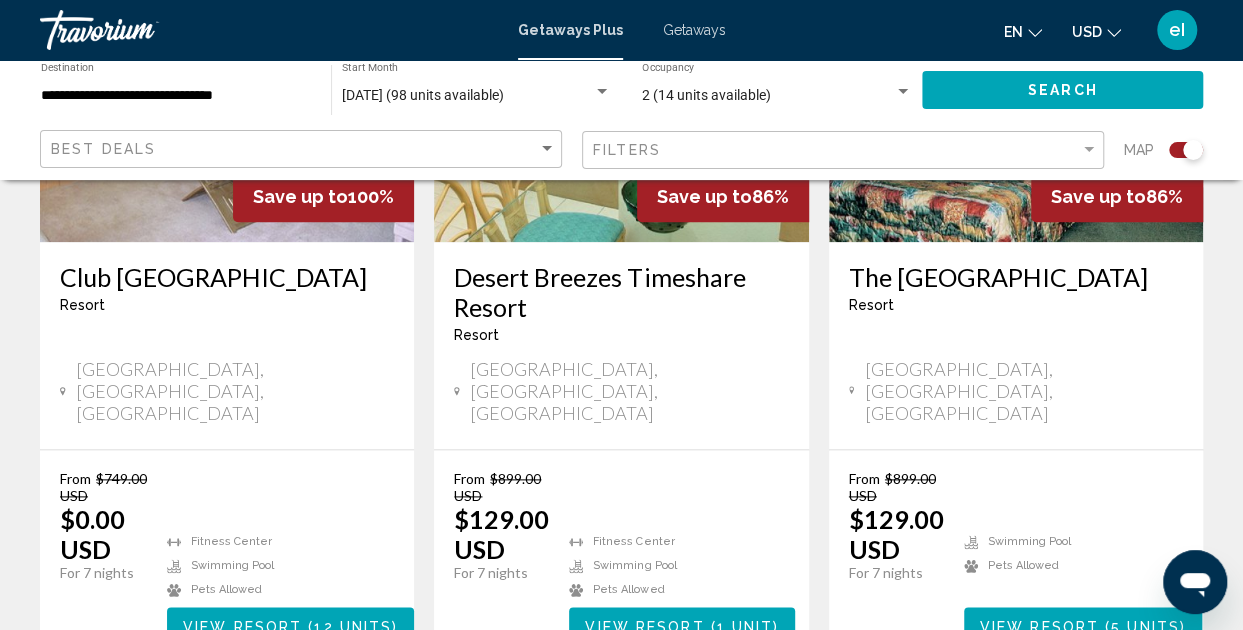 scroll, scrollTop: 1000, scrollLeft: 0, axis: vertical 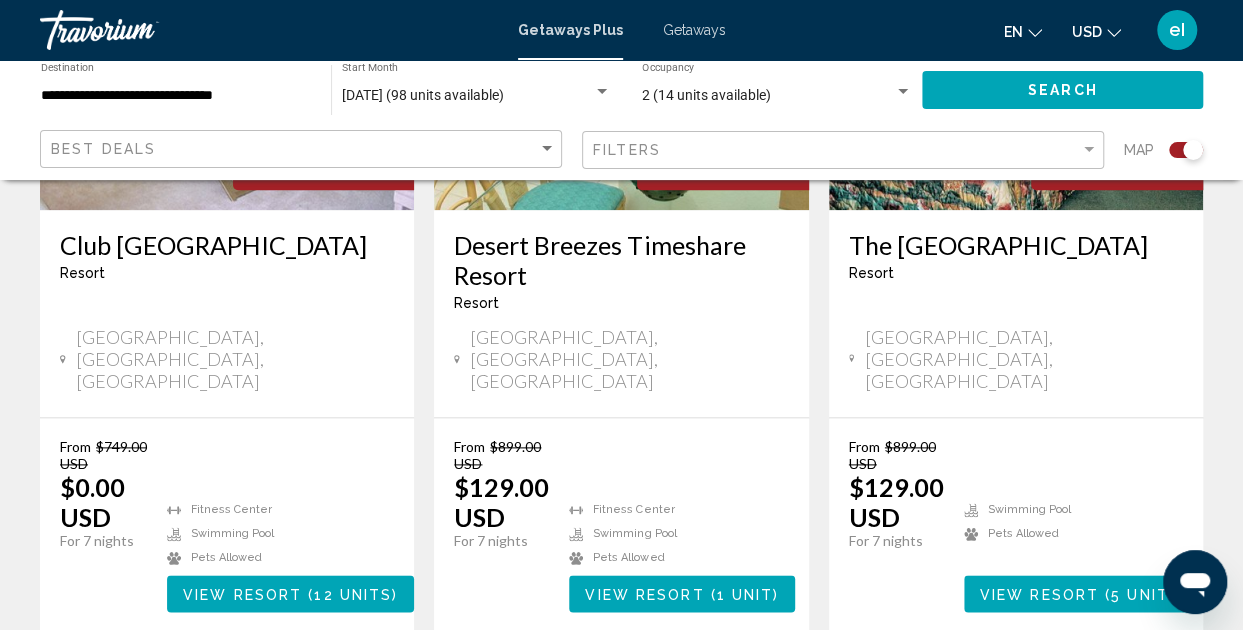click on "View Resort" at bounding box center [242, 594] 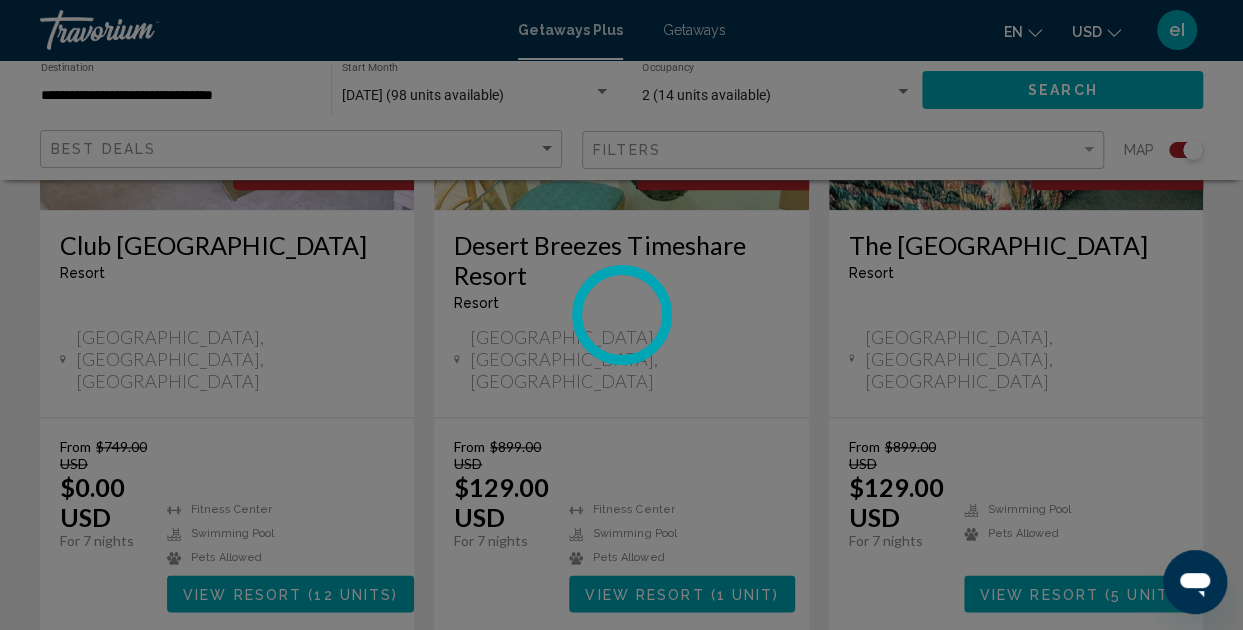 scroll, scrollTop: 220, scrollLeft: 0, axis: vertical 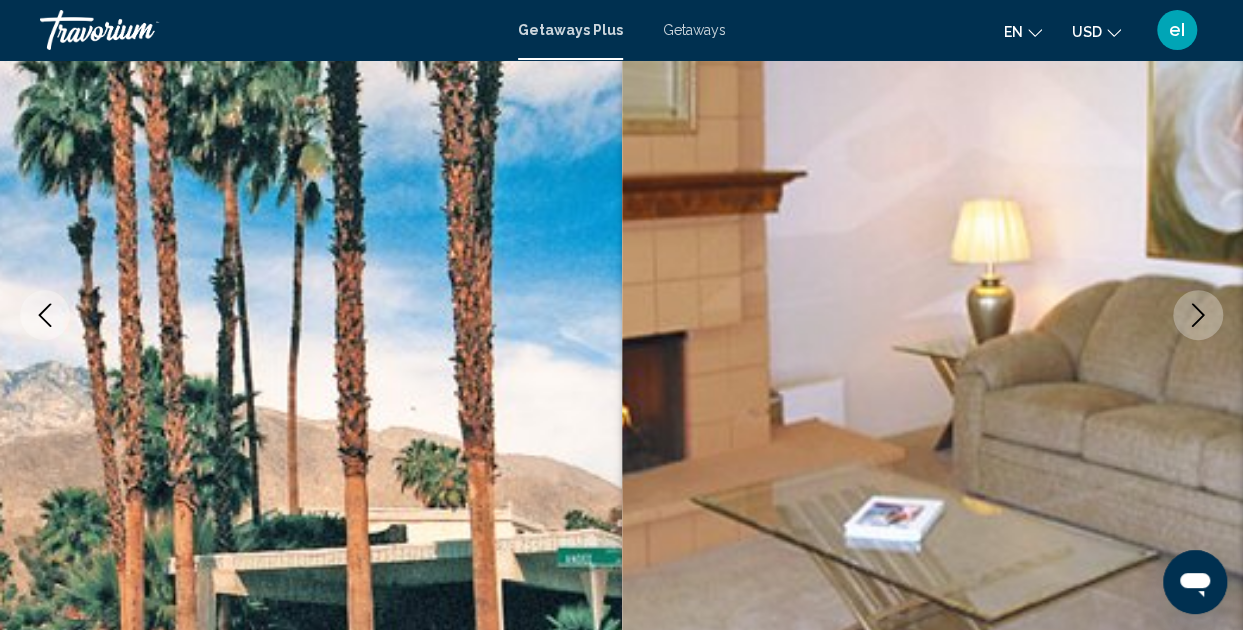 click 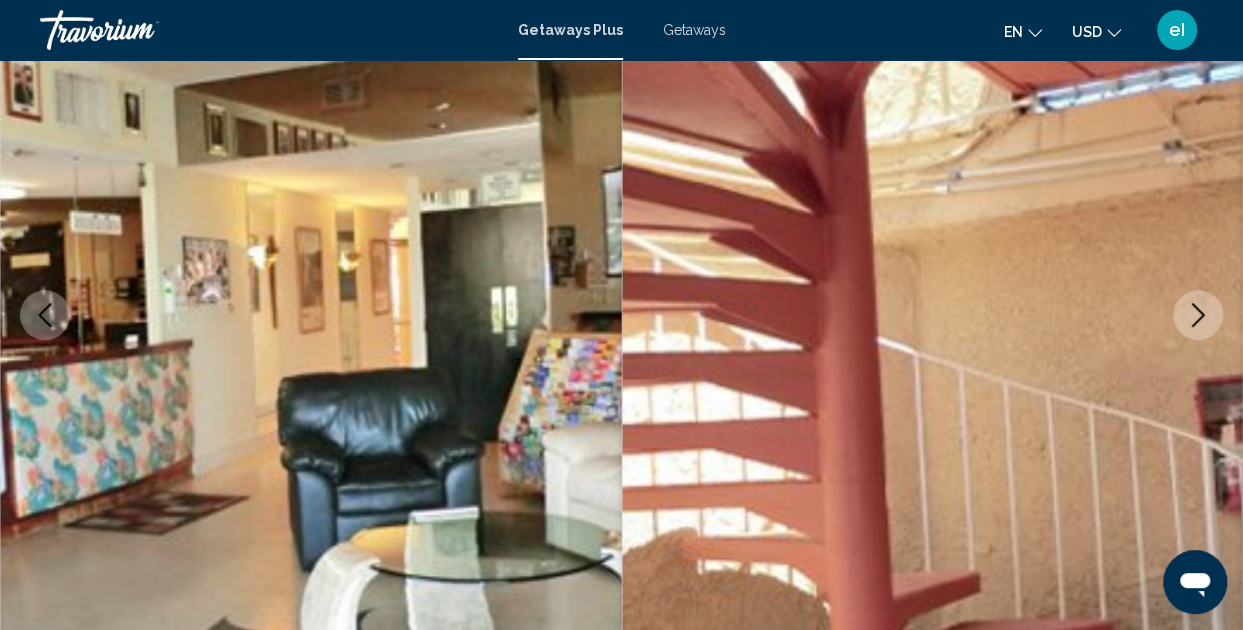 click 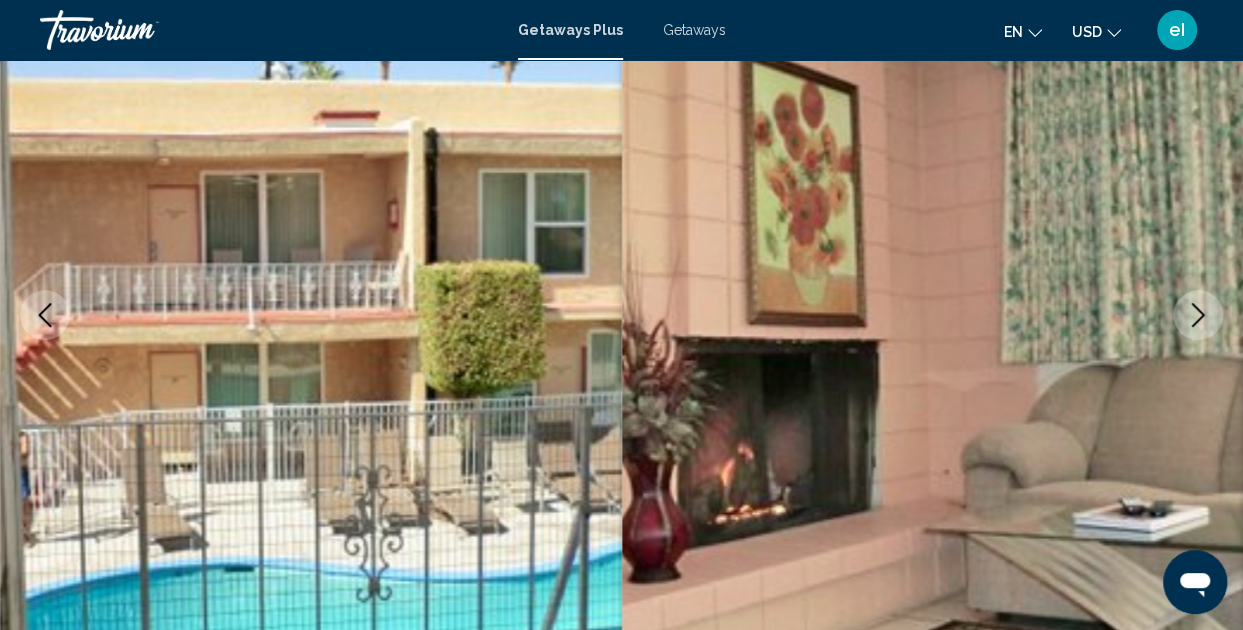 click 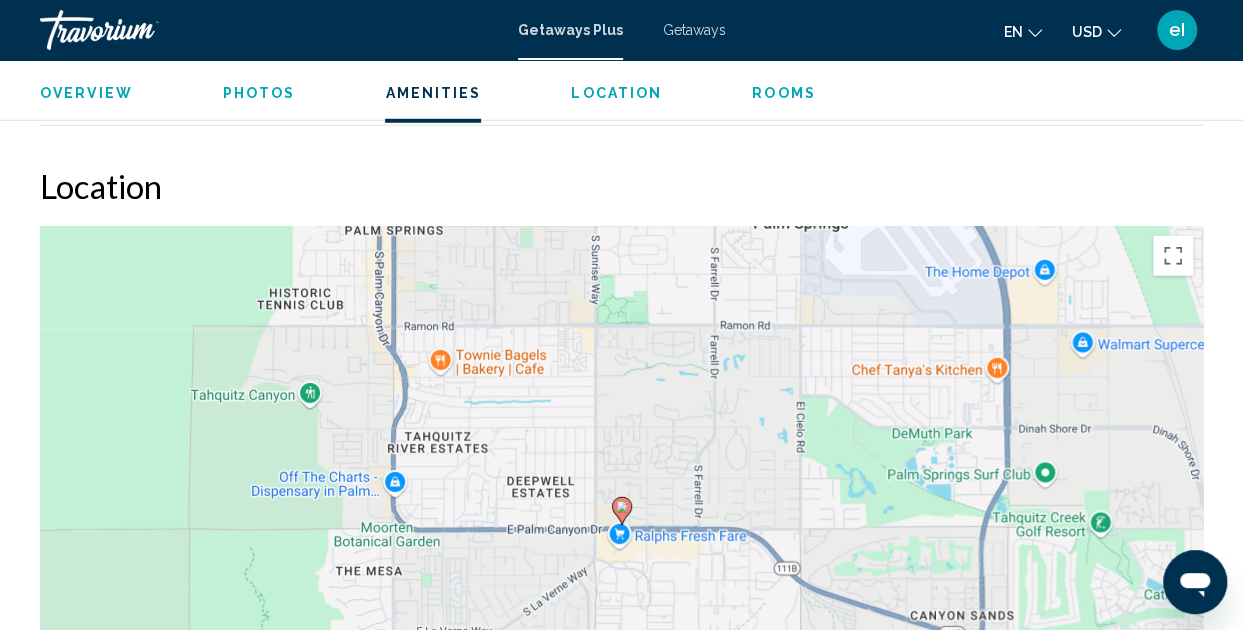 scroll, scrollTop: 2078, scrollLeft: 0, axis: vertical 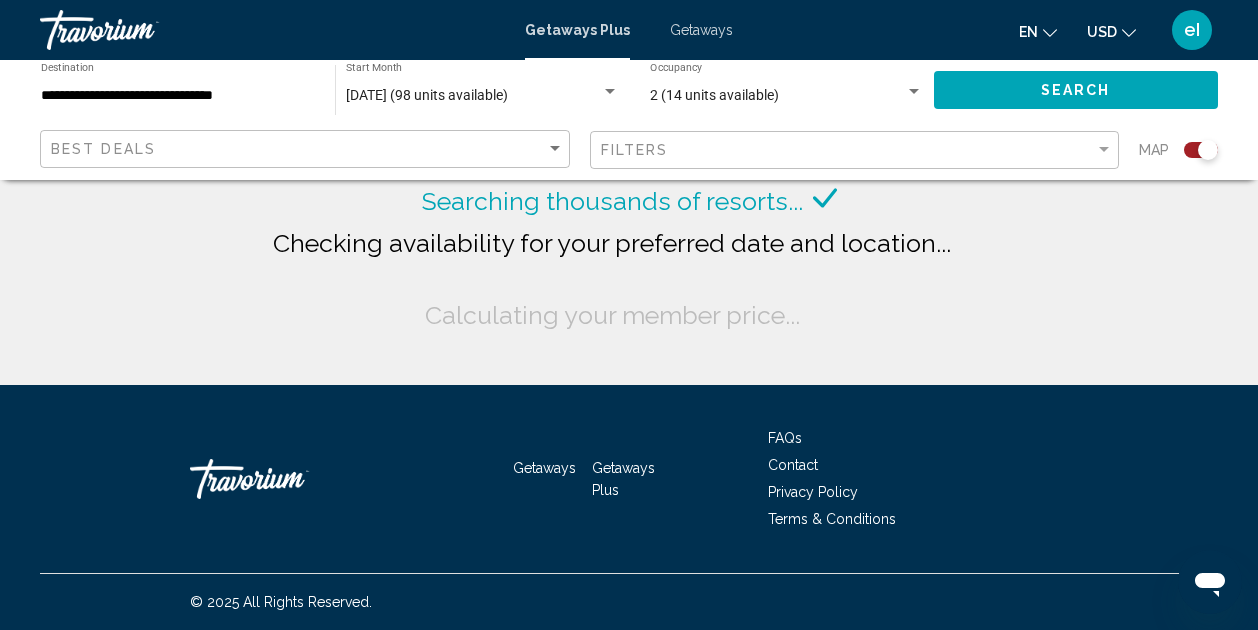 click on "**********" at bounding box center [178, 96] 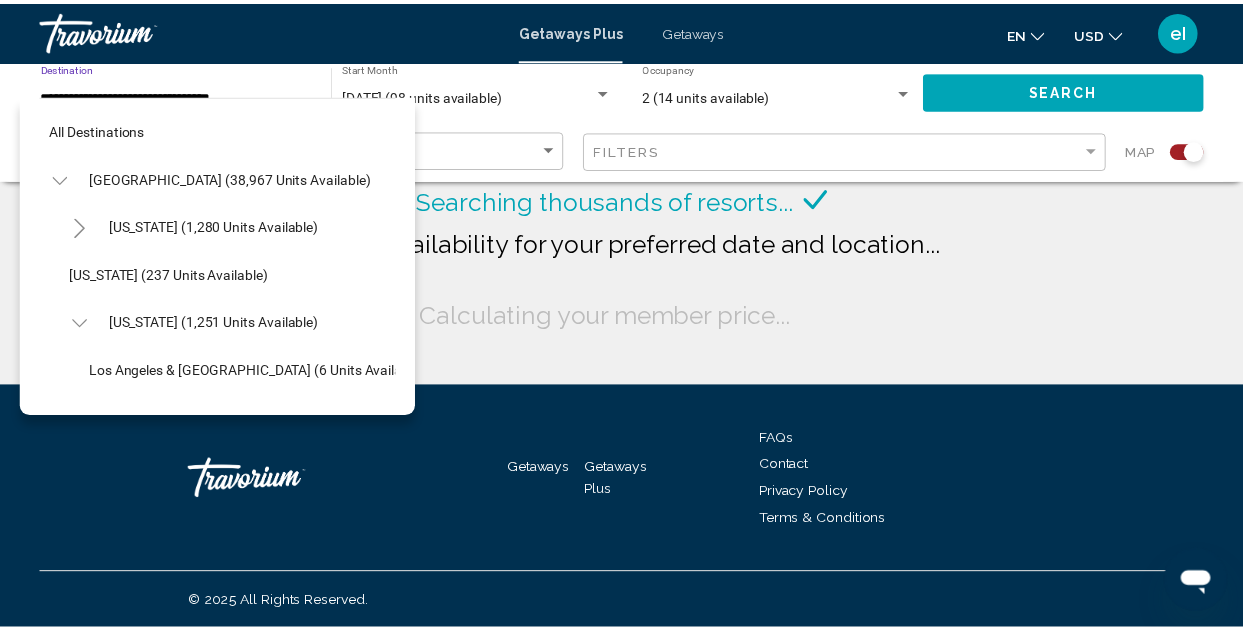 scroll, scrollTop: 222, scrollLeft: 0, axis: vertical 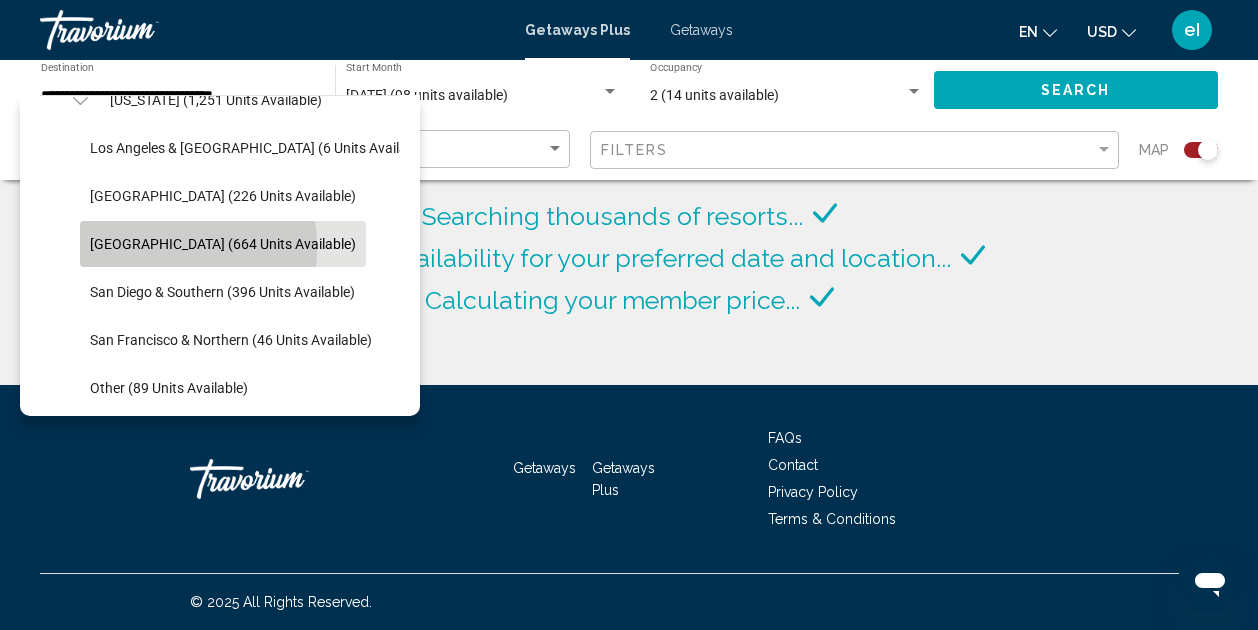 click on "[GEOGRAPHIC_DATA] (664 units available)" 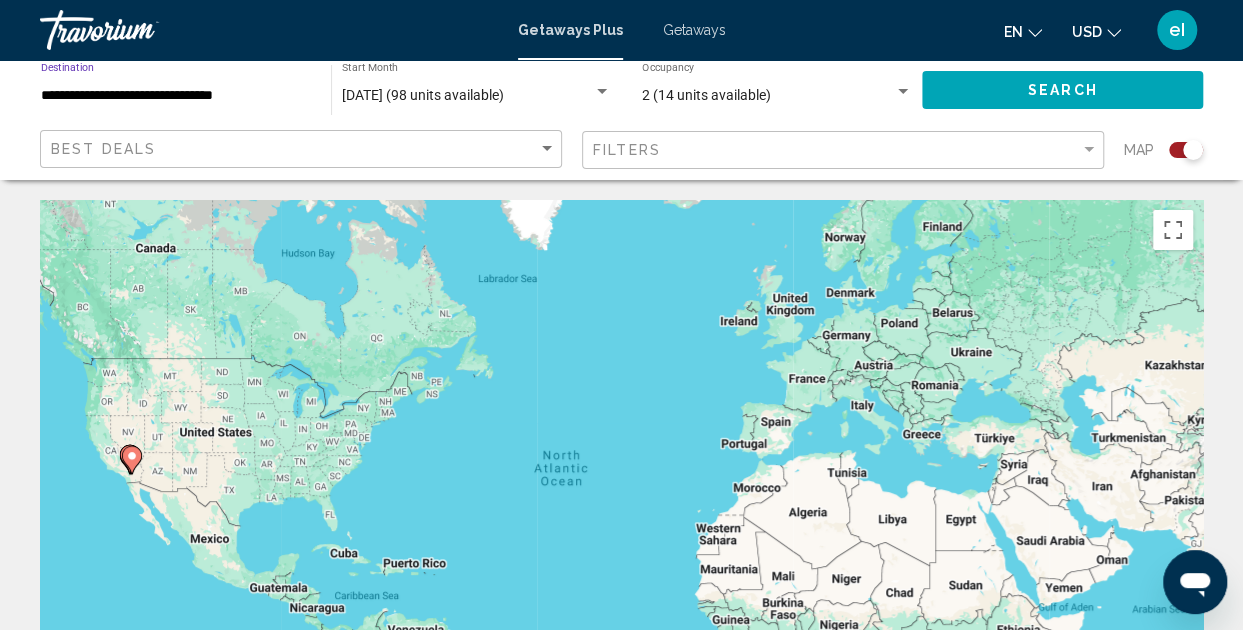 click on "[DATE] (98 units available)" at bounding box center (423, 95) 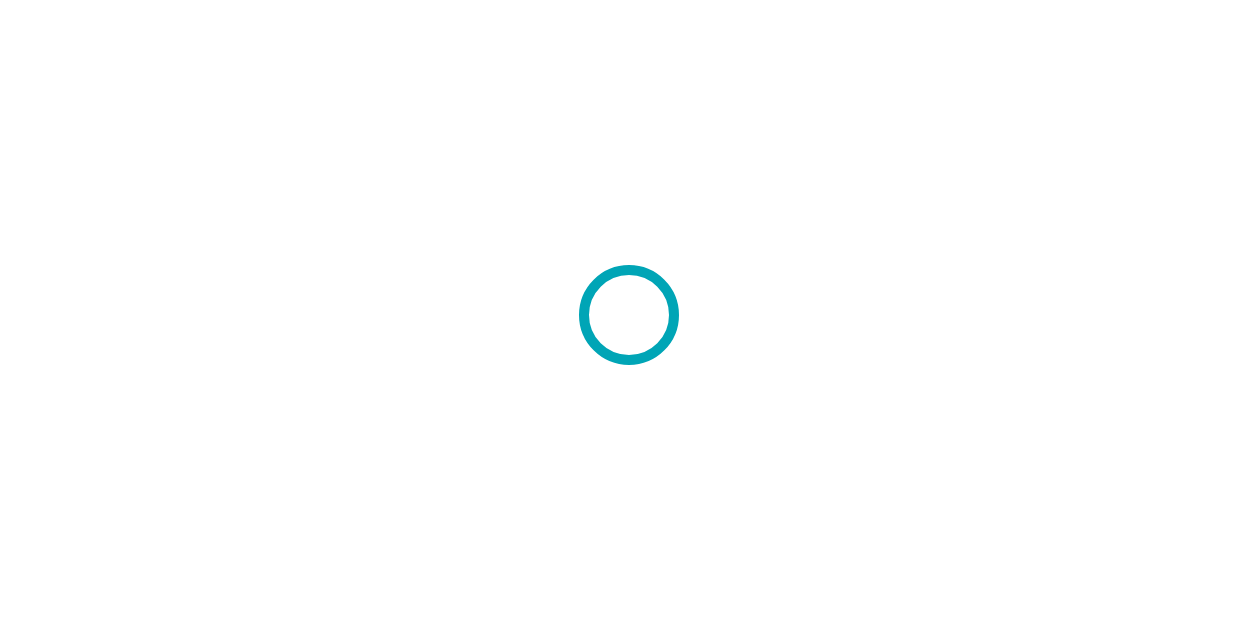 scroll, scrollTop: 0, scrollLeft: 0, axis: both 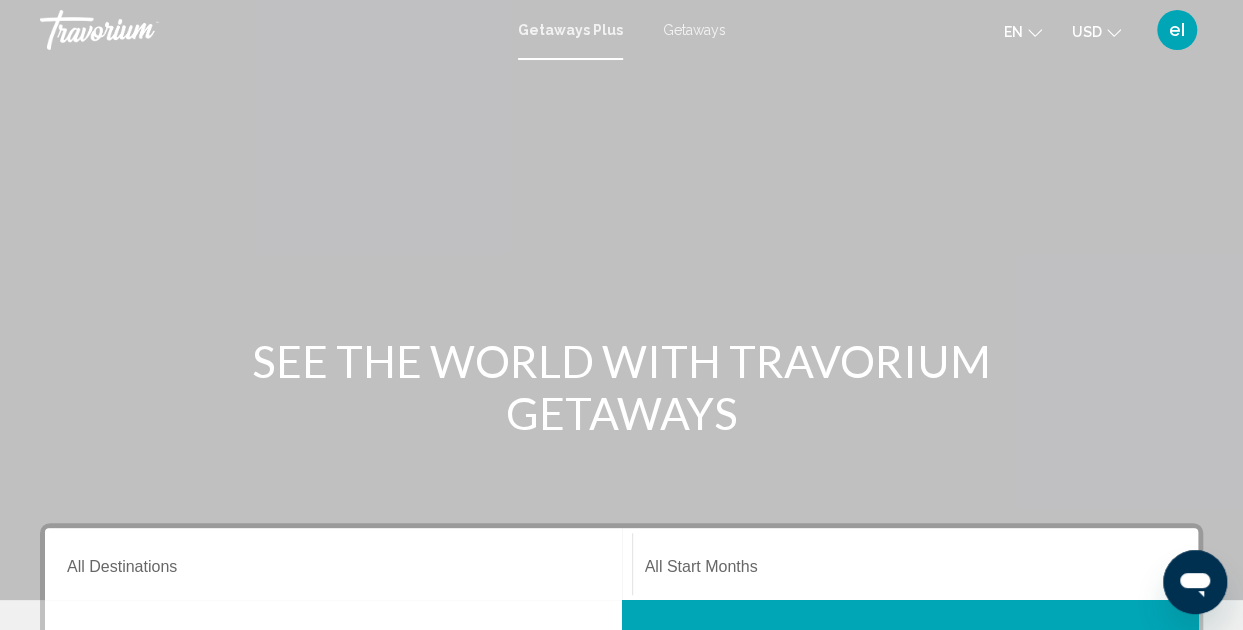 click on "Destination All Destinations" at bounding box center (338, 571) 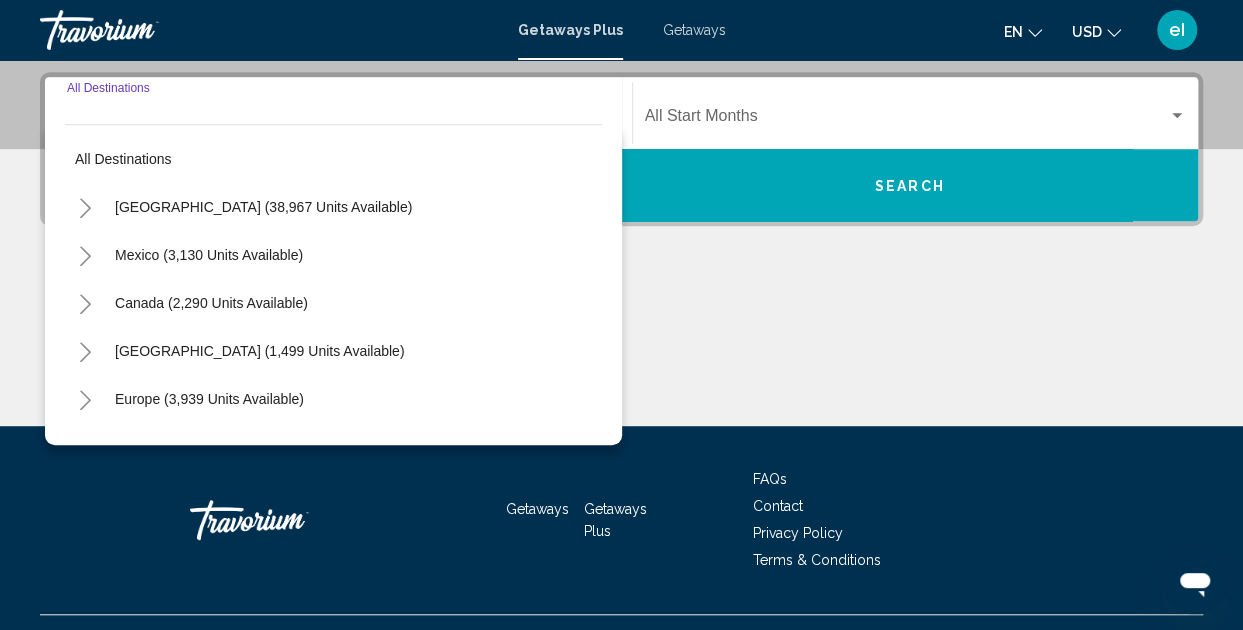 scroll, scrollTop: 458, scrollLeft: 0, axis: vertical 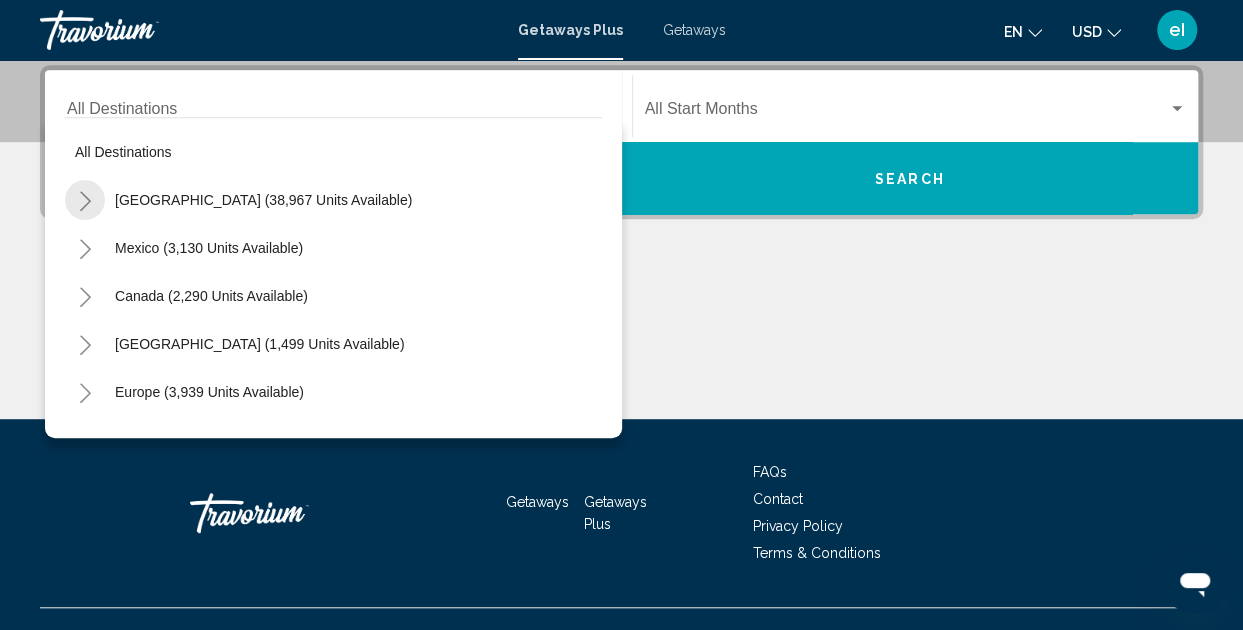 click 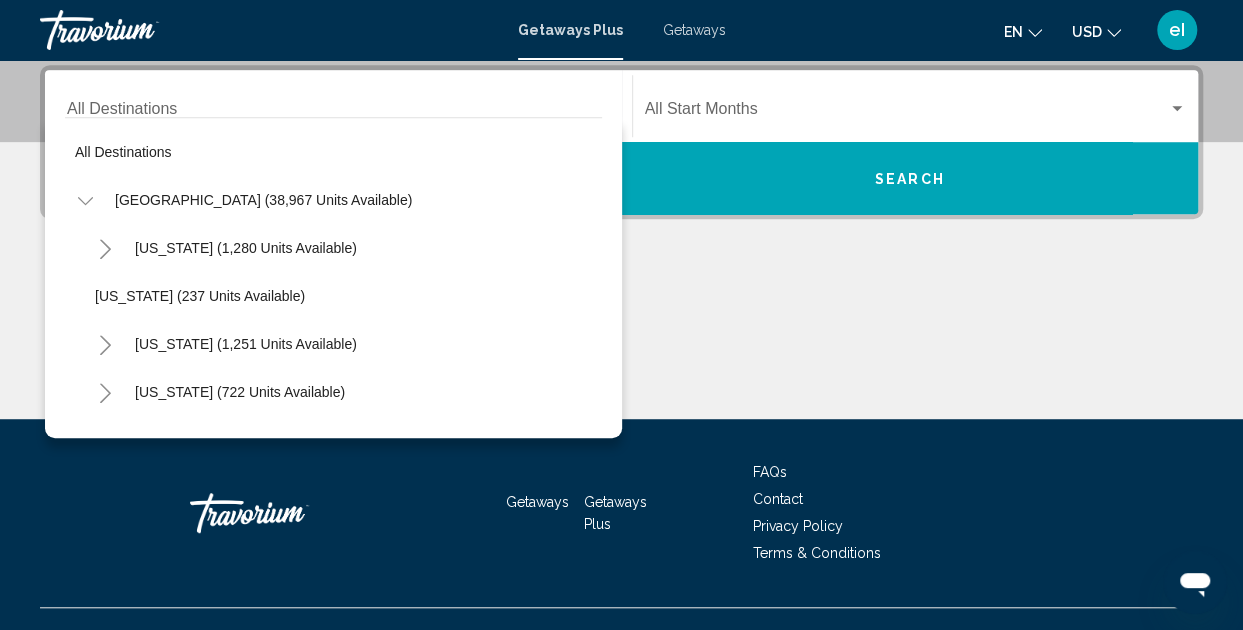click 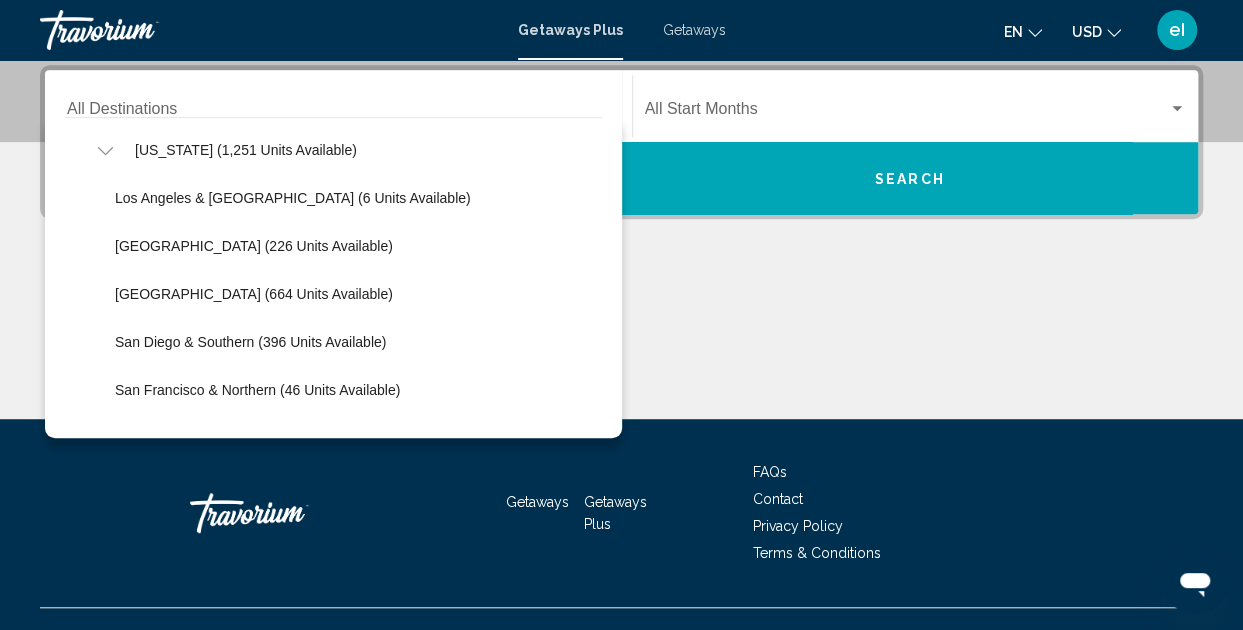 scroll, scrollTop: 200, scrollLeft: 0, axis: vertical 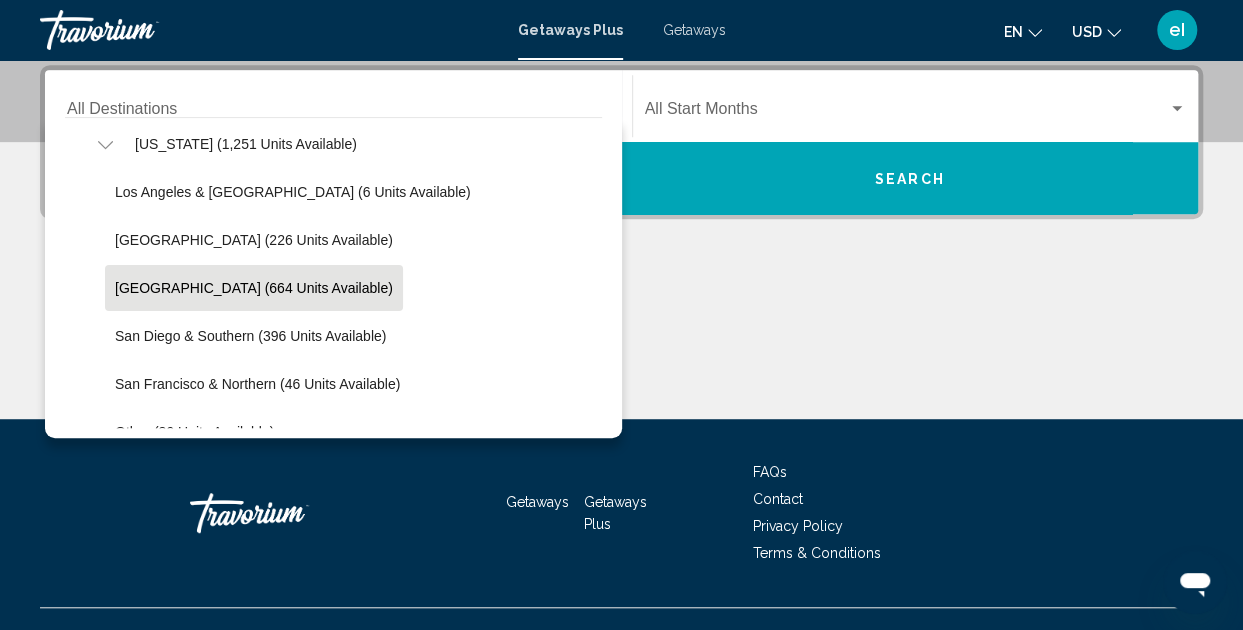click on "Palm Springs (664 units available)" 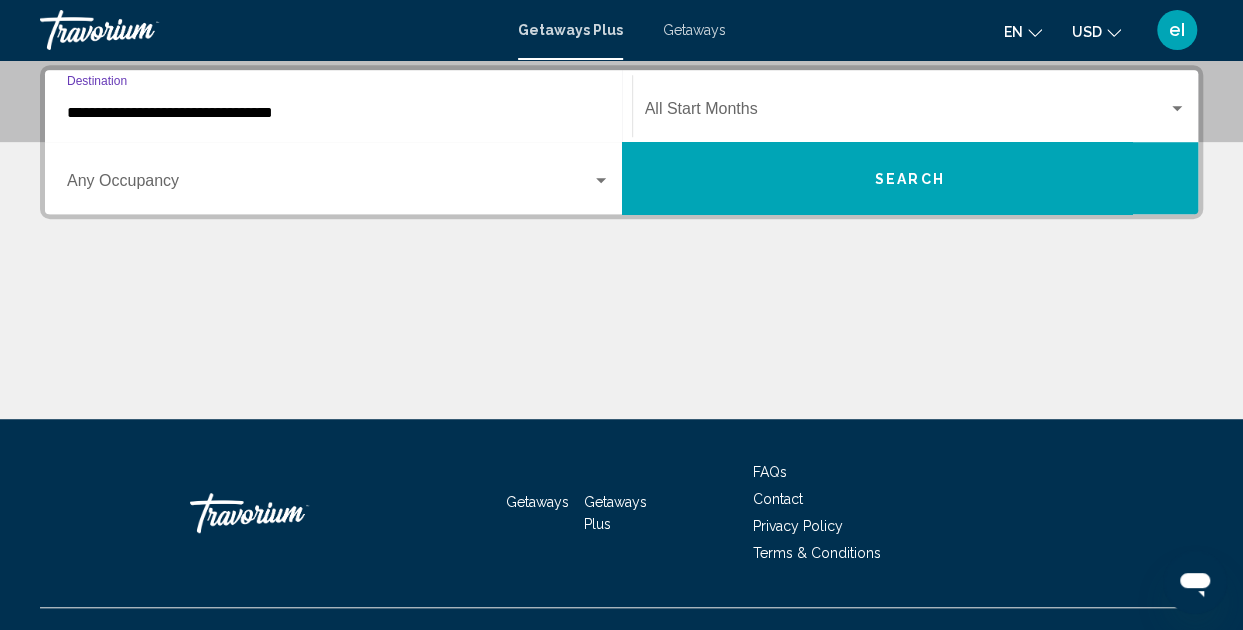 click at bounding box center [329, 185] 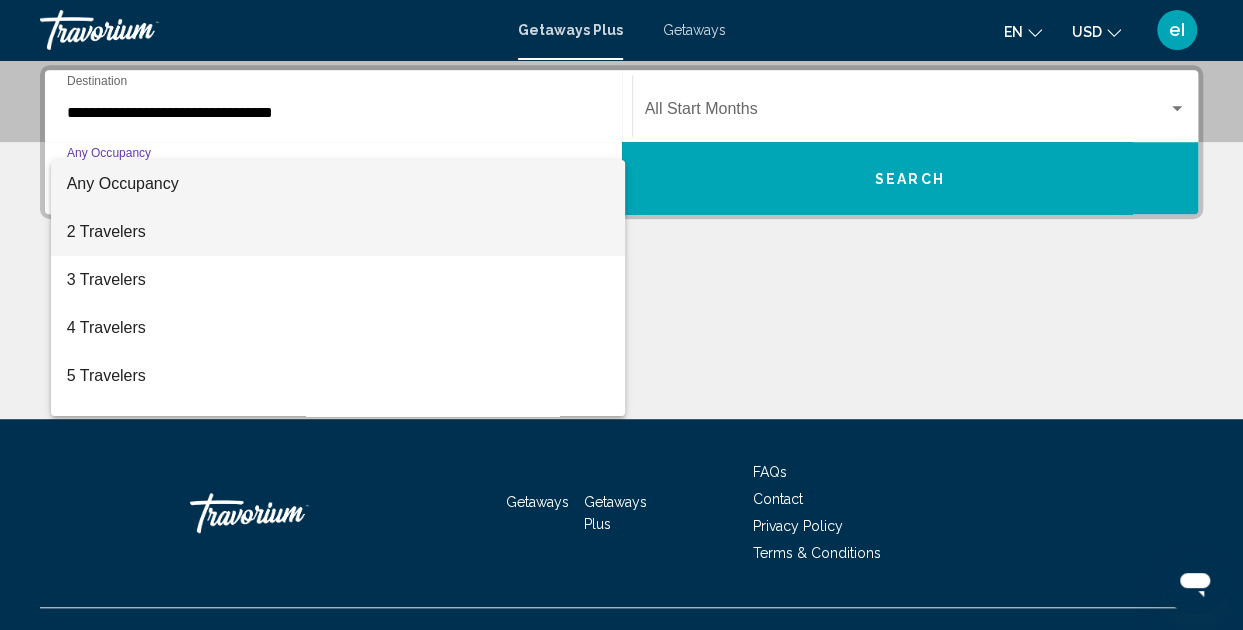 click on "2 Travelers" at bounding box center [338, 232] 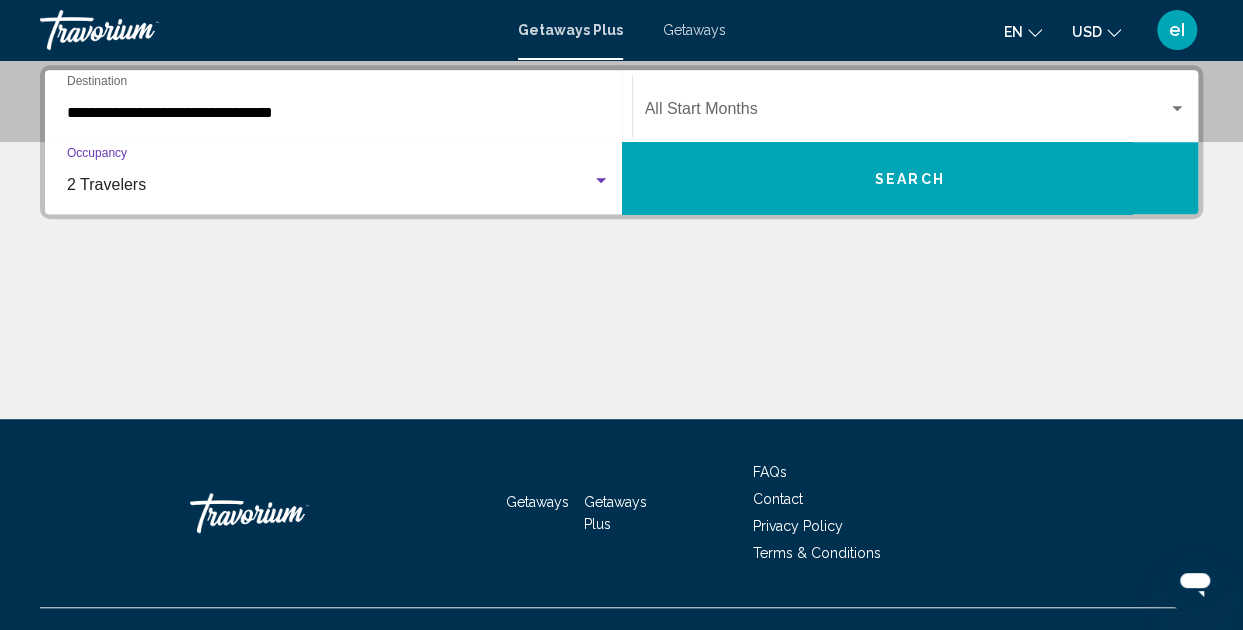 click on "Start Month All Start Months" 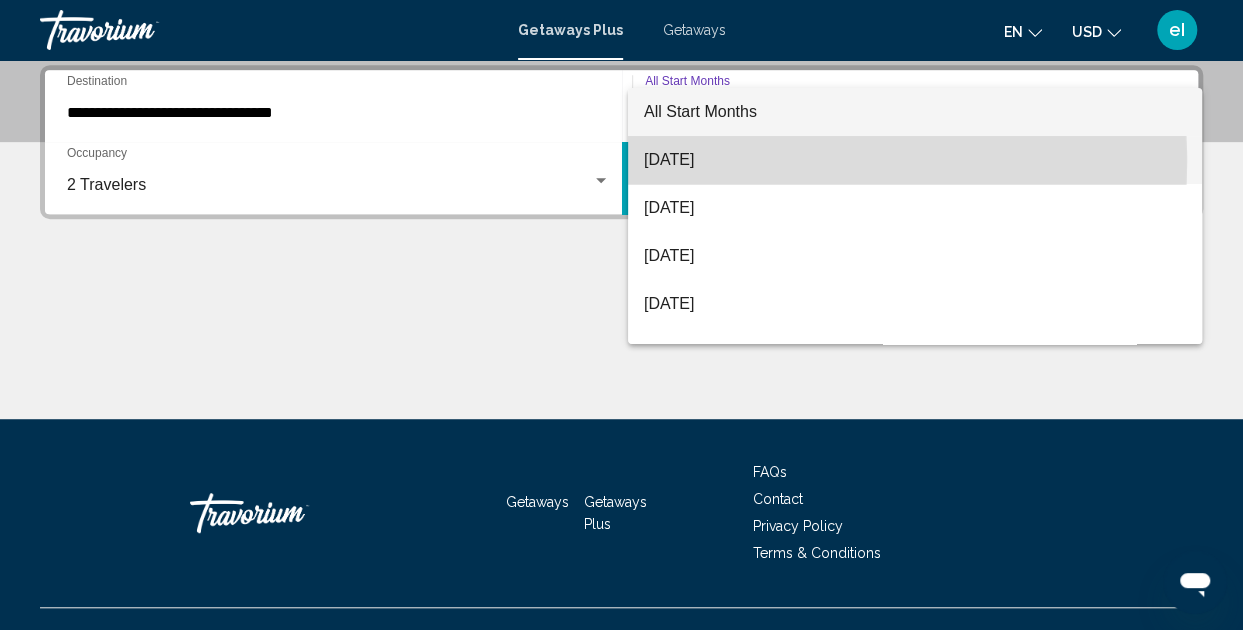 click on "[DATE]" at bounding box center (915, 160) 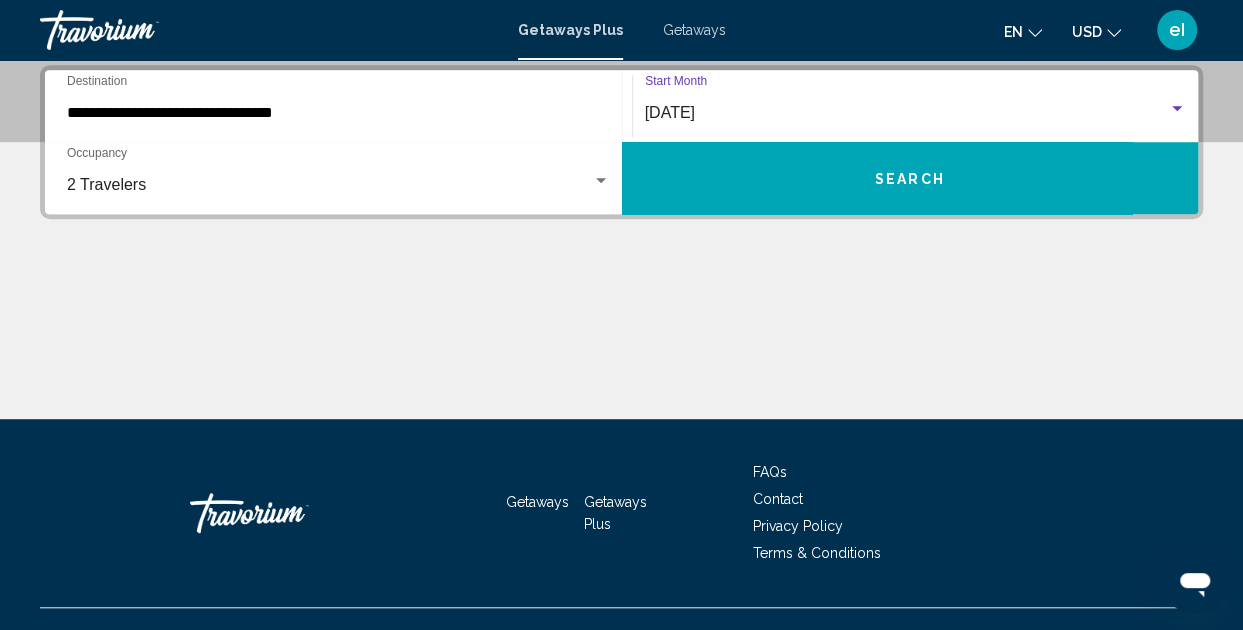 click on "Search" at bounding box center [910, 178] 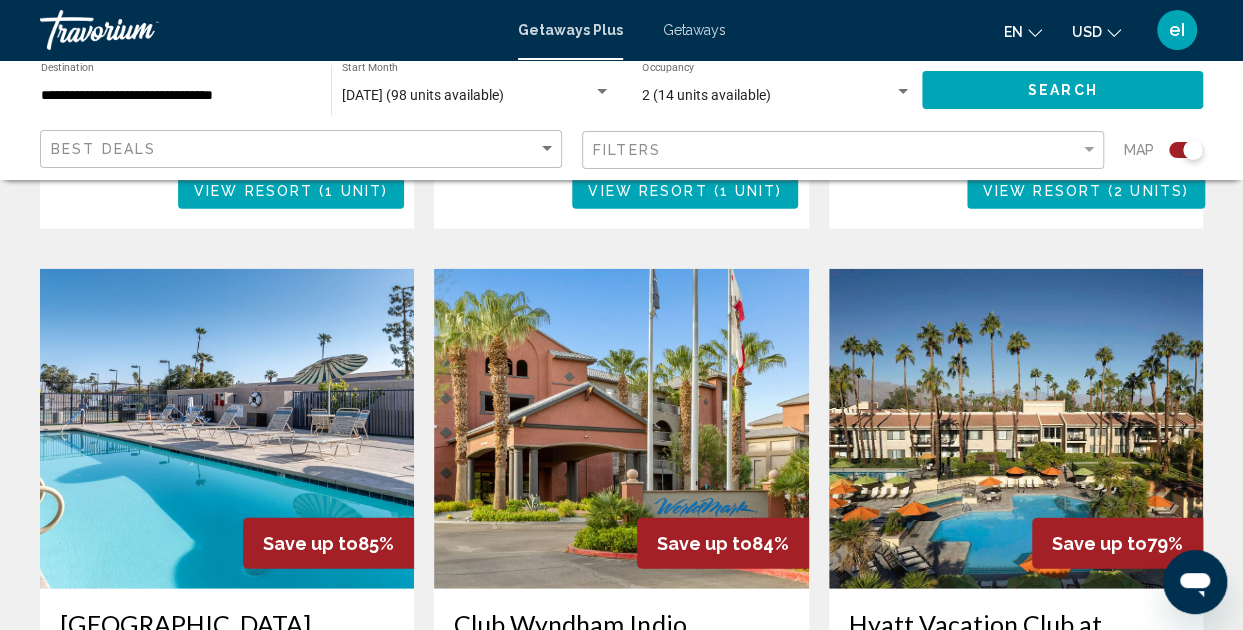 scroll, scrollTop: 2400, scrollLeft: 0, axis: vertical 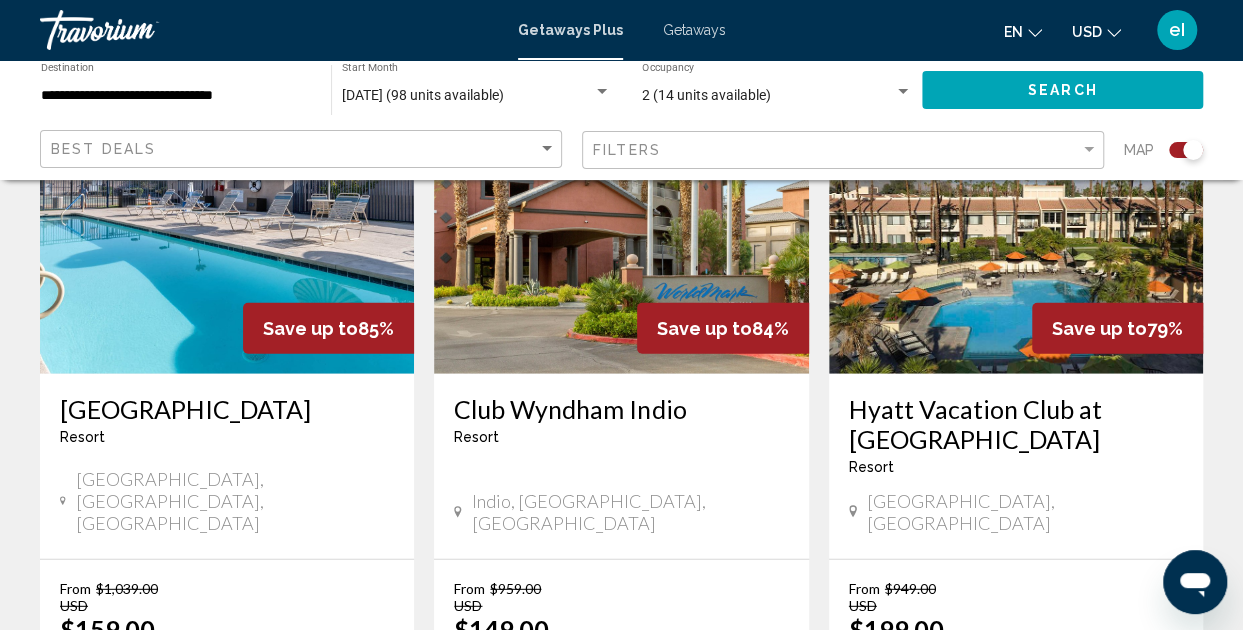 click on "View Resort    ( 2 units )" at bounding box center (688, 735) 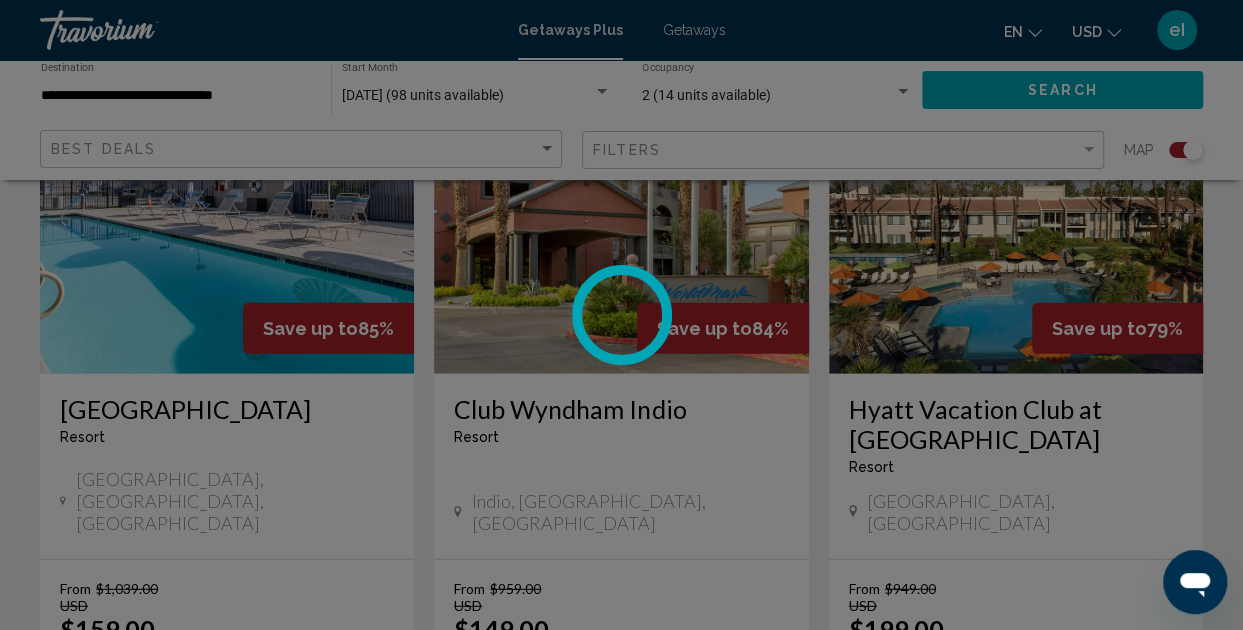 scroll, scrollTop: 220, scrollLeft: 0, axis: vertical 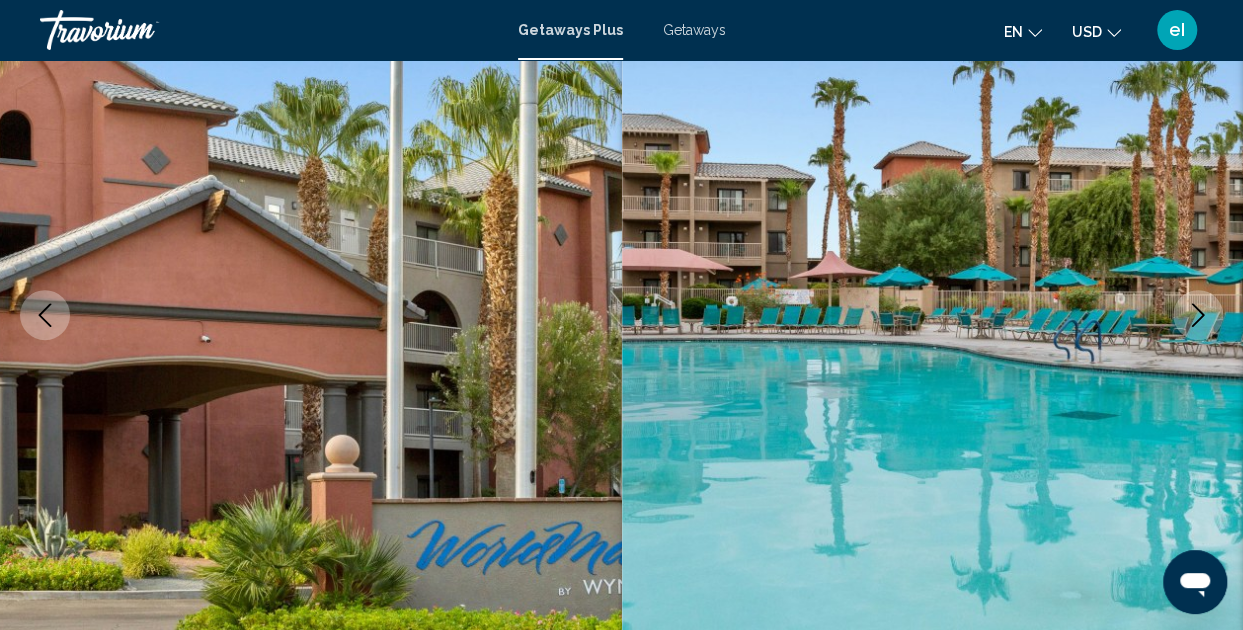 click 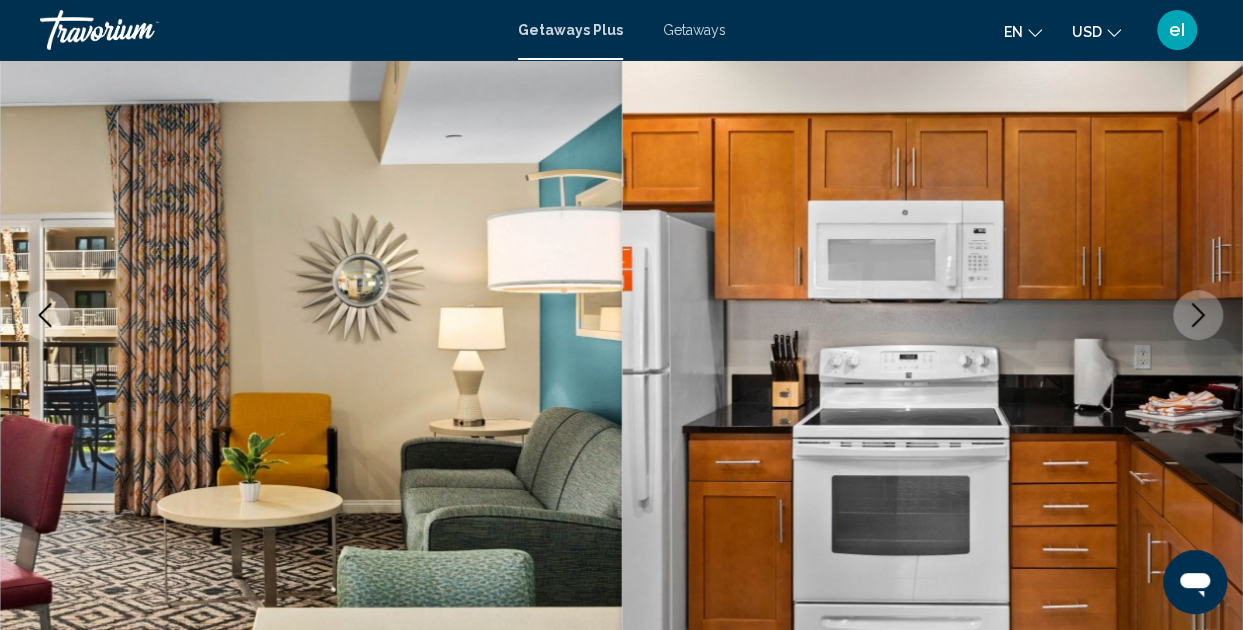 click 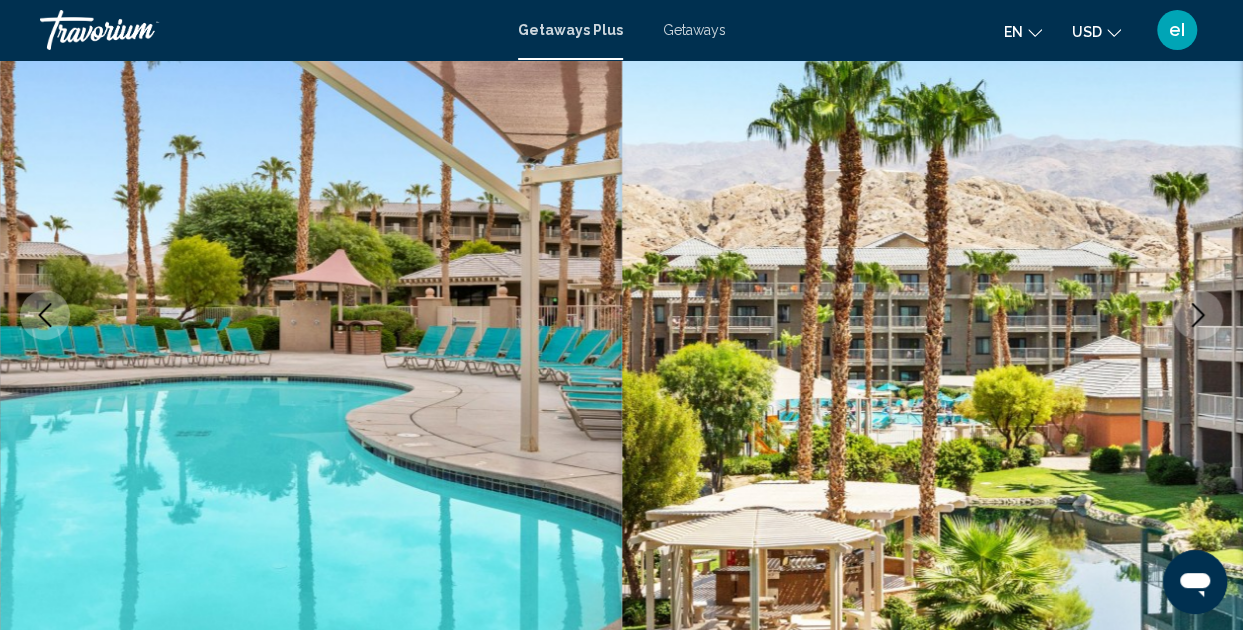 click 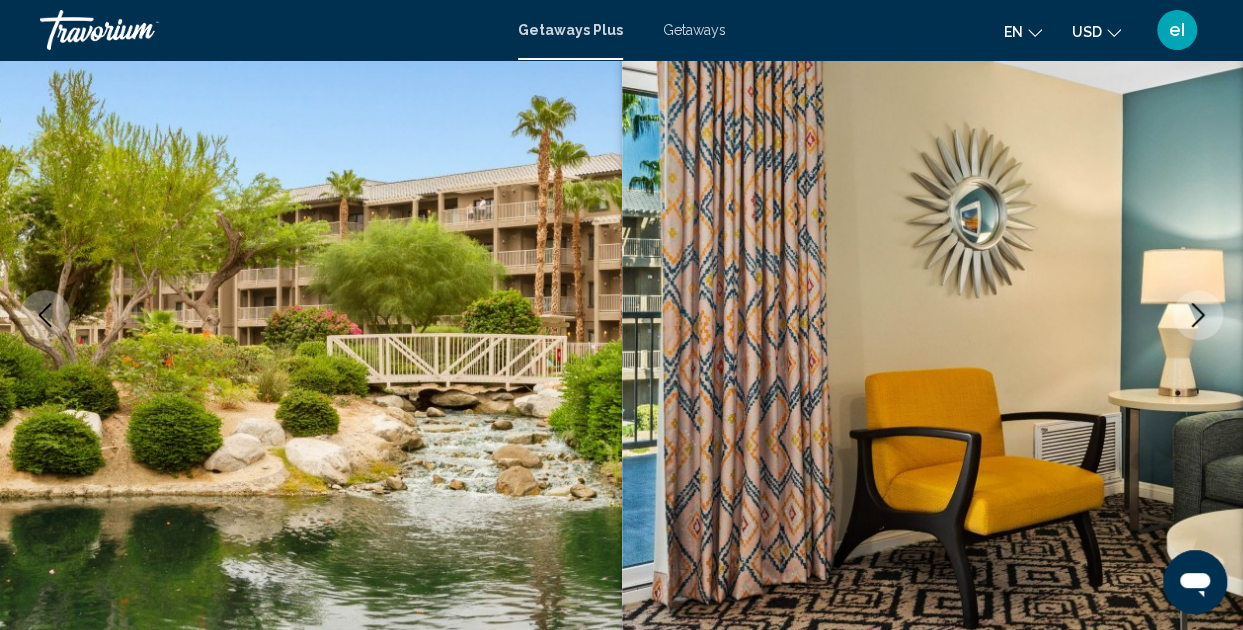 click 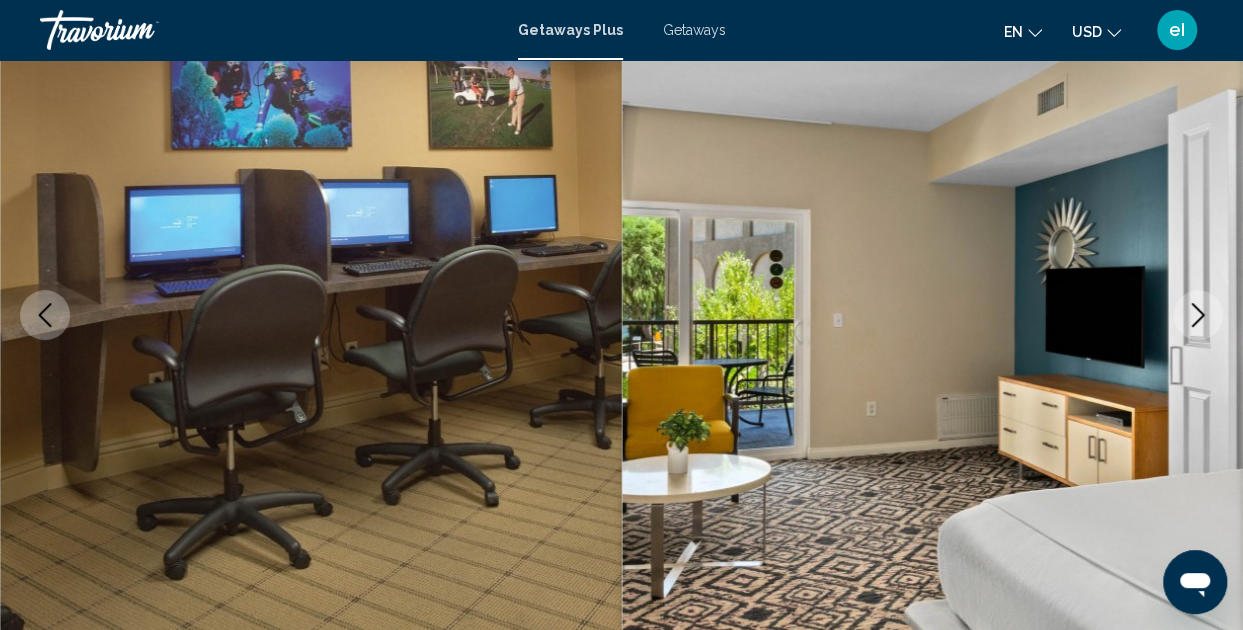 click 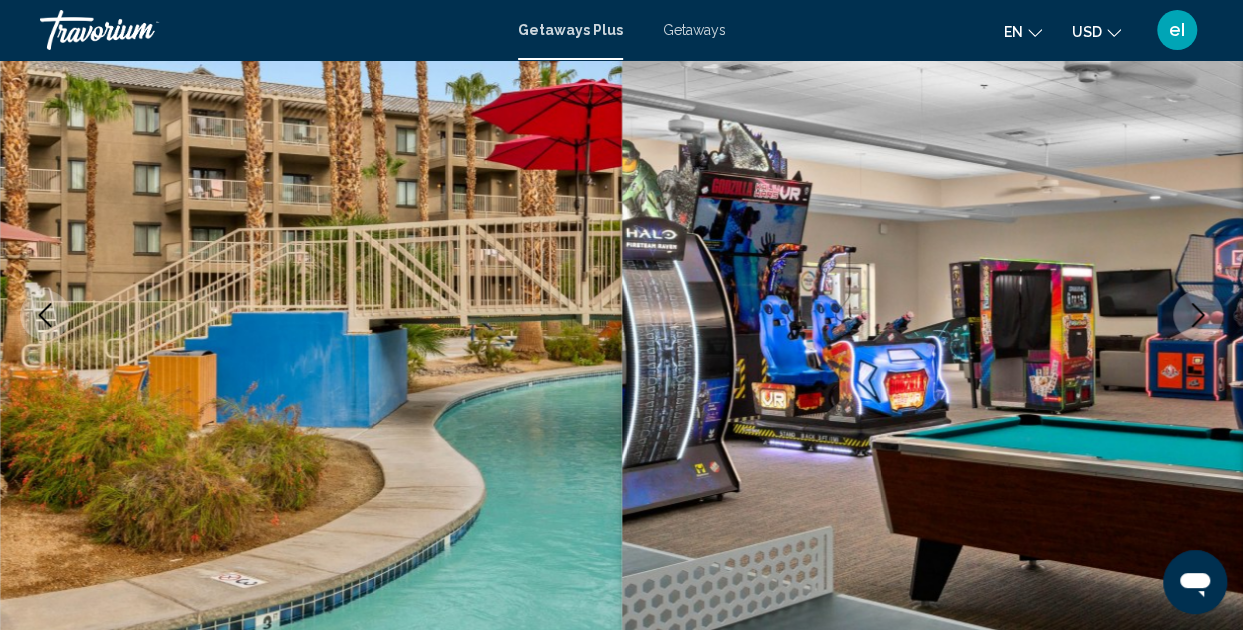 click 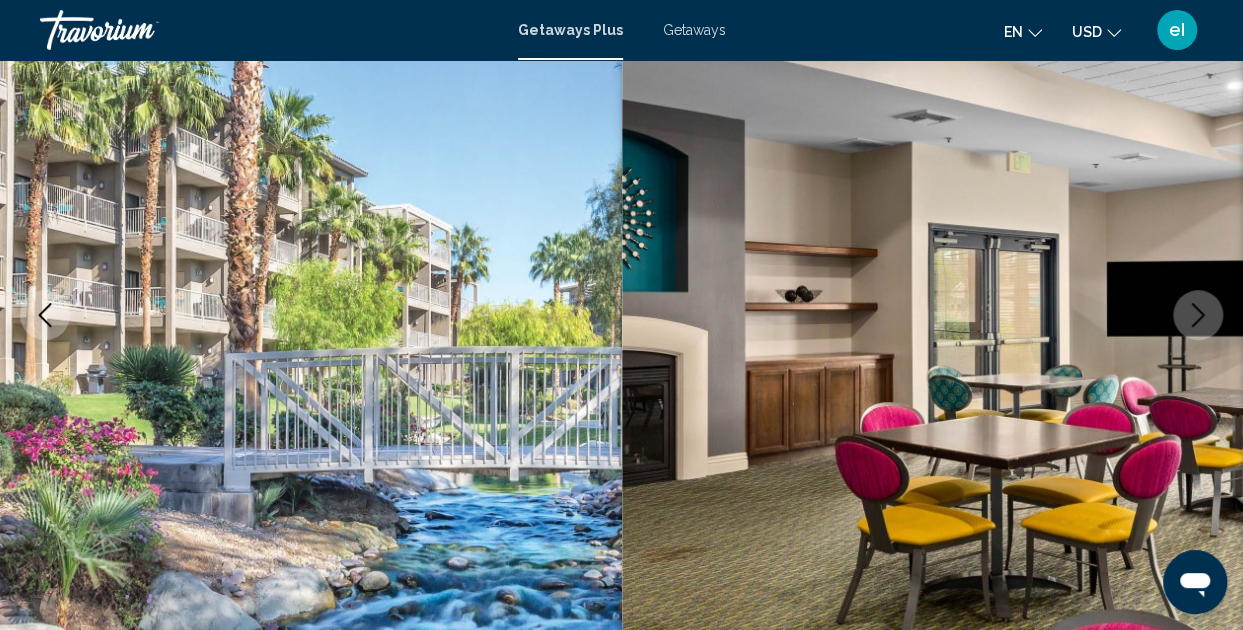 click 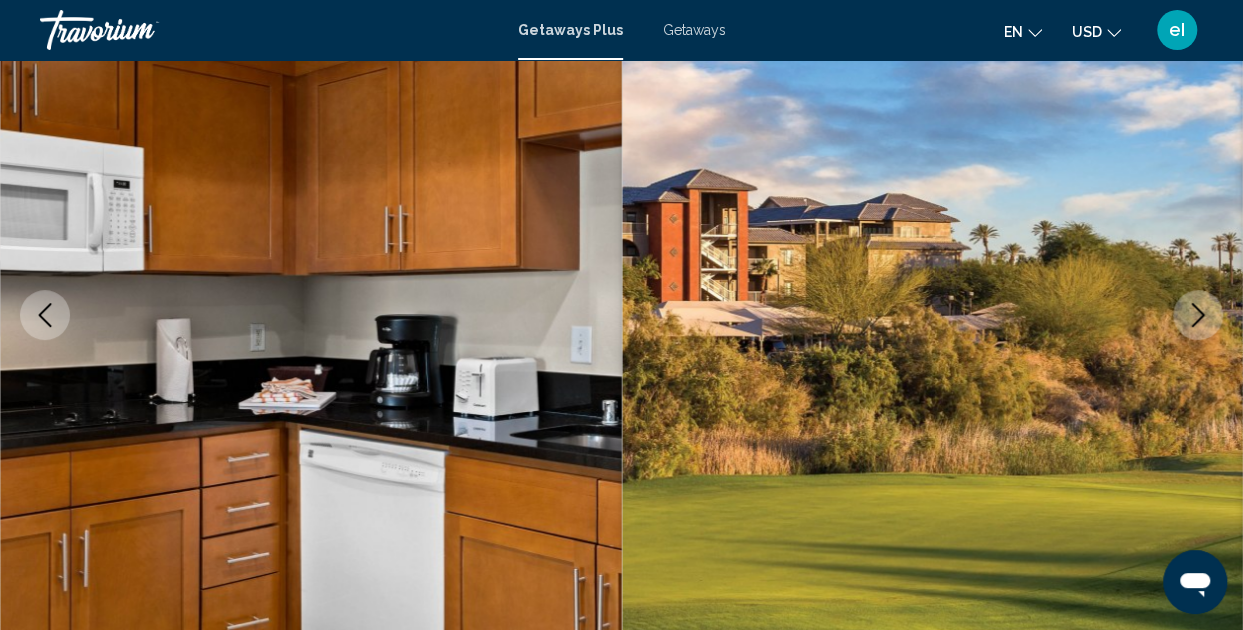 click 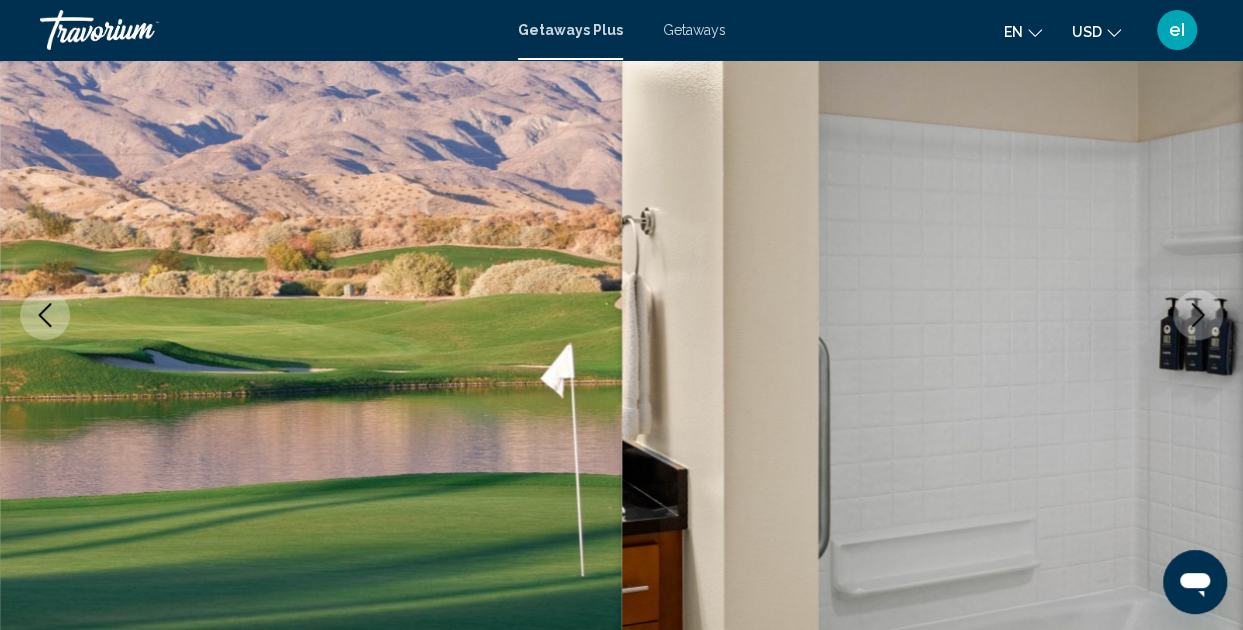 click 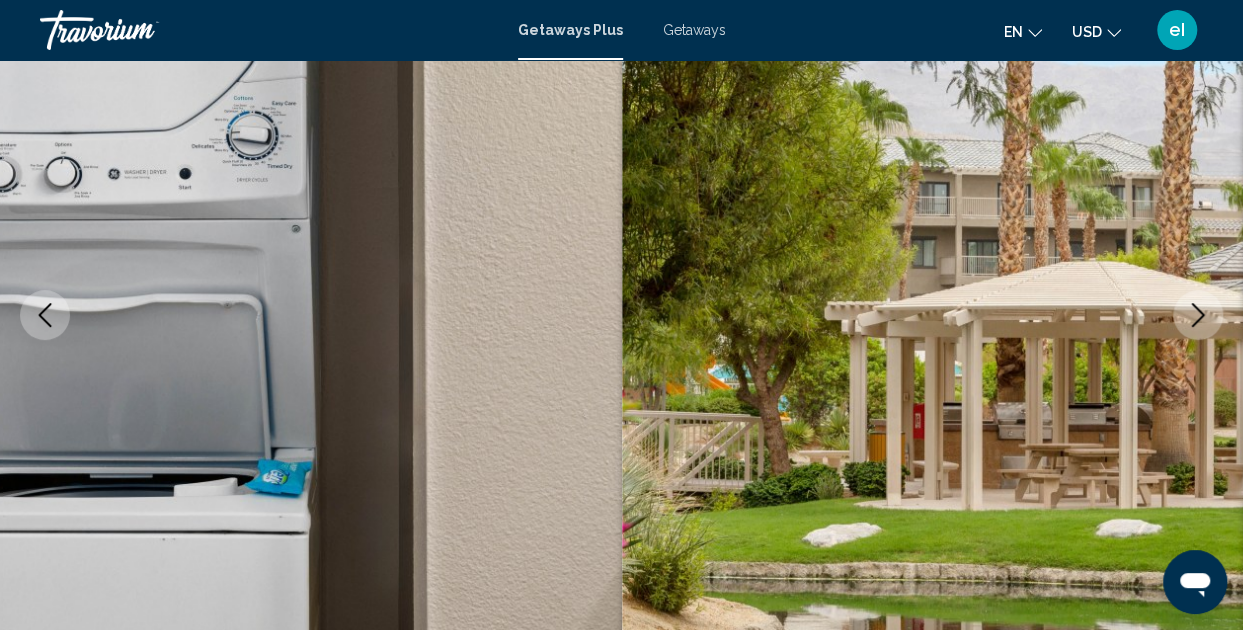 click 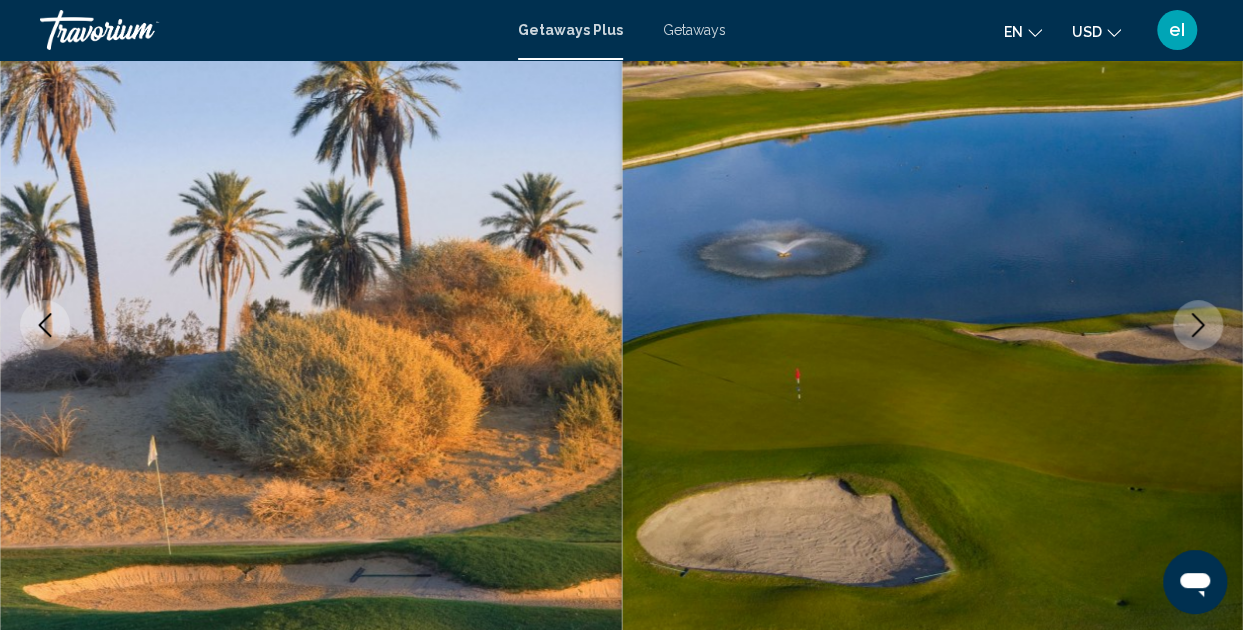 scroll, scrollTop: 0, scrollLeft: 0, axis: both 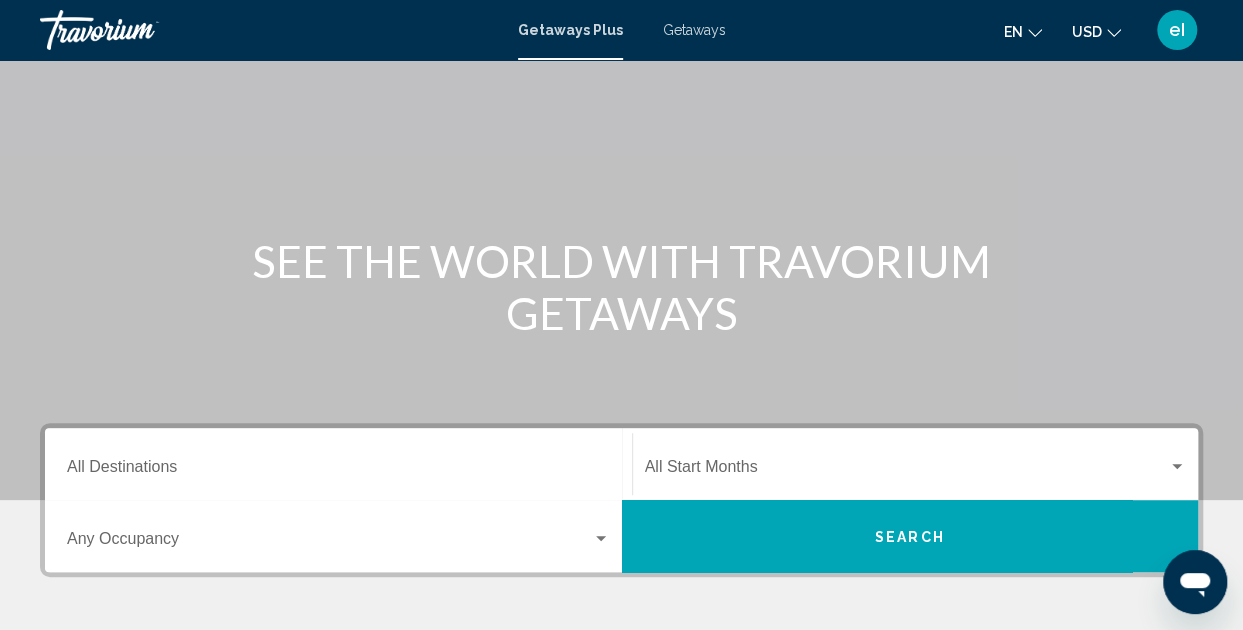 click on "Destination All Destinations" at bounding box center [338, 471] 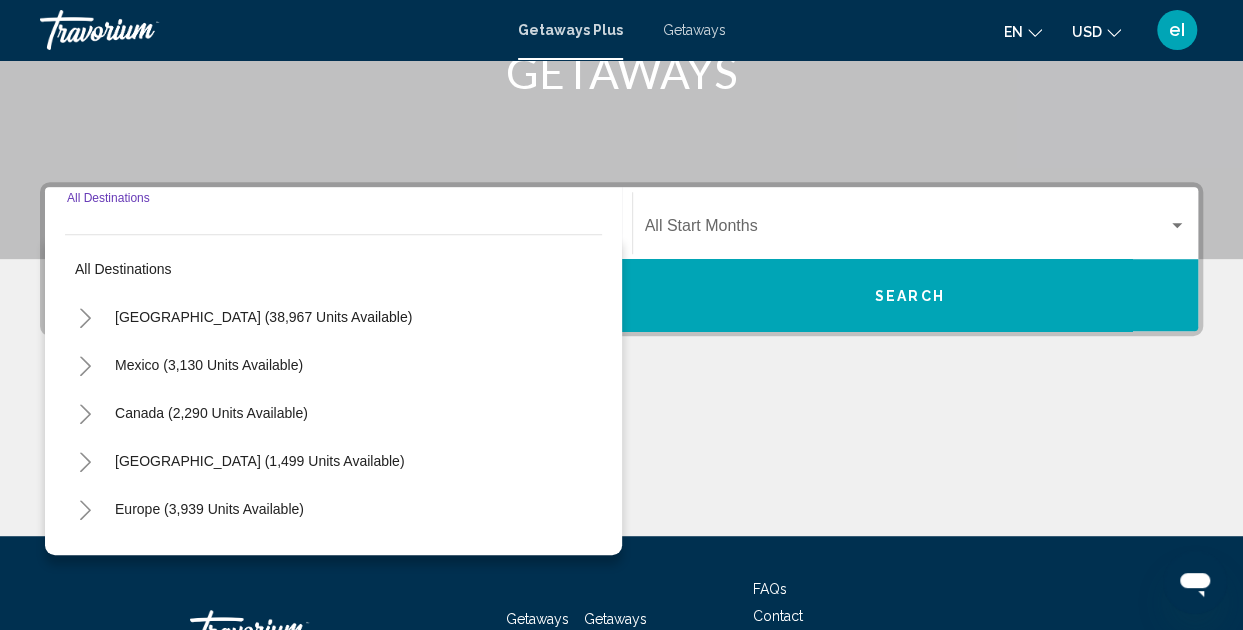 scroll, scrollTop: 458, scrollLeft: 0, axis: vertical 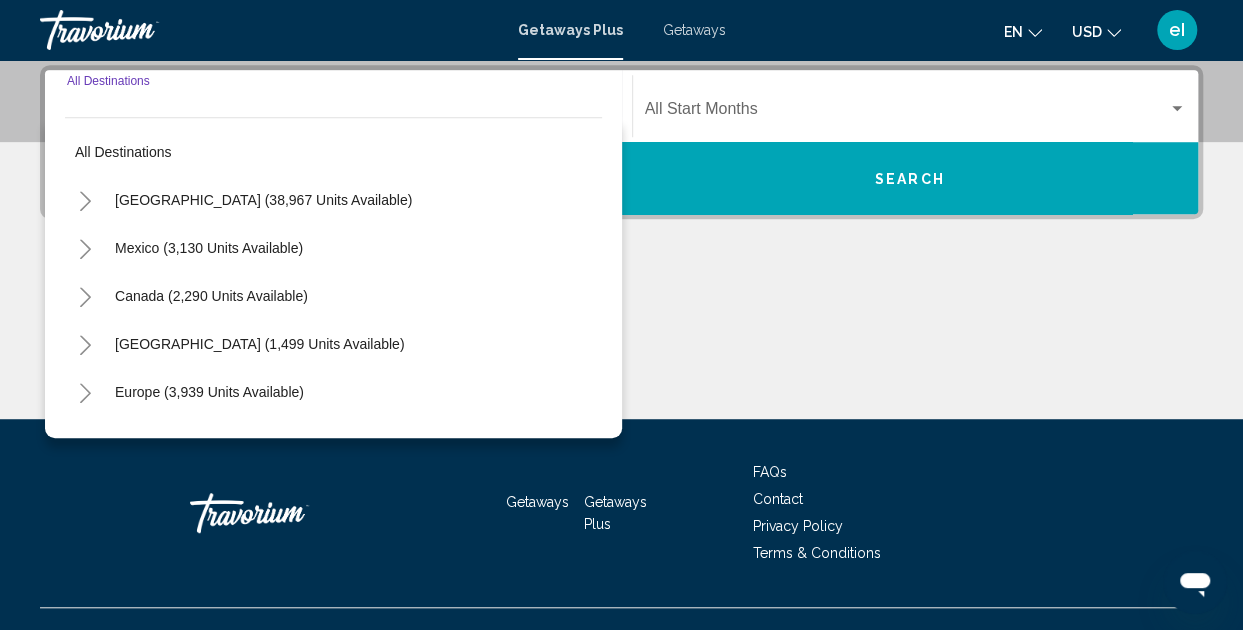 click 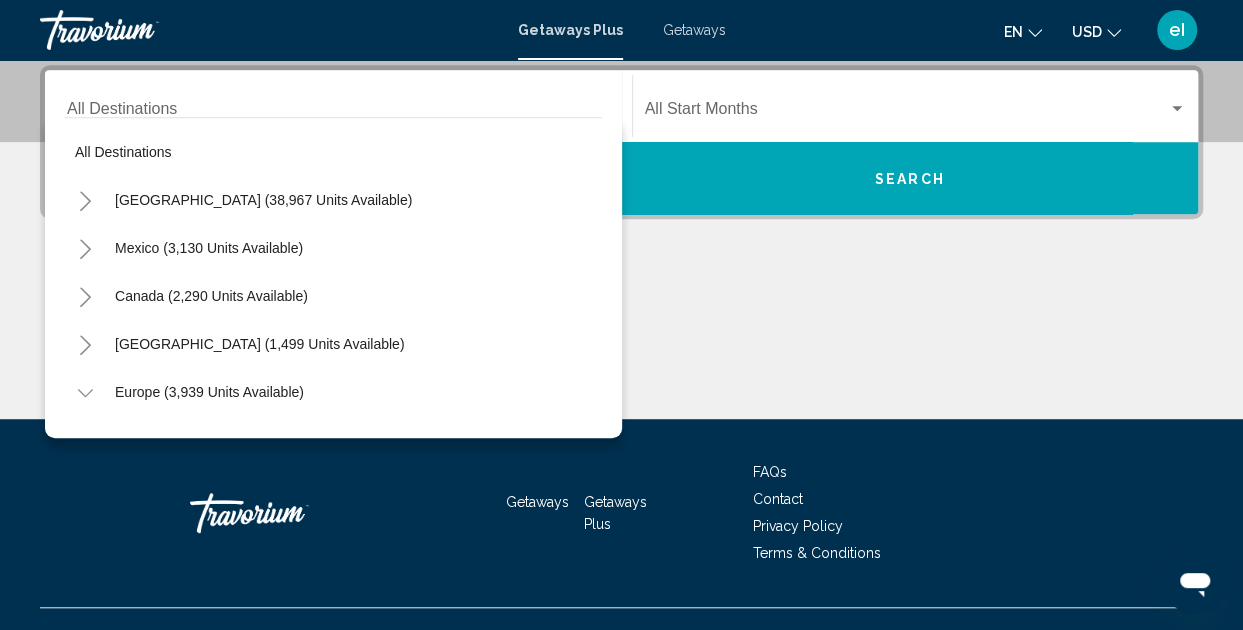 click on "All destinations
United States (38,967 units available)
Mexico (3,130 units available)
Canada (2,290 units available)
Caribbean & Atlantic Islands (1,499 units available)
Europe (3,939 units available)   Andorra (4 units available)   Austria (516 units available)   Croatia (1 units available)   Finland (1,060 units available)   Greece and Cyprus (15 units available)   Hungary (200 units available)   Italy (651 units available)   Portugal (7 units available)   Serbia (5 units available)   Spain (318 units available)
Spain - Canary Islands (390 units available)   Sweden (359 units available)   Switzerland (20 units available)   Turkey (181 units available)   UK - England (207 units available)   UK - Scotland (2 units available)
Australia (265 units available)
South Pacific and Oceania (169 units available)" at bounding box center (333, 277) 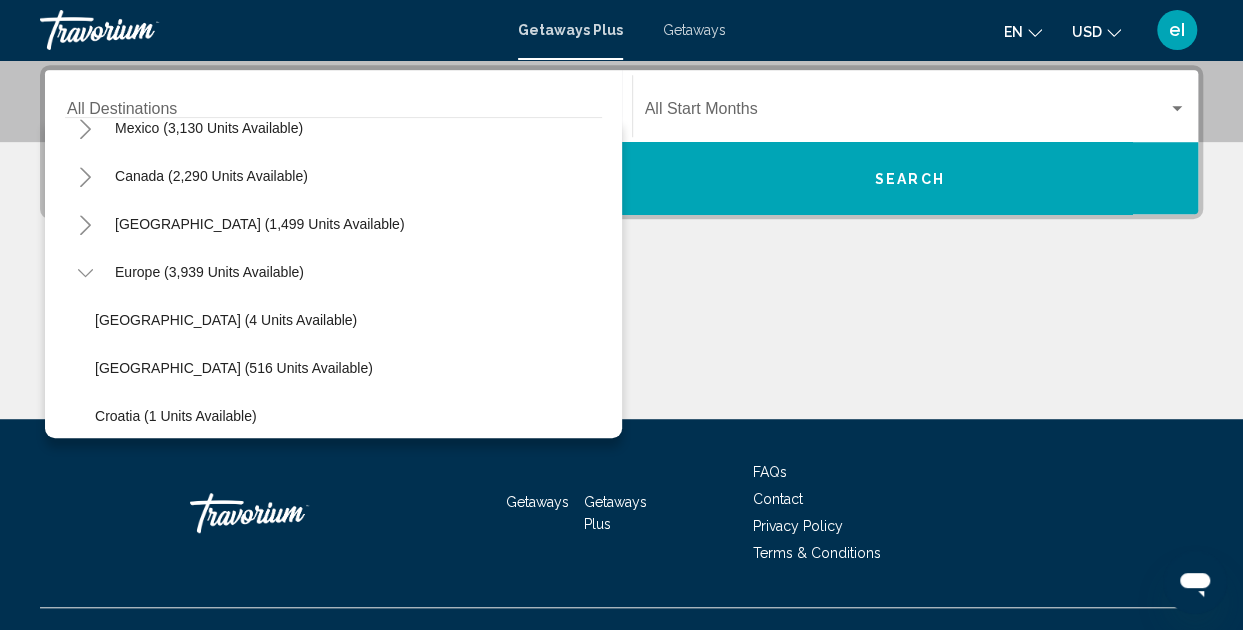 scroll, scrollTop: 160, scrollLeft: 0, axis: vertical 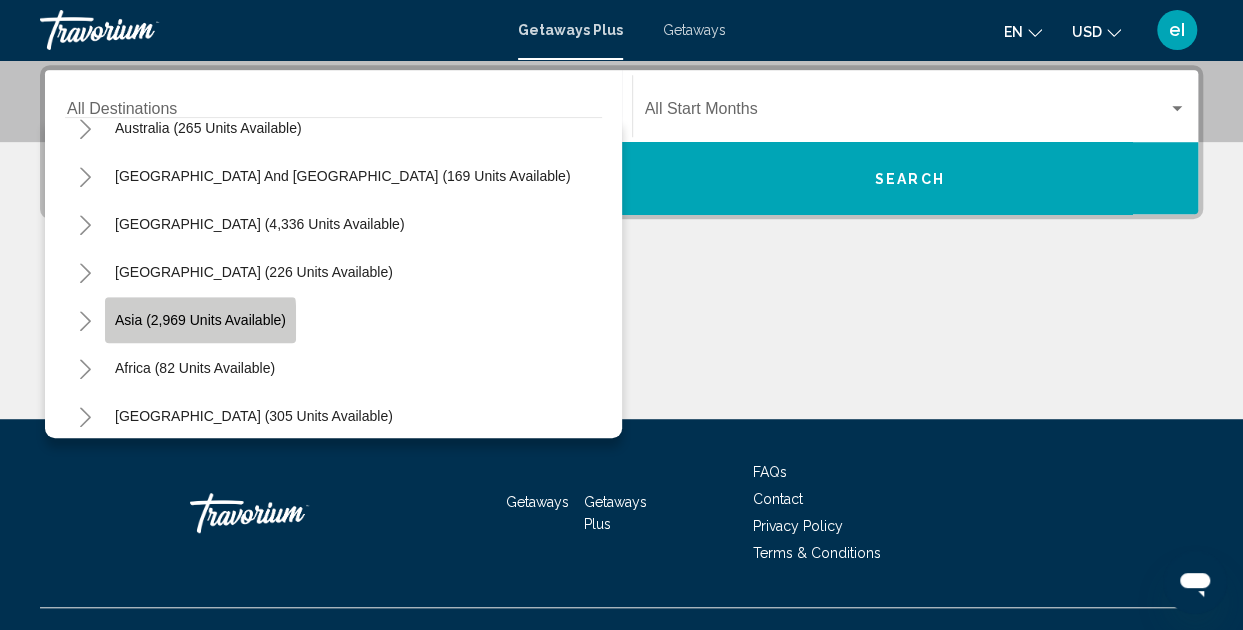 click on "Asia (2,969 units available)" 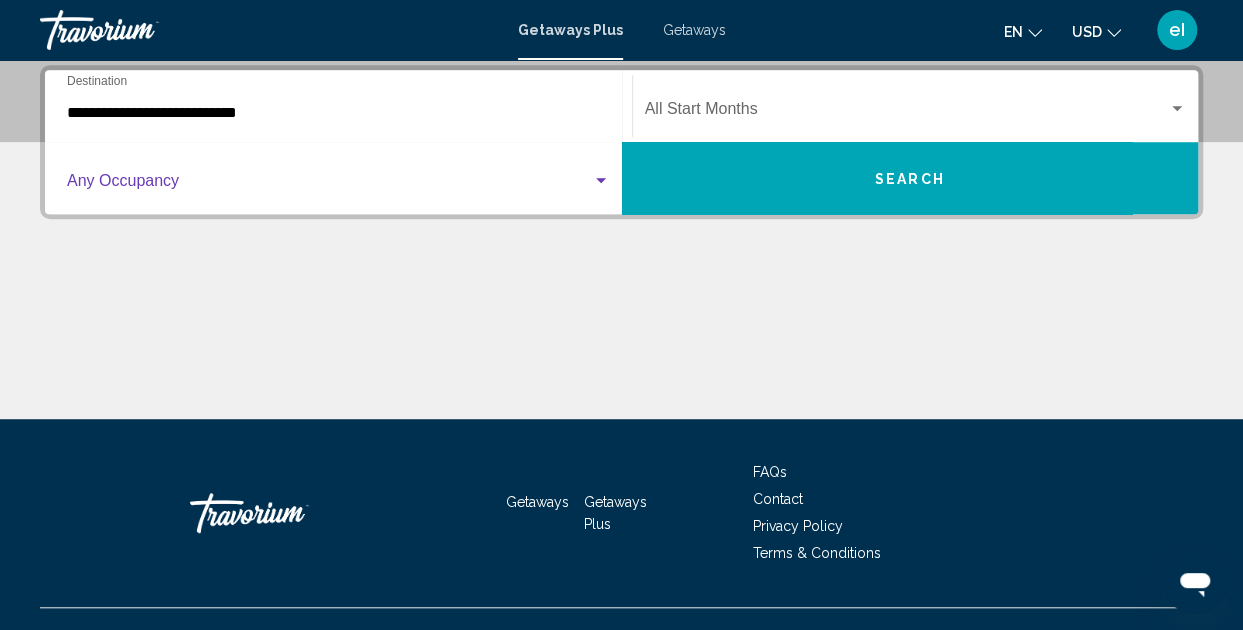 click at bounding box center [329, 185] 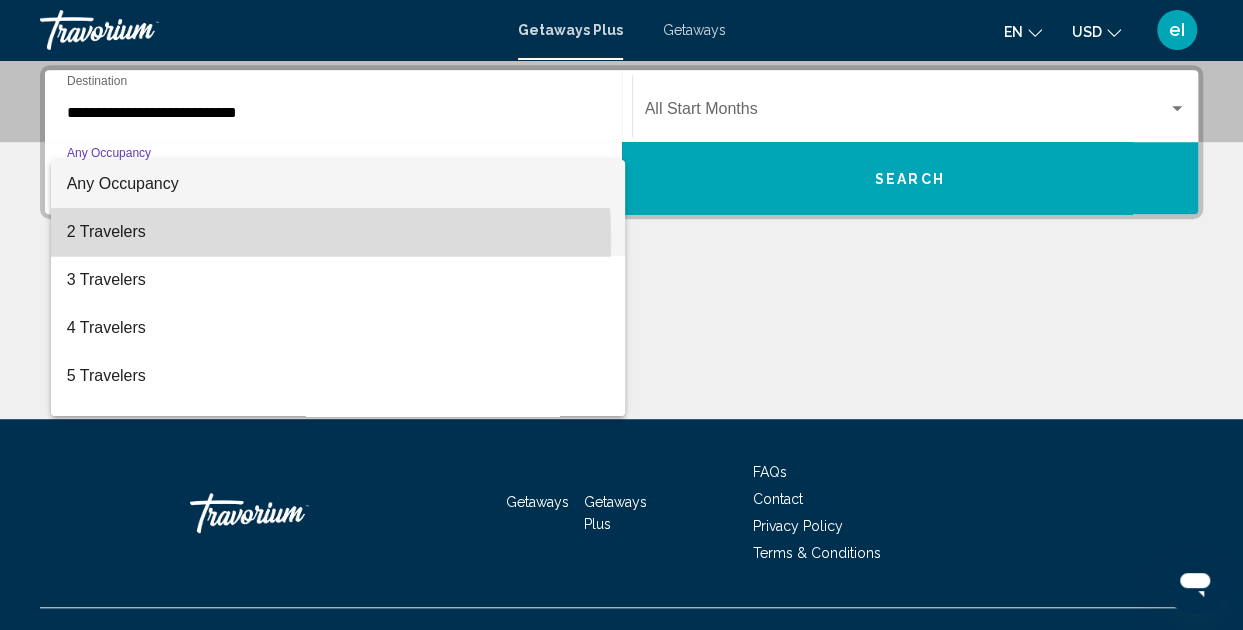 click on "2 Travelers" at bounding box center (338, 232) 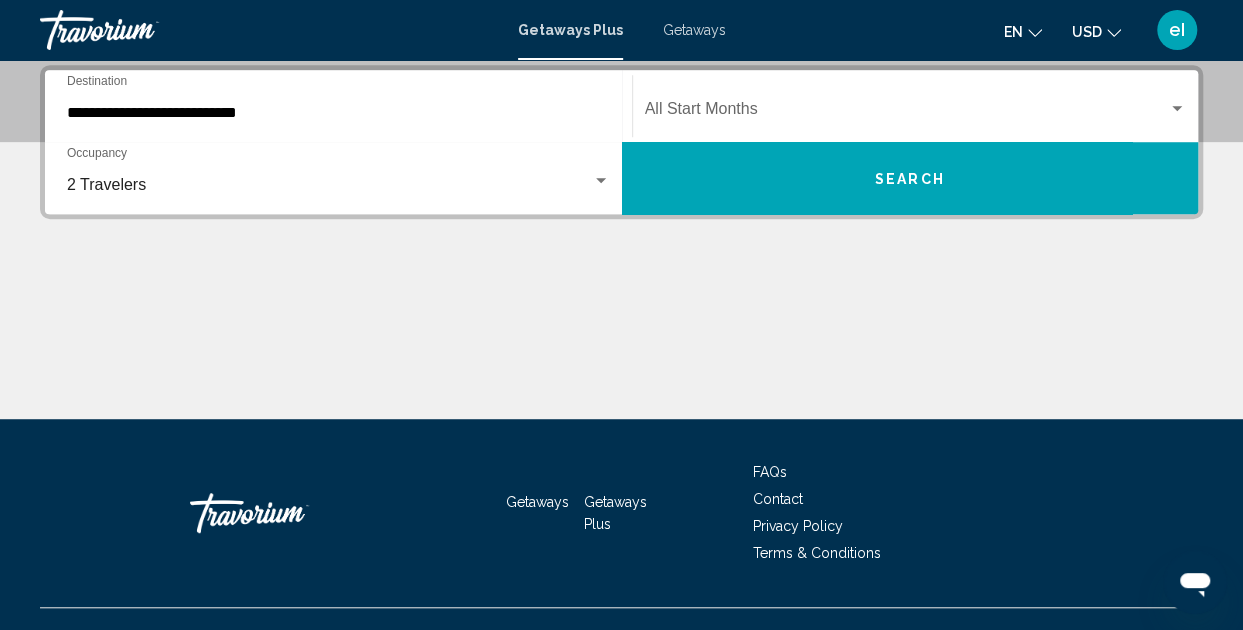click on "Start Month All Start Months" 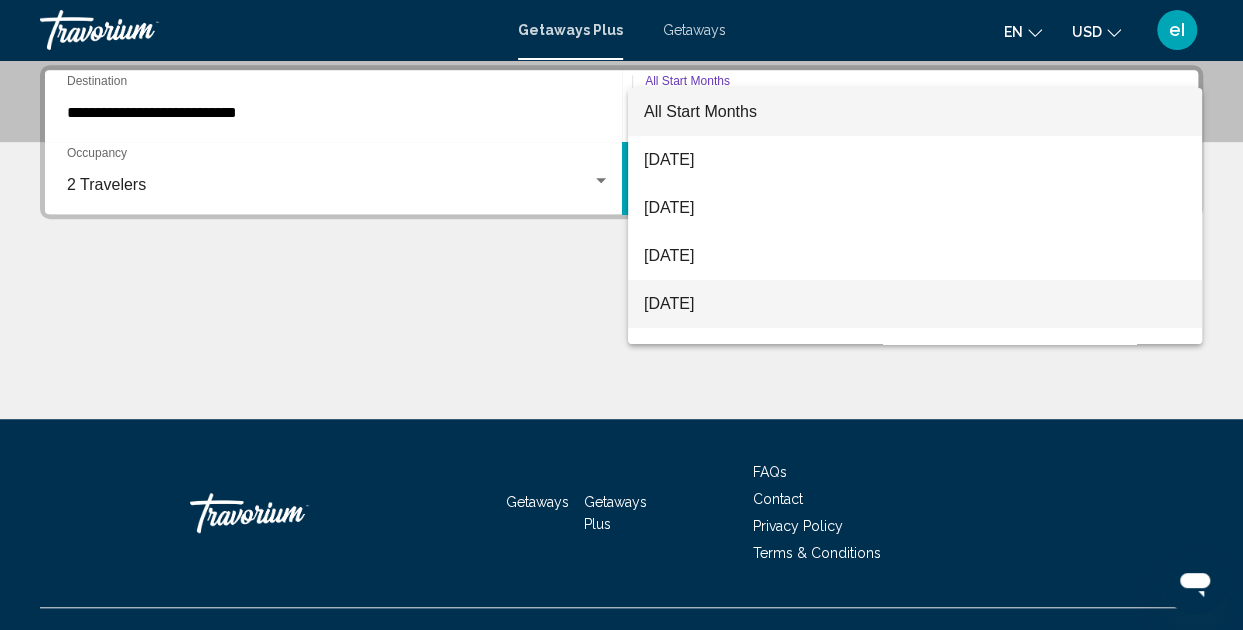 click on "[DATE]" at bounding box center (915, 304) 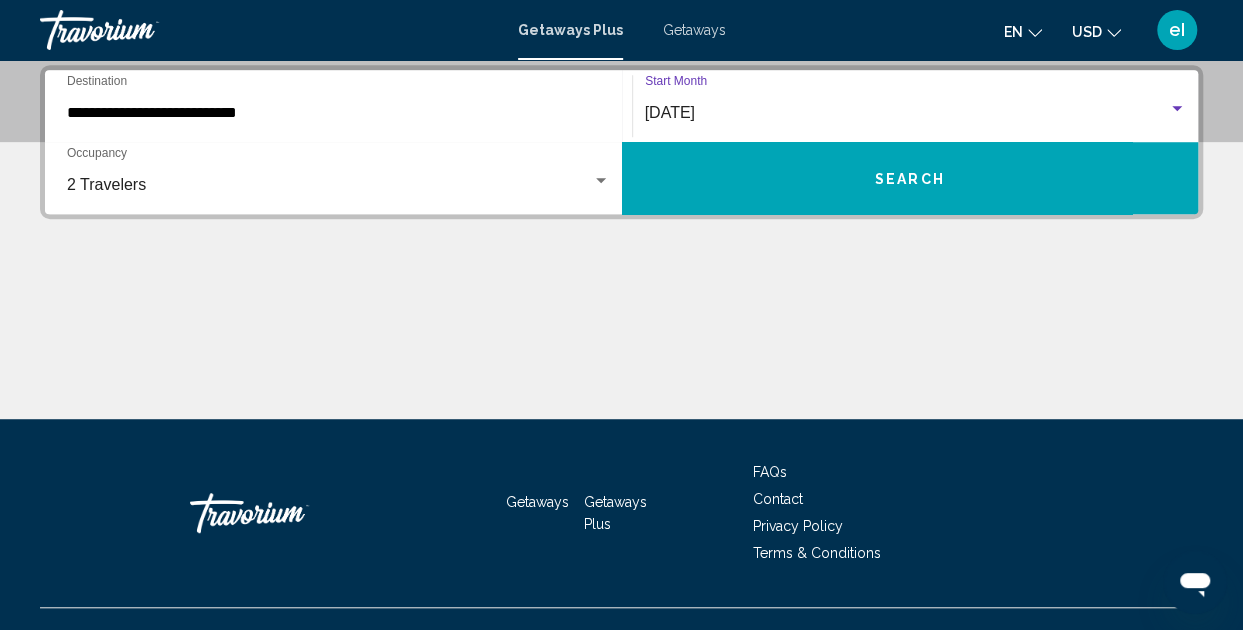 click on "Search" at bounding box center [910, 178] 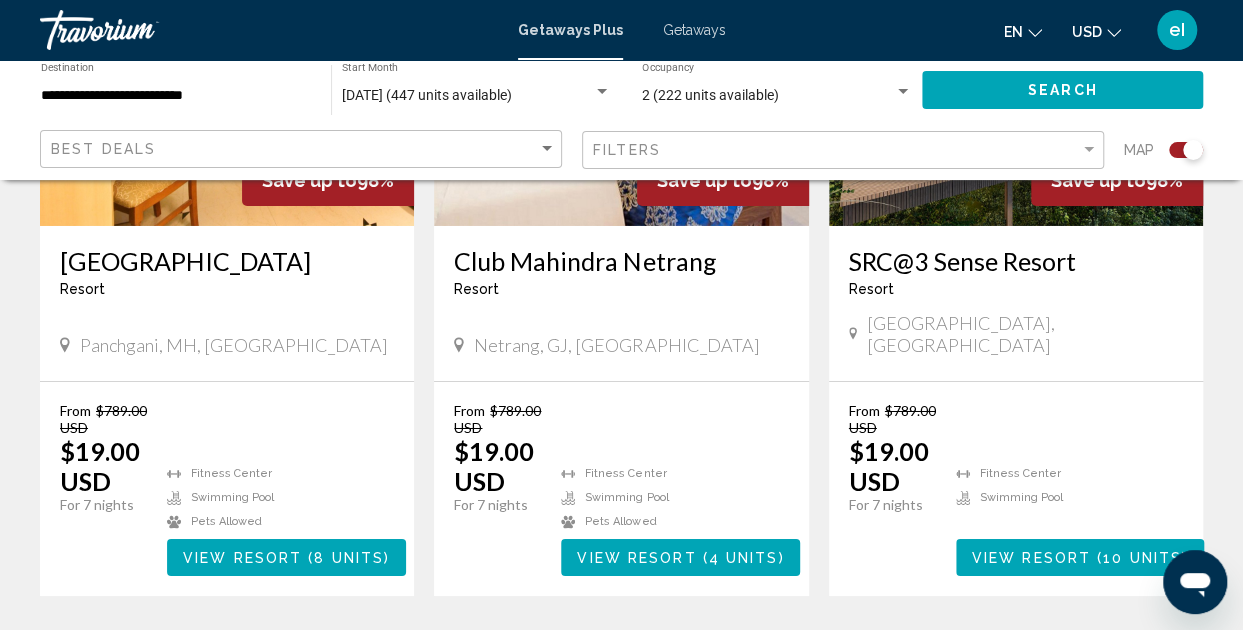 scroll, scrollTop: 3400, scrollLeft: 0, axis: vertical 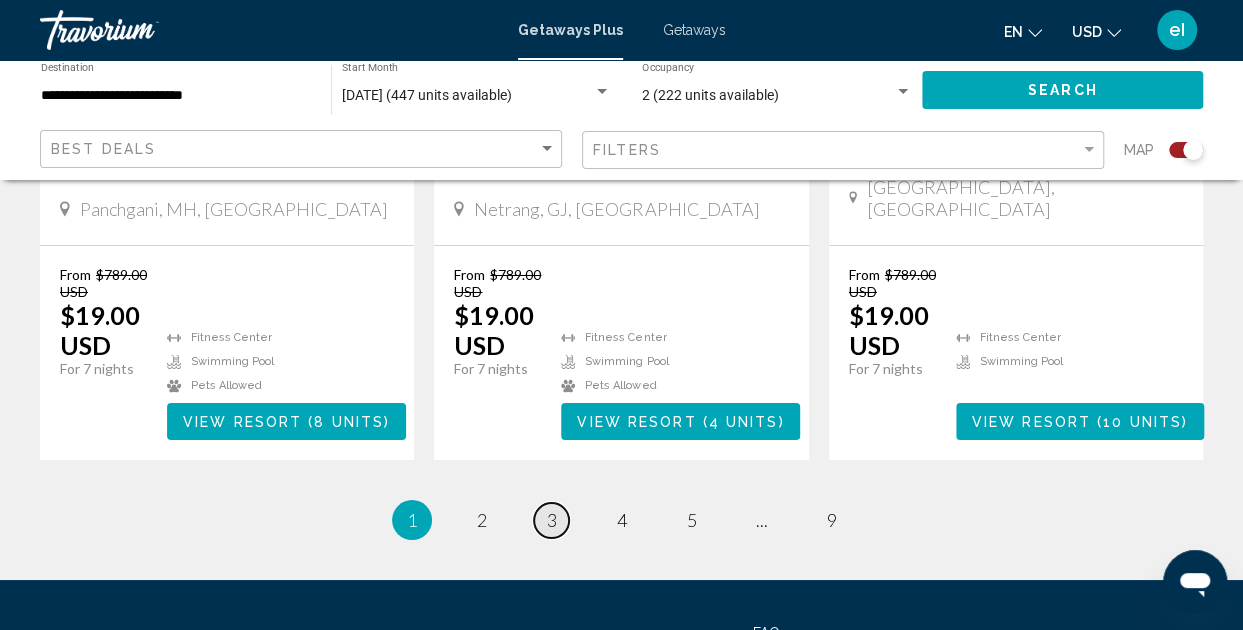 click on "3" at bounding box center (552, 520) 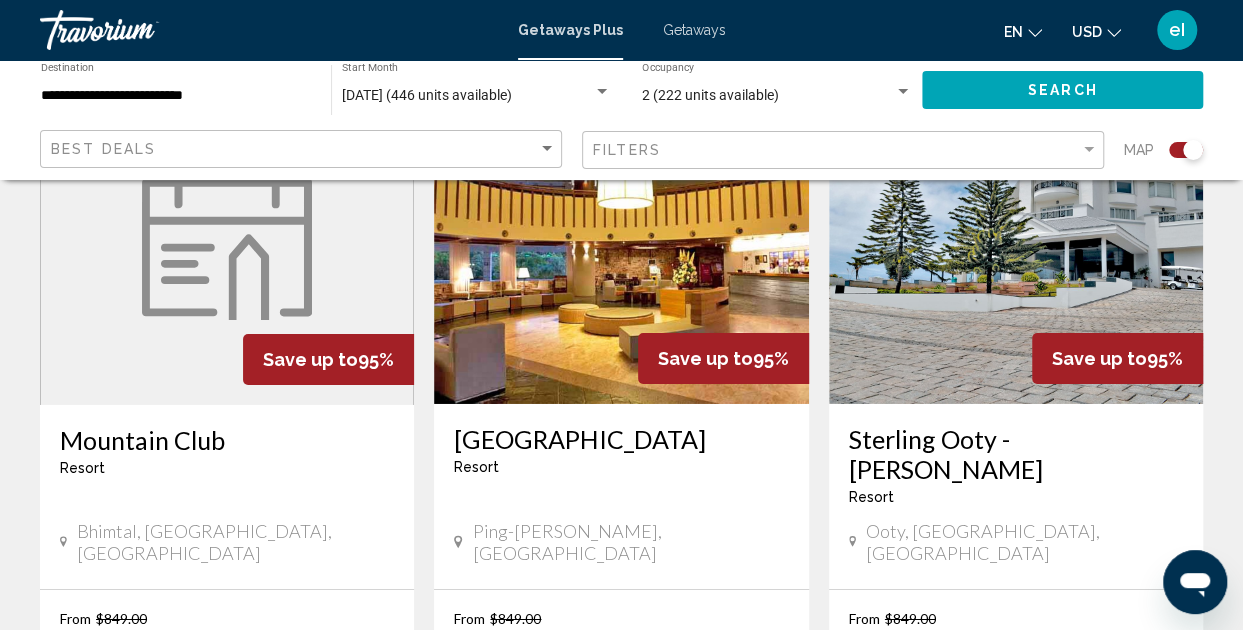 scroll, scrollTop: 3300, scrollLeft: 0, axis: vertical 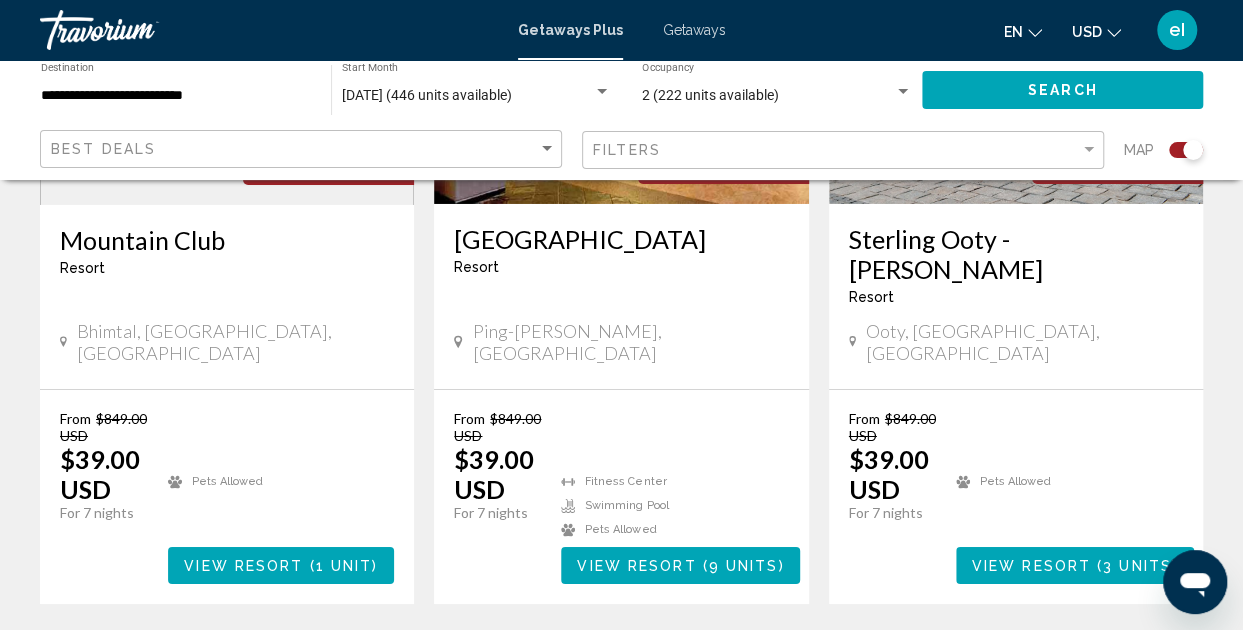 click on "page  4" at bounding box center (621, 664) 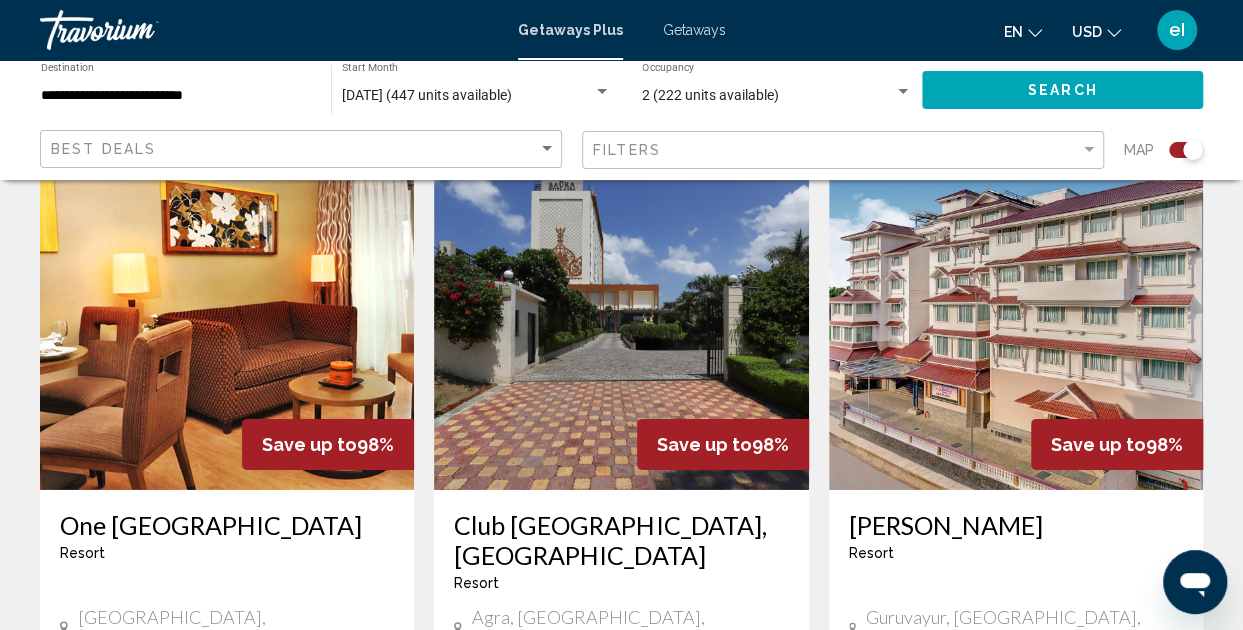 scroll, scrollTop: 3254, scrollLeft: 0, axis: vertical 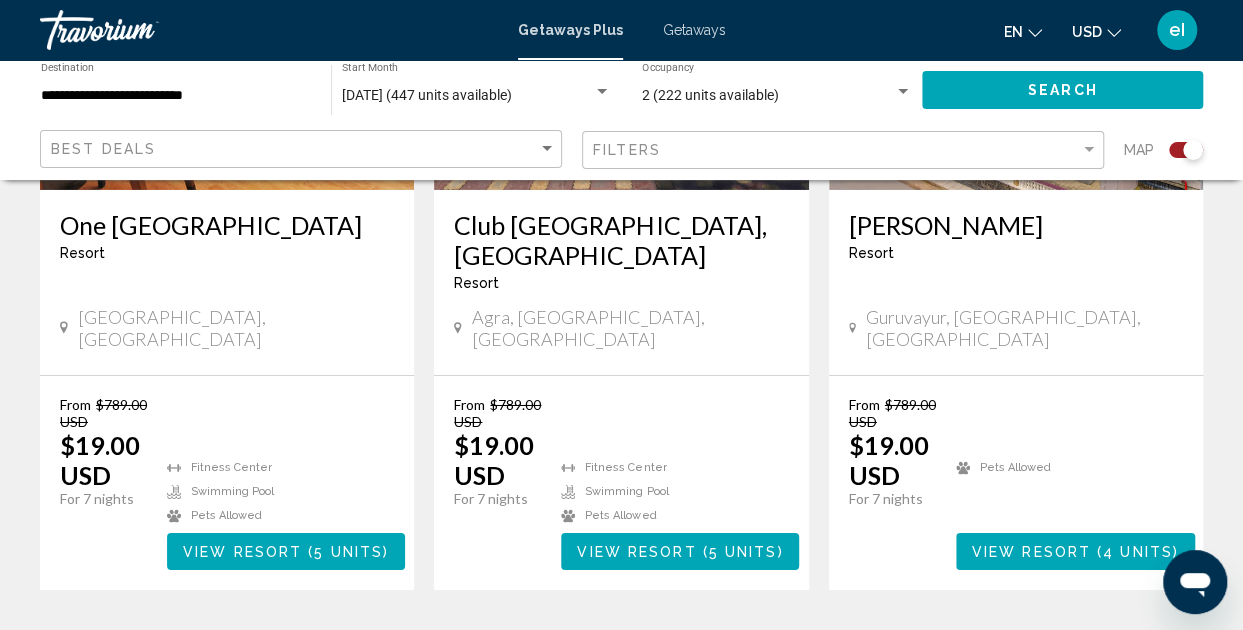 click on "page  3" at bounding box center (551, 650) 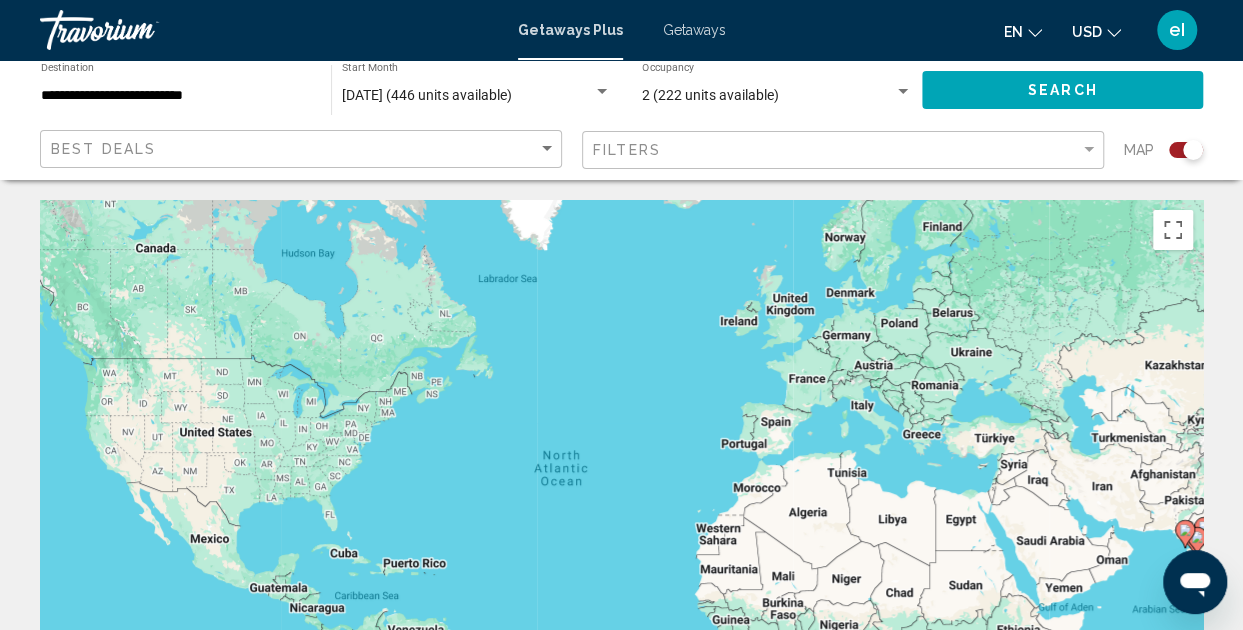 click on "**********" at bounding box center [176, 96] 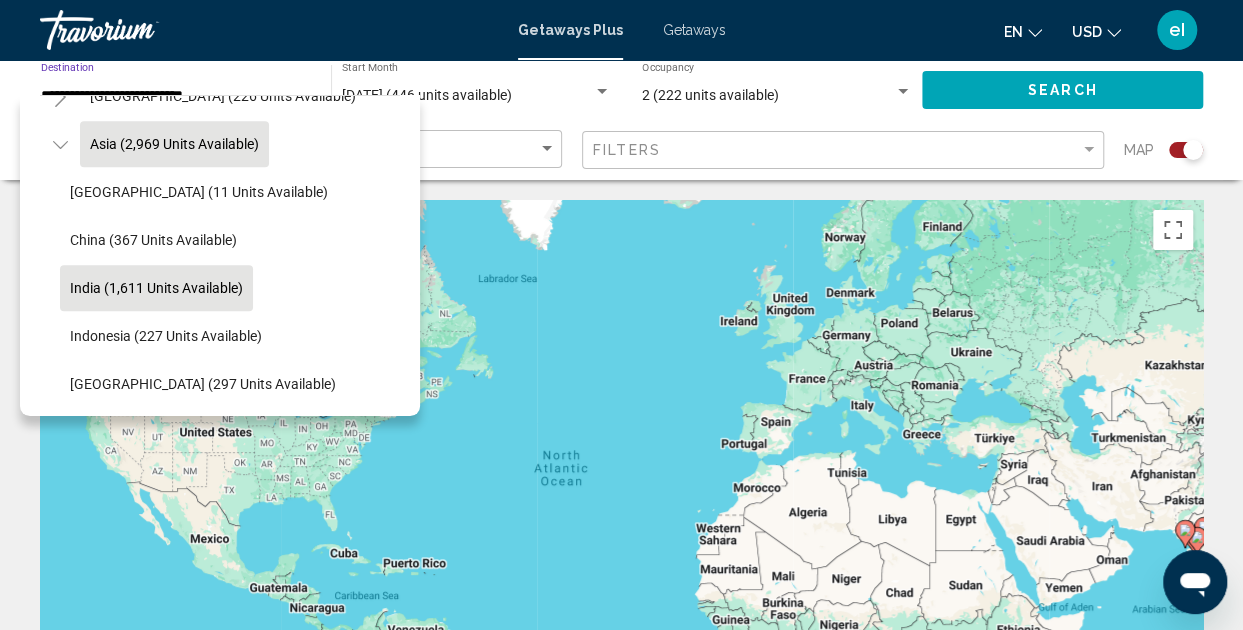 scroll, scrollTop: 566, scrollLeft: 0, axis: vertical 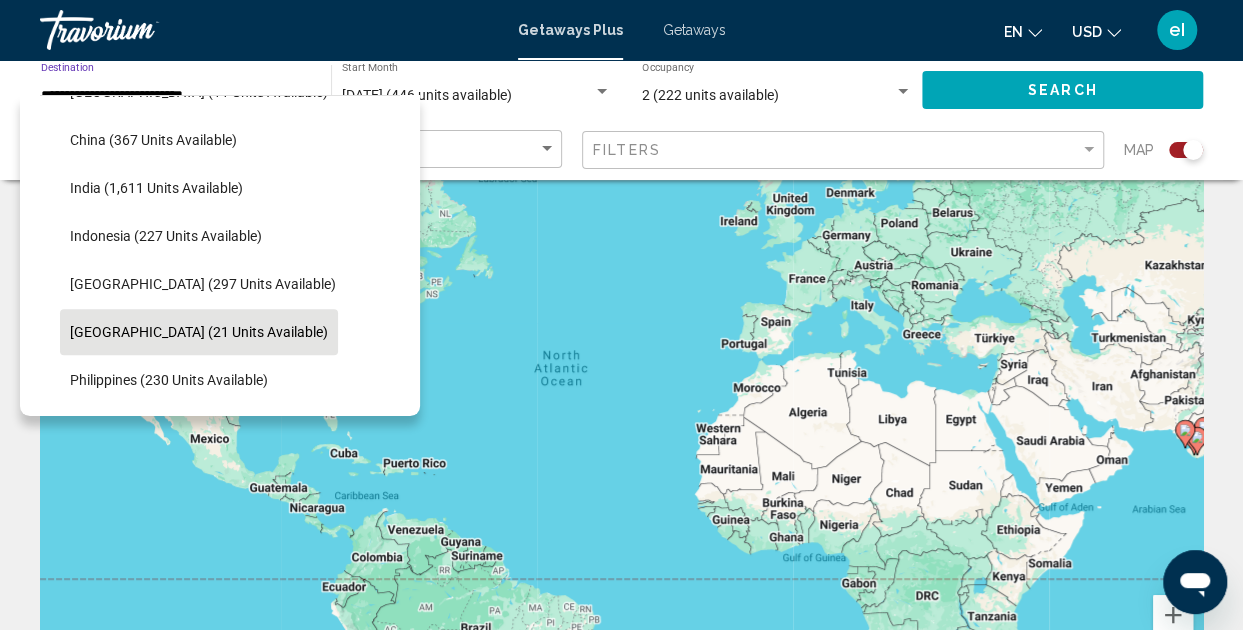 click on "Maldives (21 units available)" 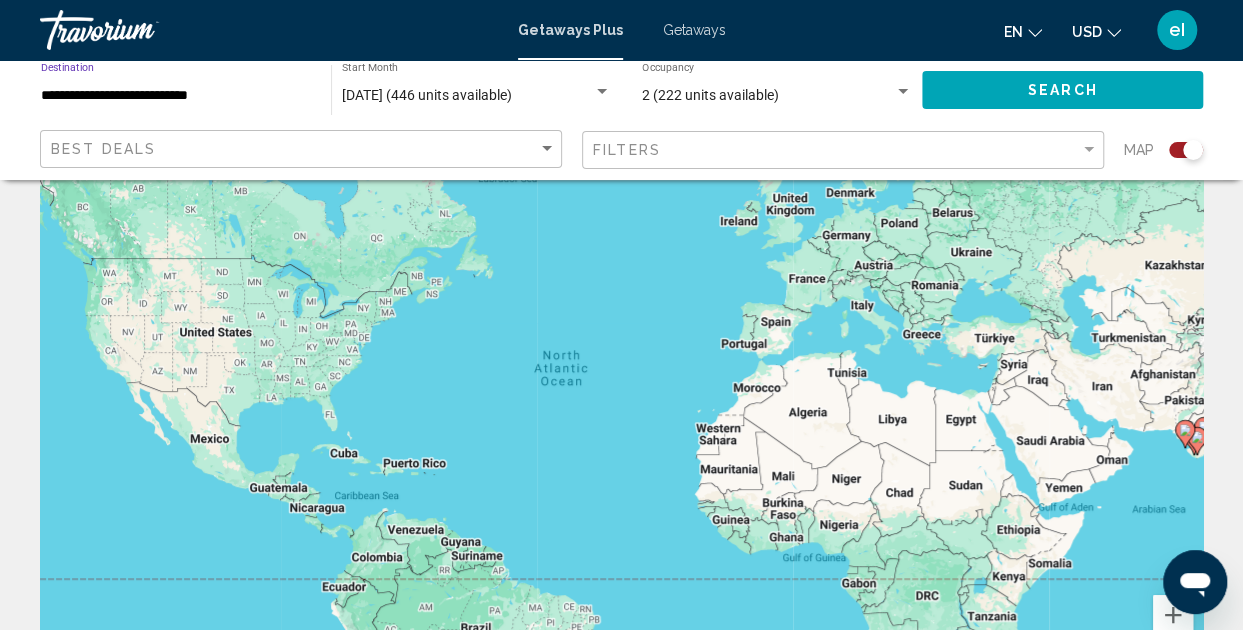 click on "Search" 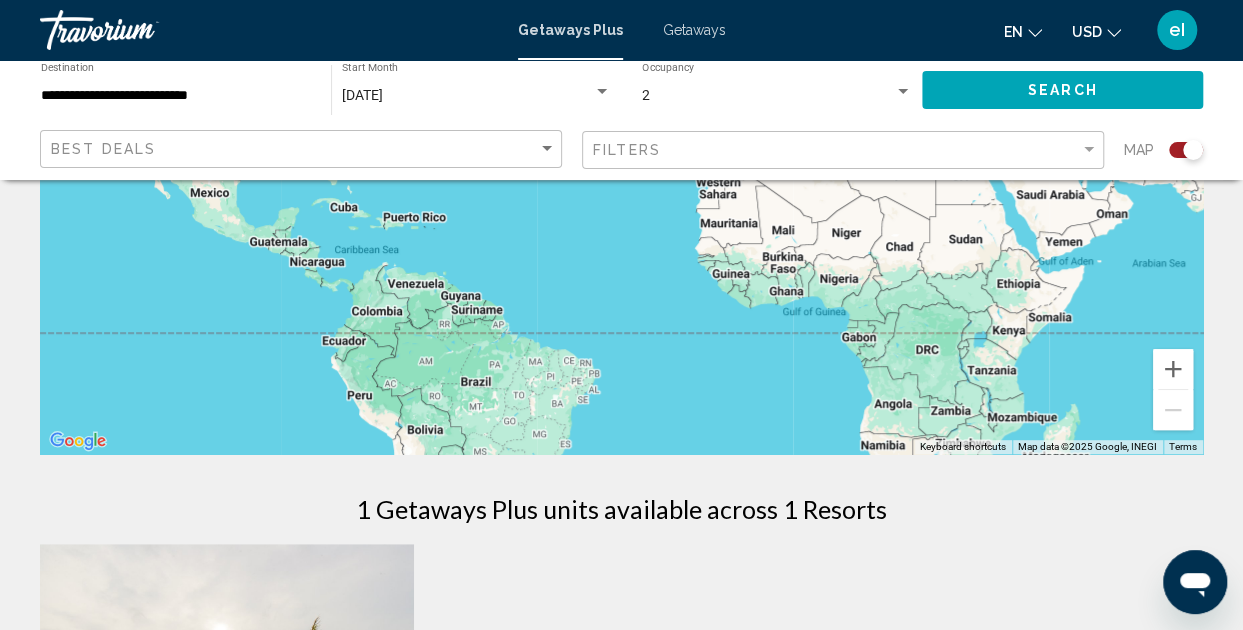 scroll, scrollTop: 500, scrollLeft: 0, axis: vertical 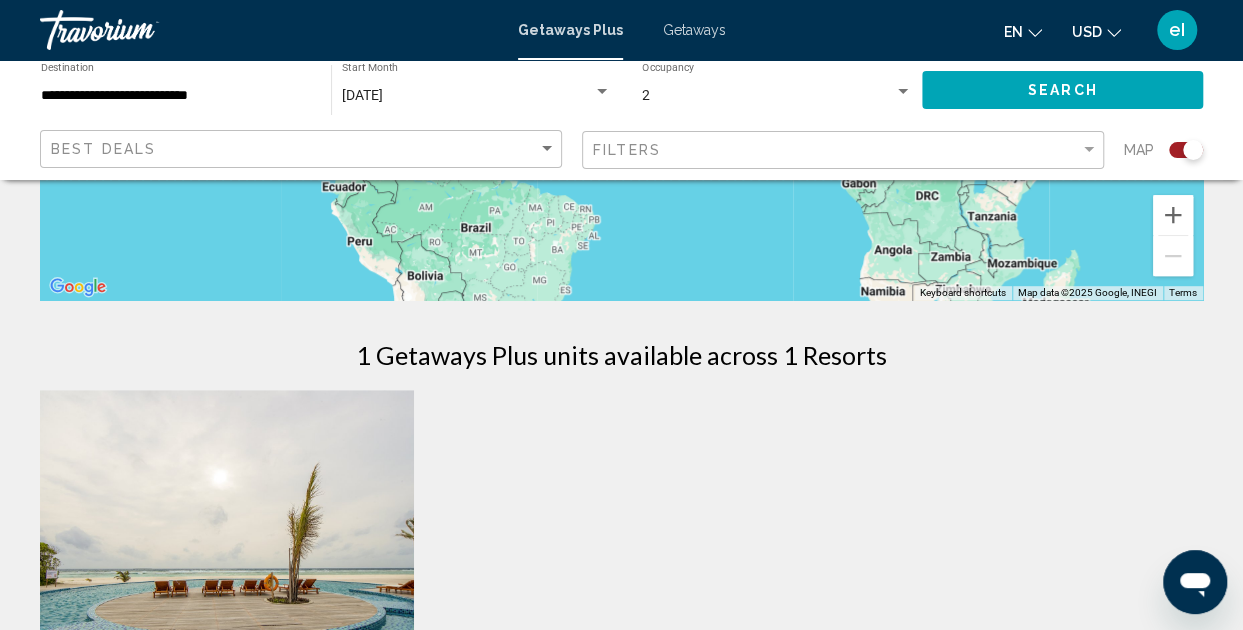 click at bounding box center [227, 550] 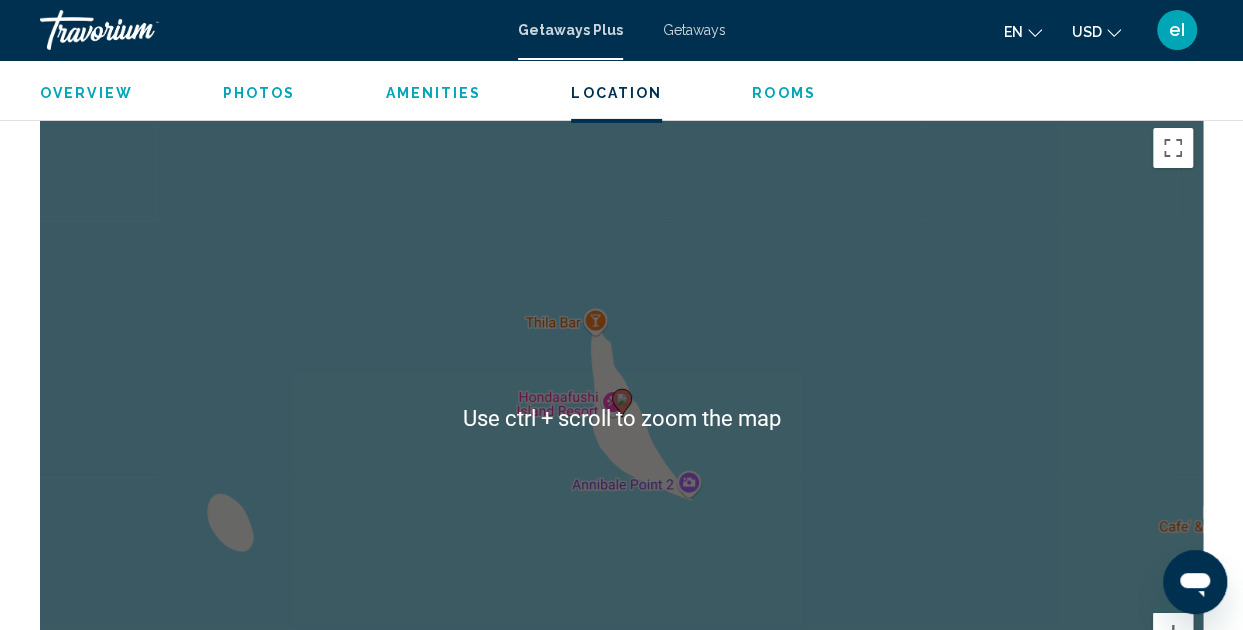 scroll, scrollTop: 3320, scrollLeft: 0, axis: vertical 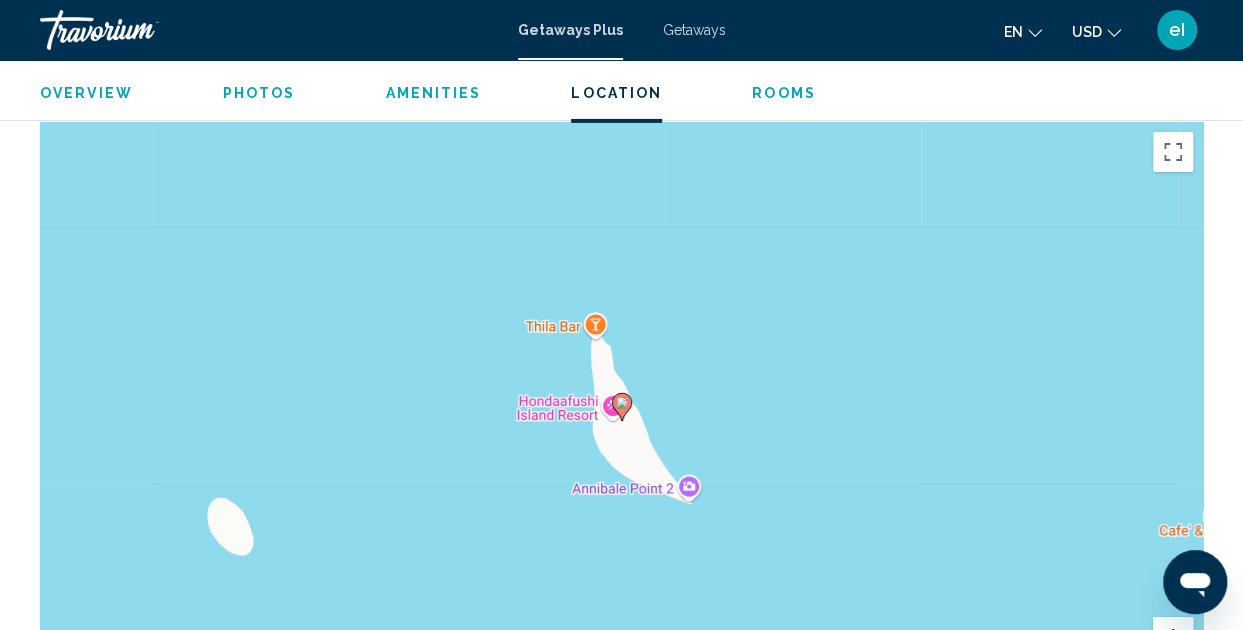 click 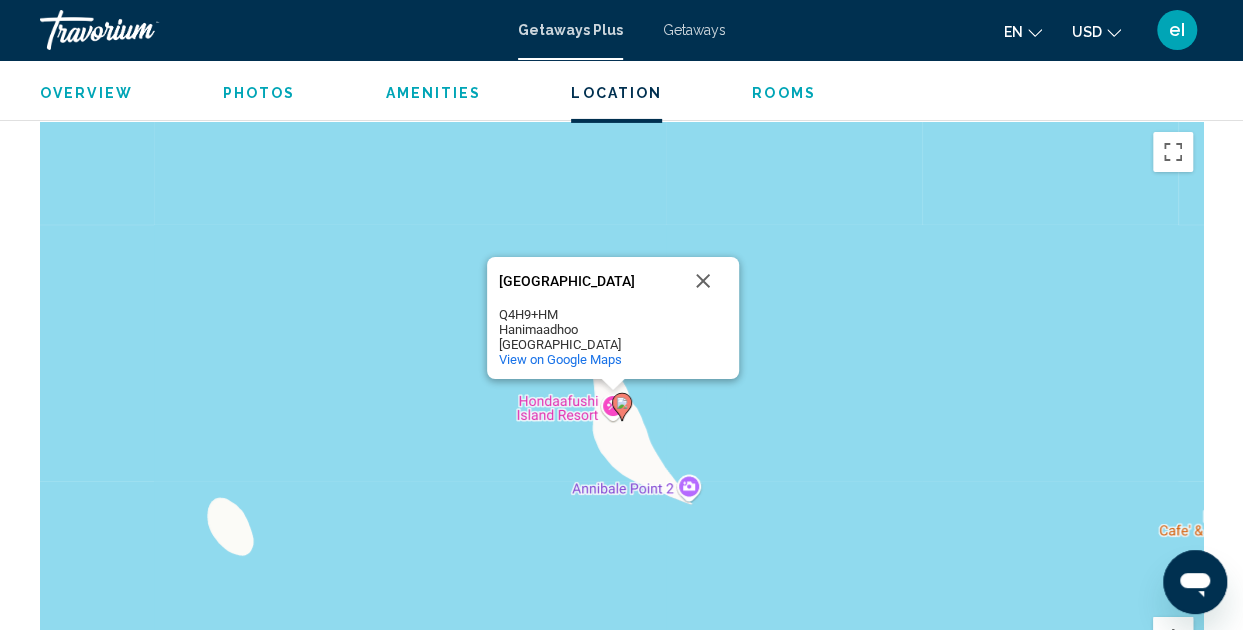 drag, startPoint x: 500, startPoint y: 259, endPoint x: 668, endPoint y: 268, distance: 168.2409 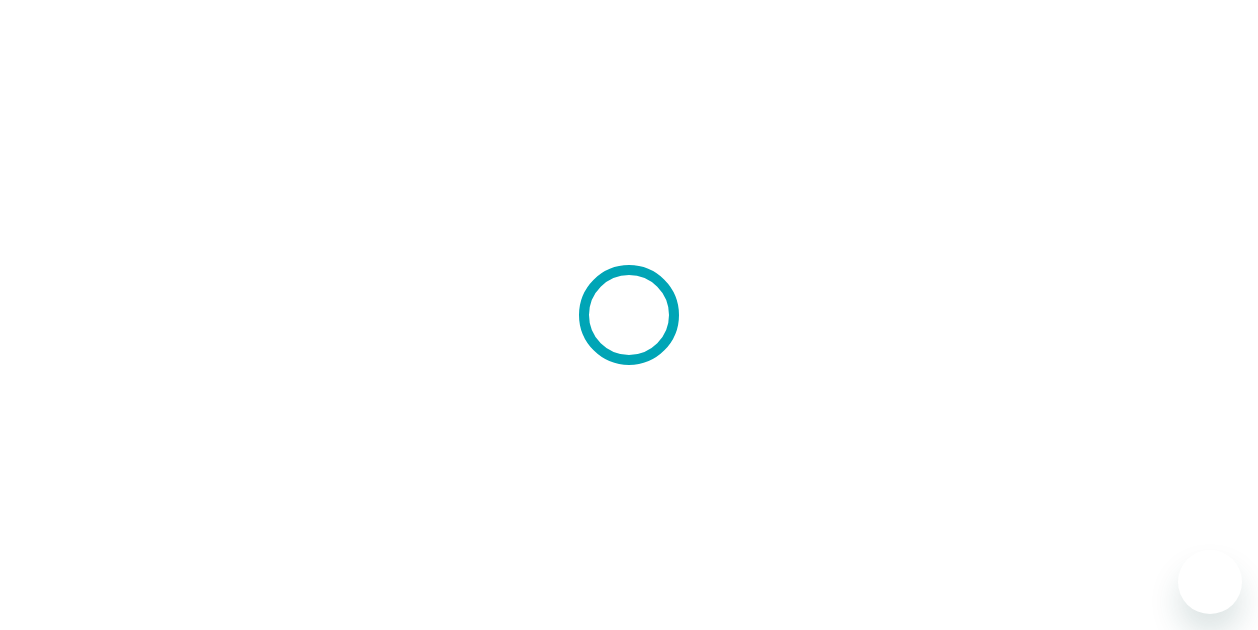 scroll, scrollTop: 0, scrollLeft: 0, axis: both 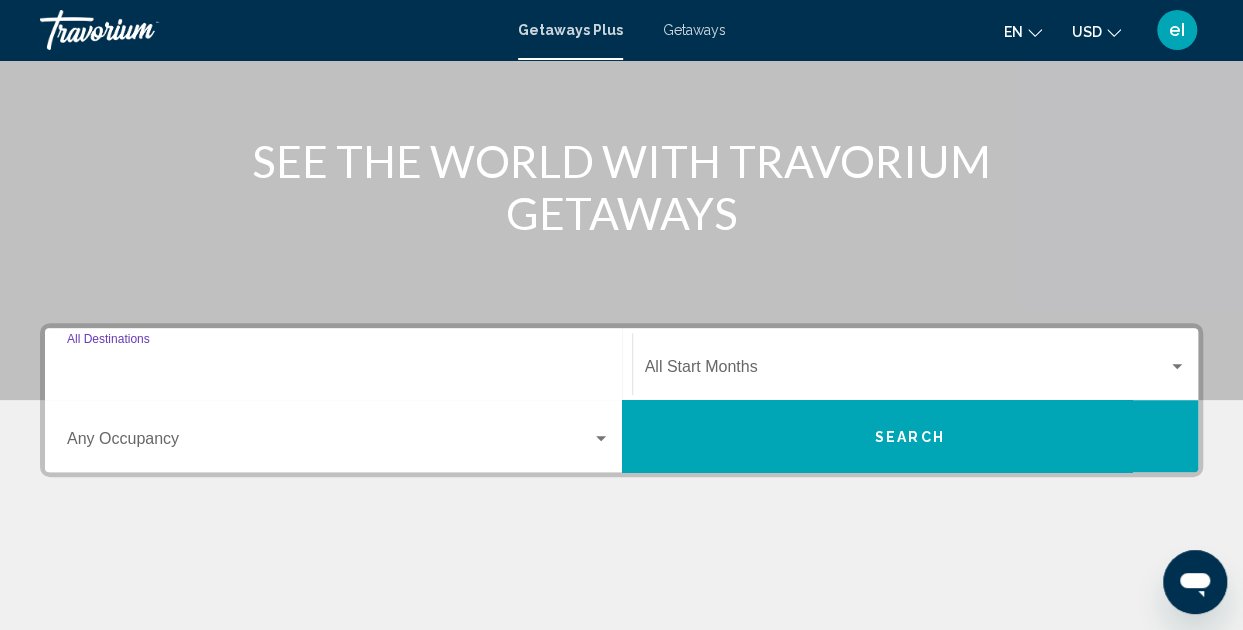 click on "Destination All Destinations" at bounding box center [338, 371] 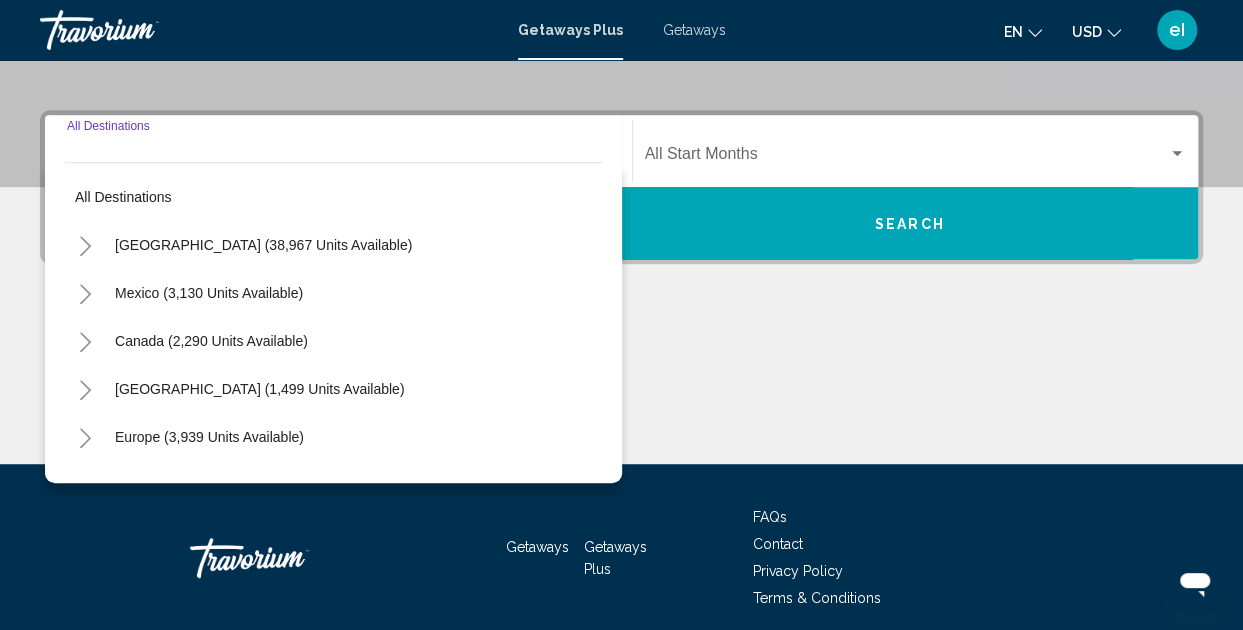 scroll, scrollTop: 458, scrollLeft: 0, axis: vertical 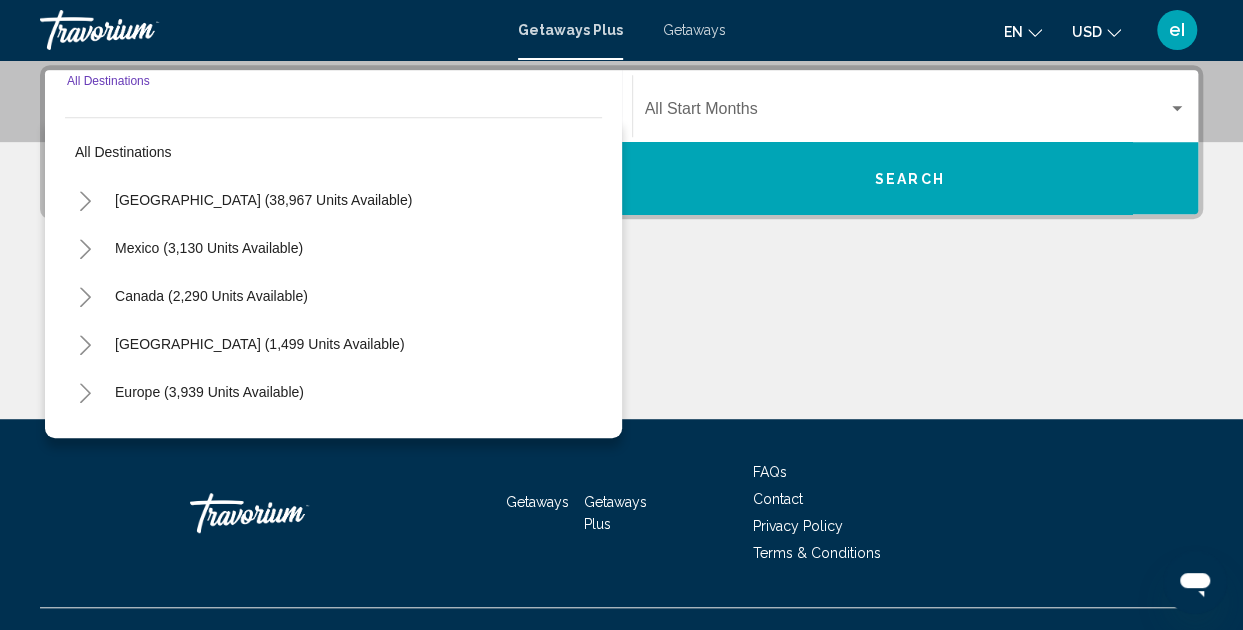 click 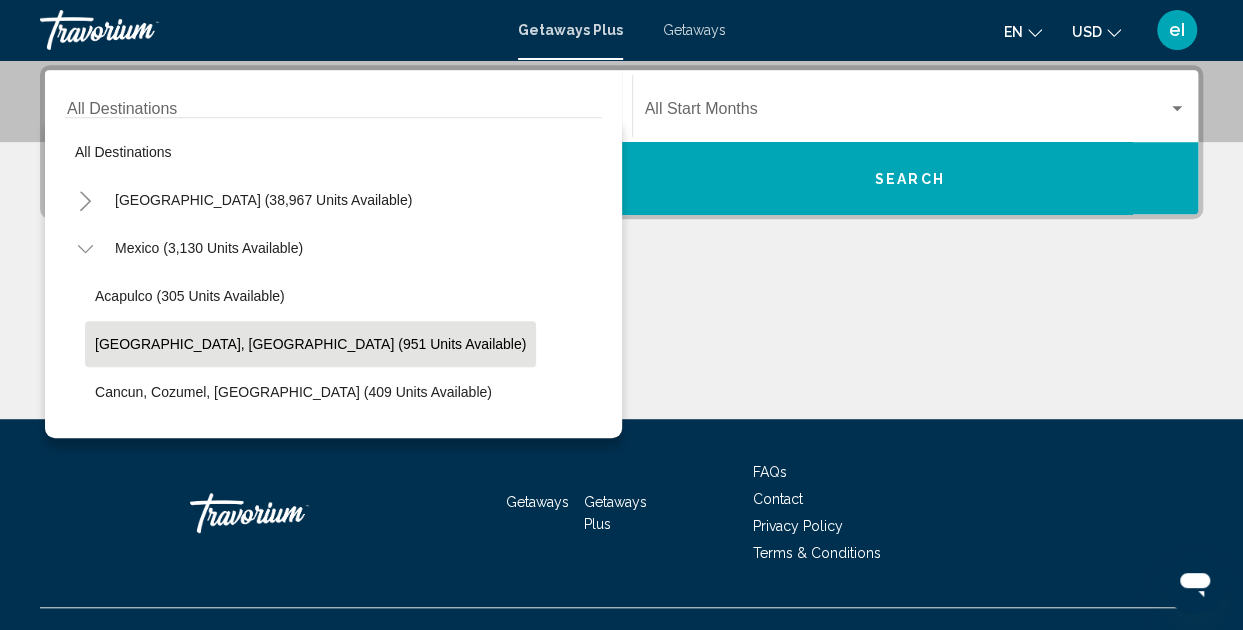 click on "[GEOGRAPHIC_DATA], [GEOGRAPHIC_DATA] (951 units available)" 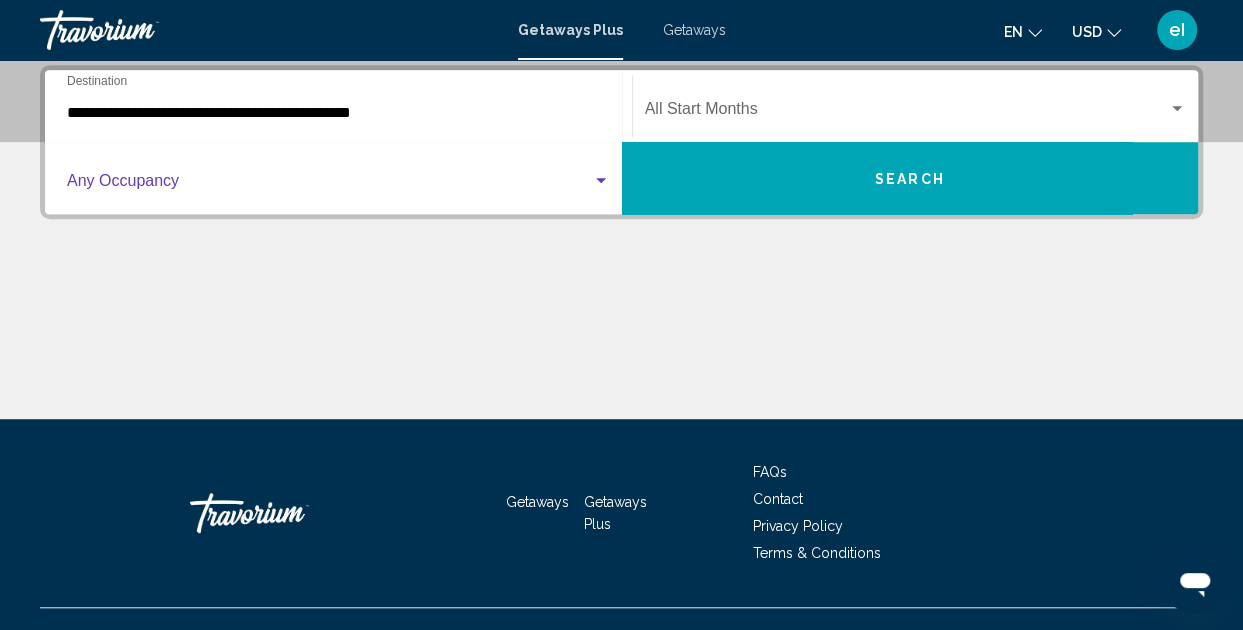 click at bounding box center [329, 185] 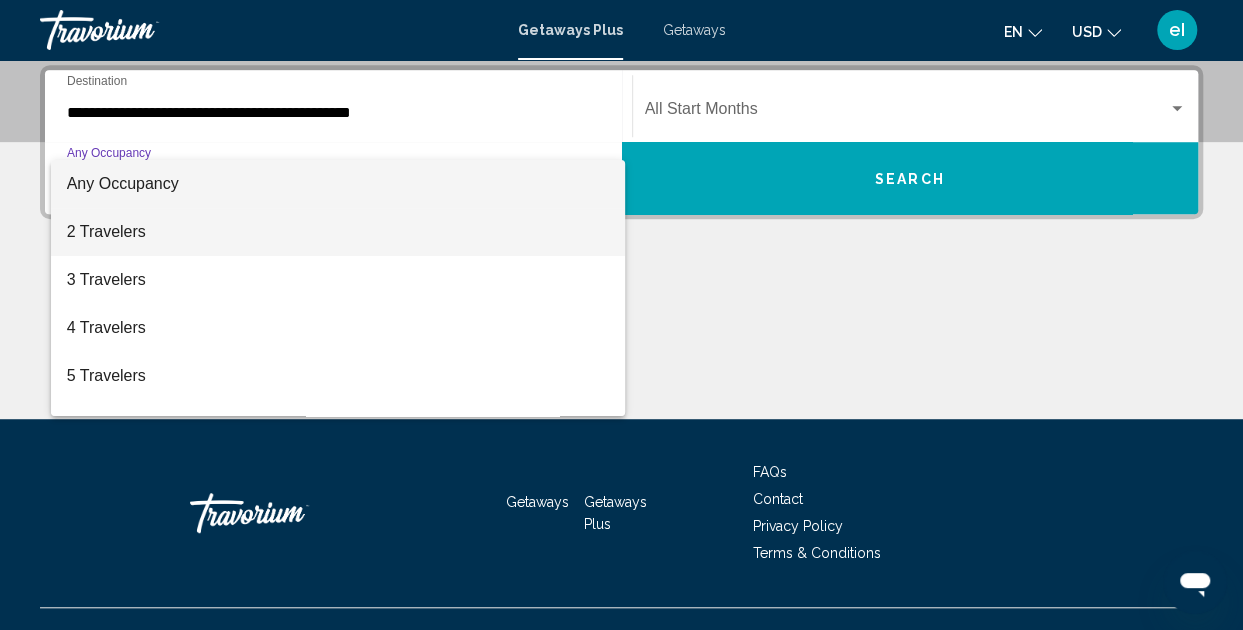 click on "2 Travelers" at bounding box center [338, 232] 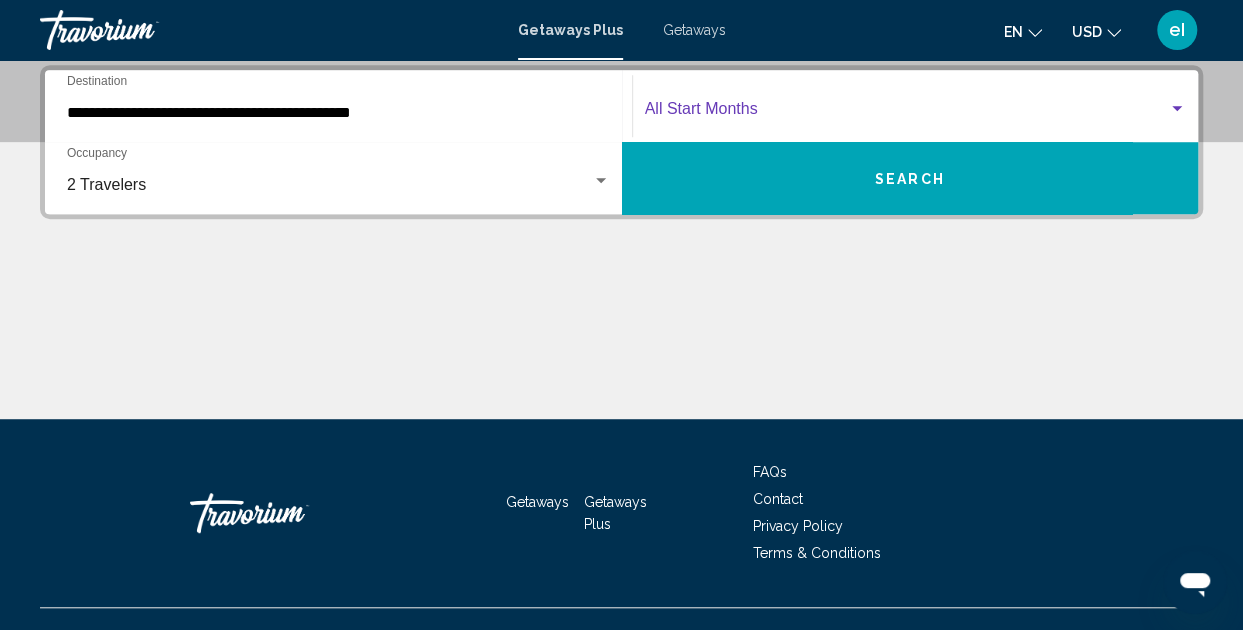 click at bounding box center (1177, 108) 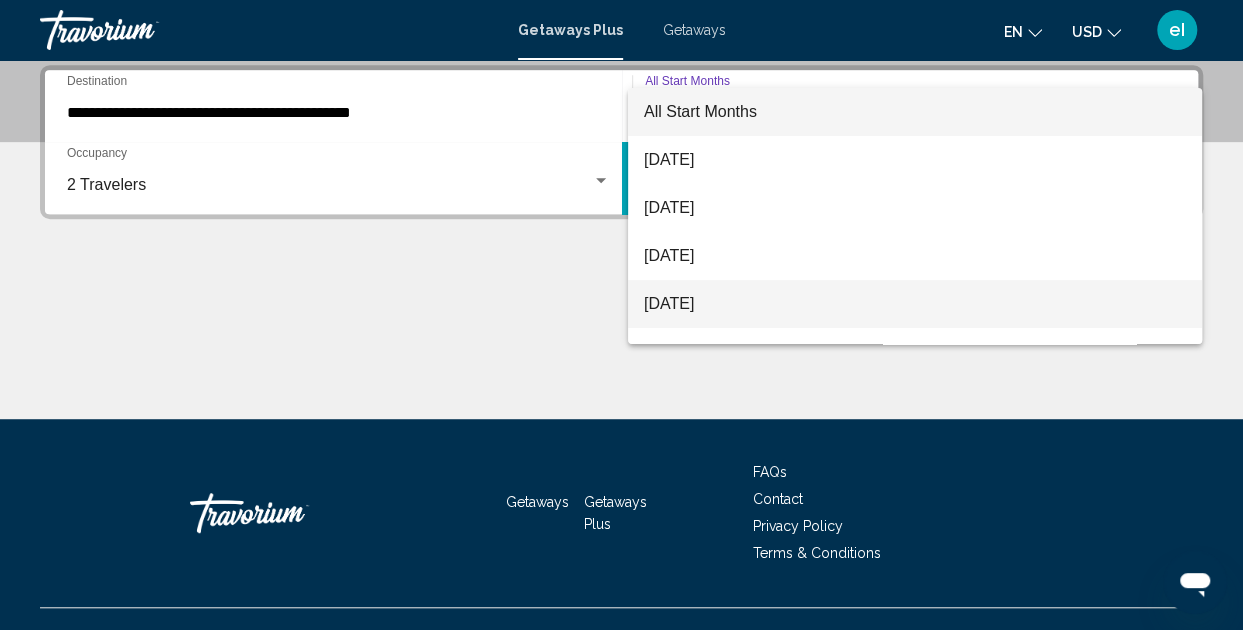 click on "[DATE]" at bounding box center (915, 304) 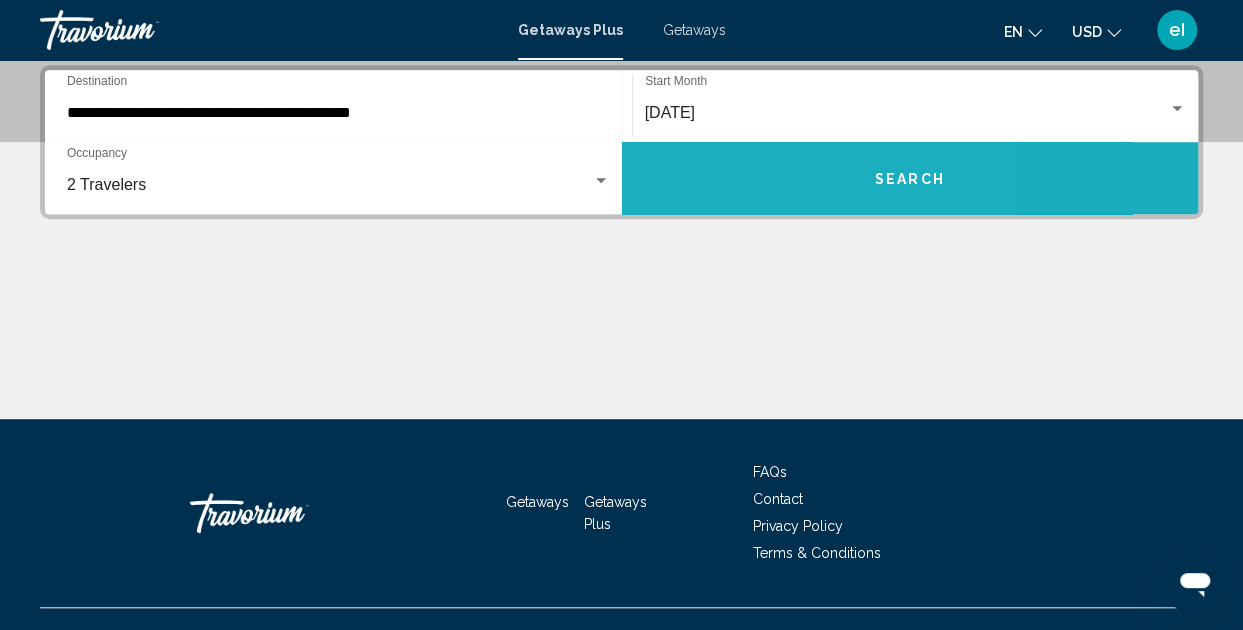 click on "Search" at bounding box center (910, 178) 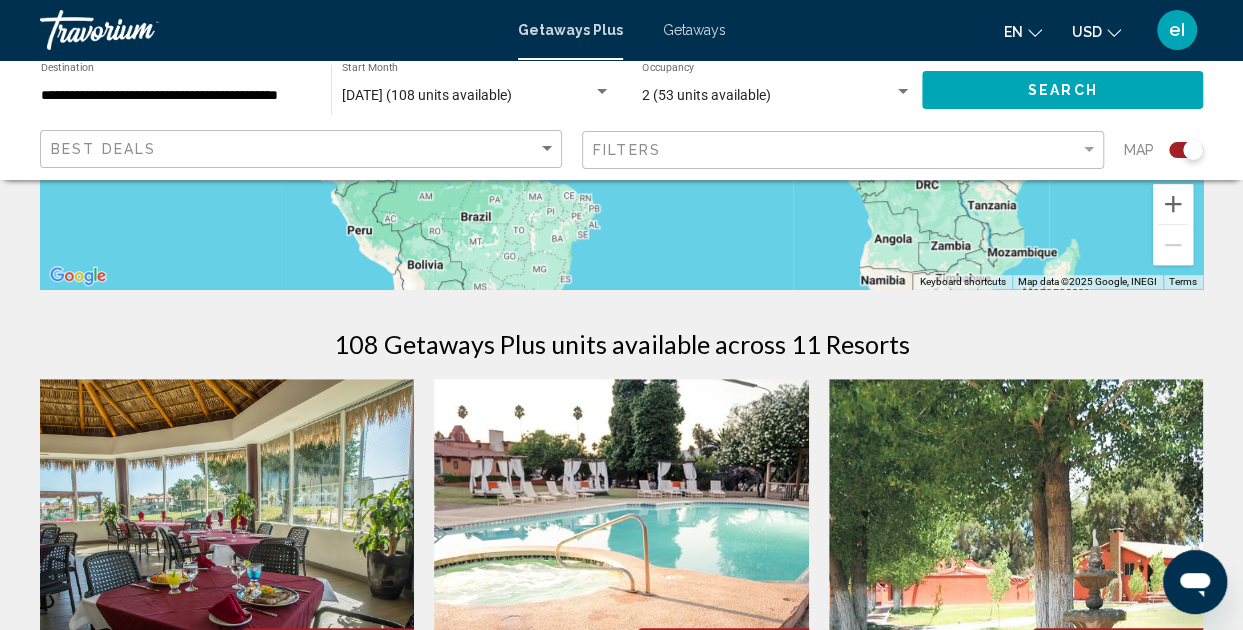 scroll, scrollTop: 200, scrollLeft: 0, axis: vertical 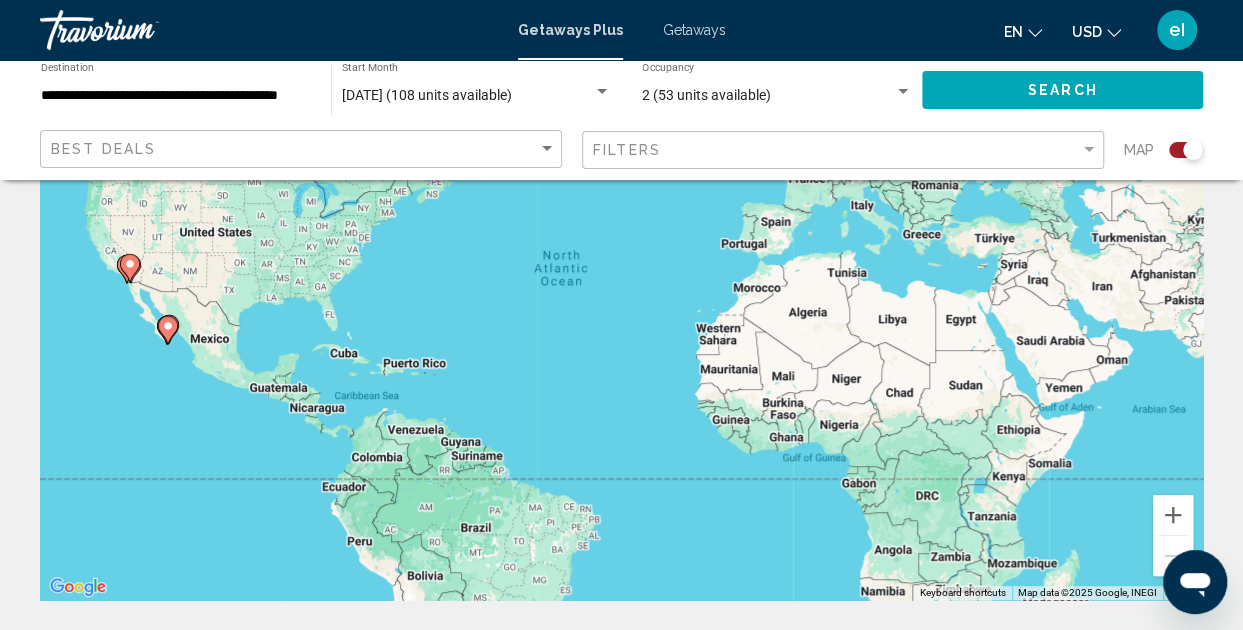 click on "[DATE] (108 units available)" at bounding box center [427, 95] 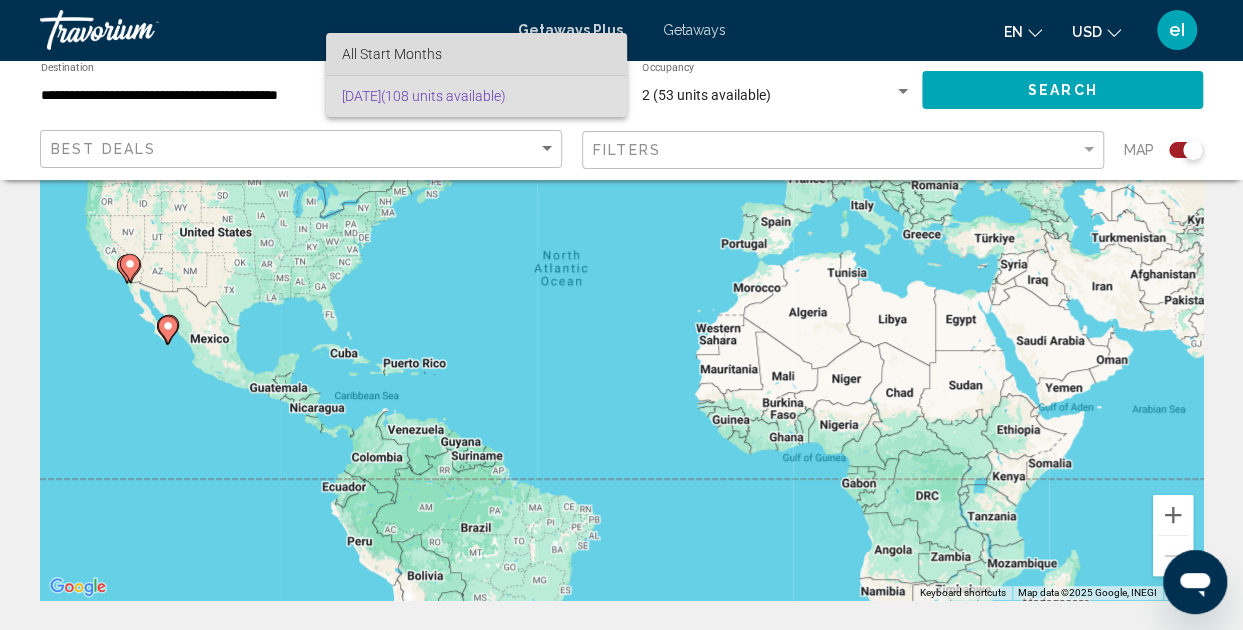 click on "All Start Months" at bounding box center (392, 54) 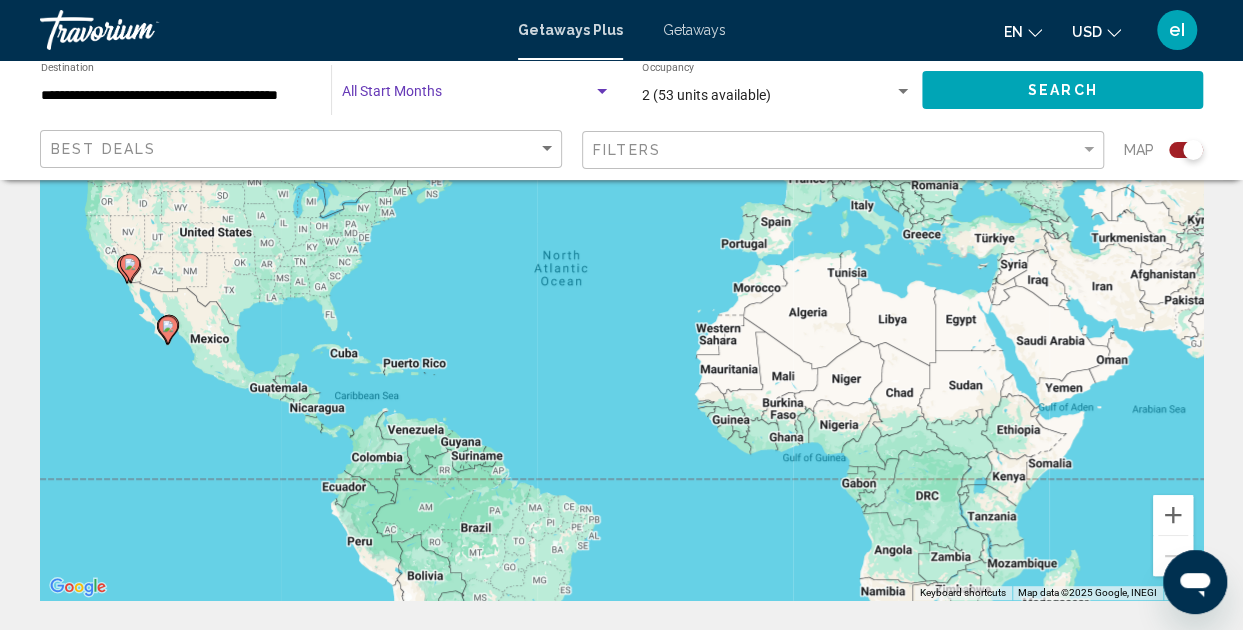 click on "Search" 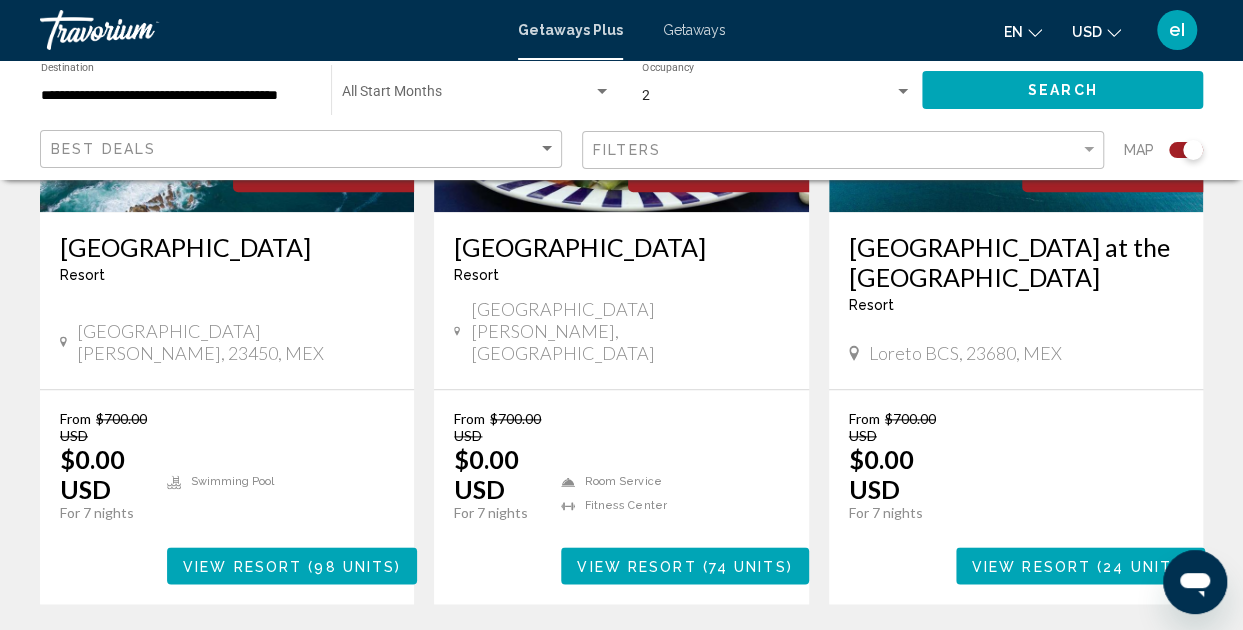 scroll, scrollTop: 1000, scrollLeft: 0, axis: vertical 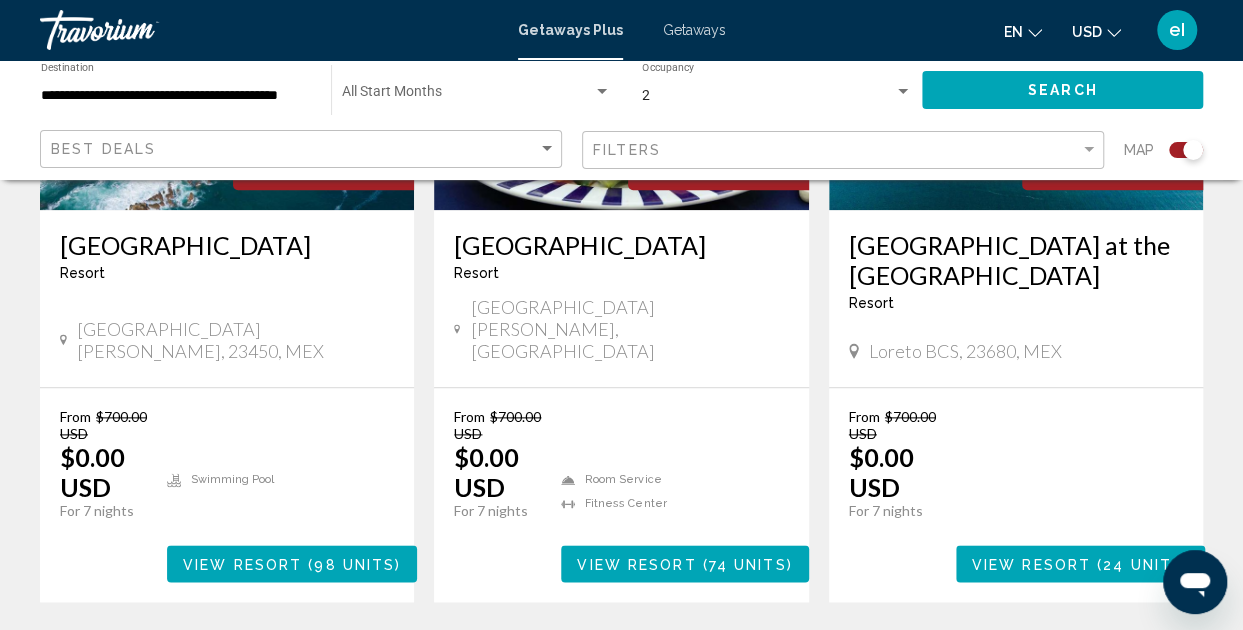 click on "View Resort" at bounding box center (1031, 564) 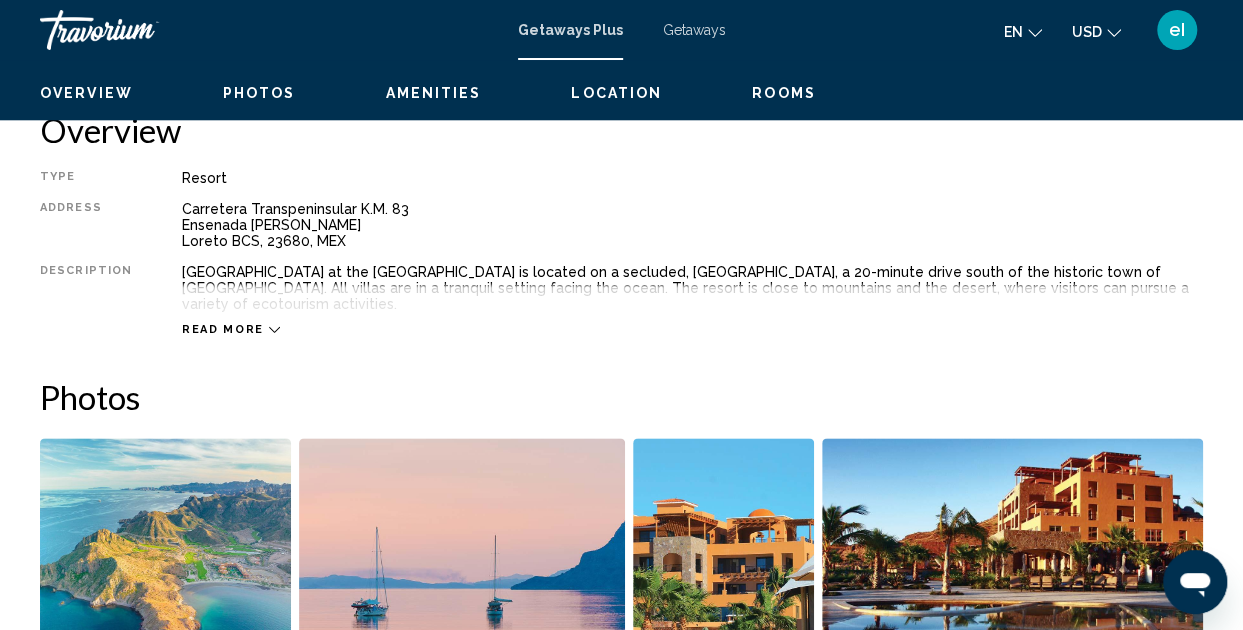 scroll, scrollTop: 220, scrollLeft: 0, axis: vertical 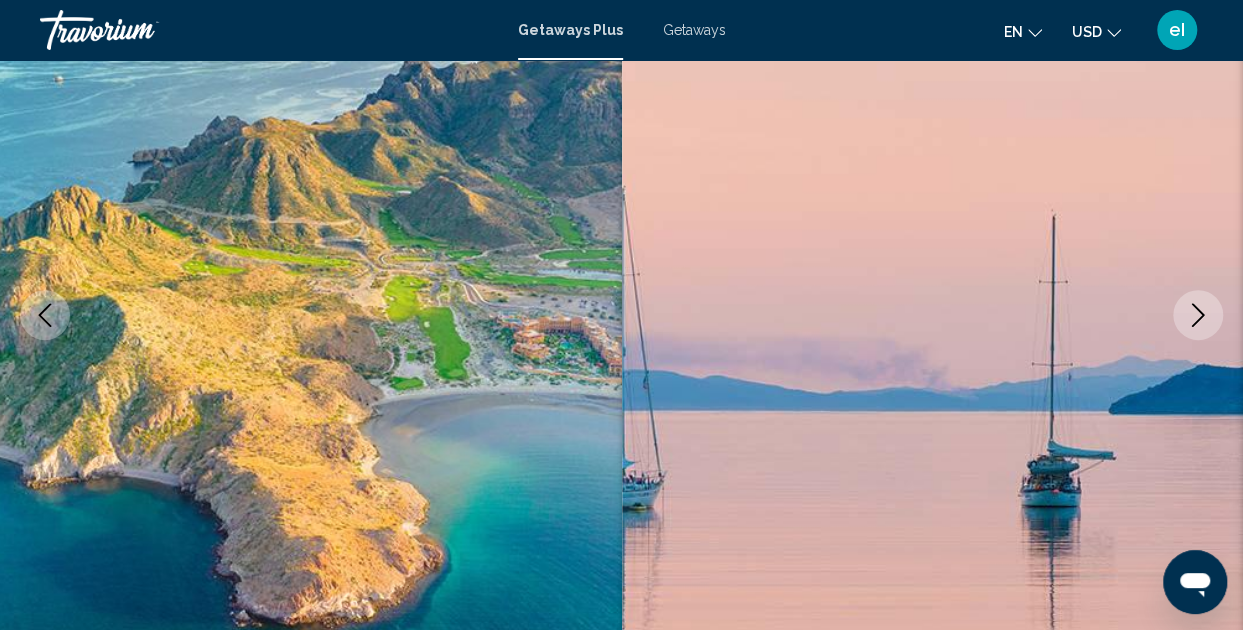 click 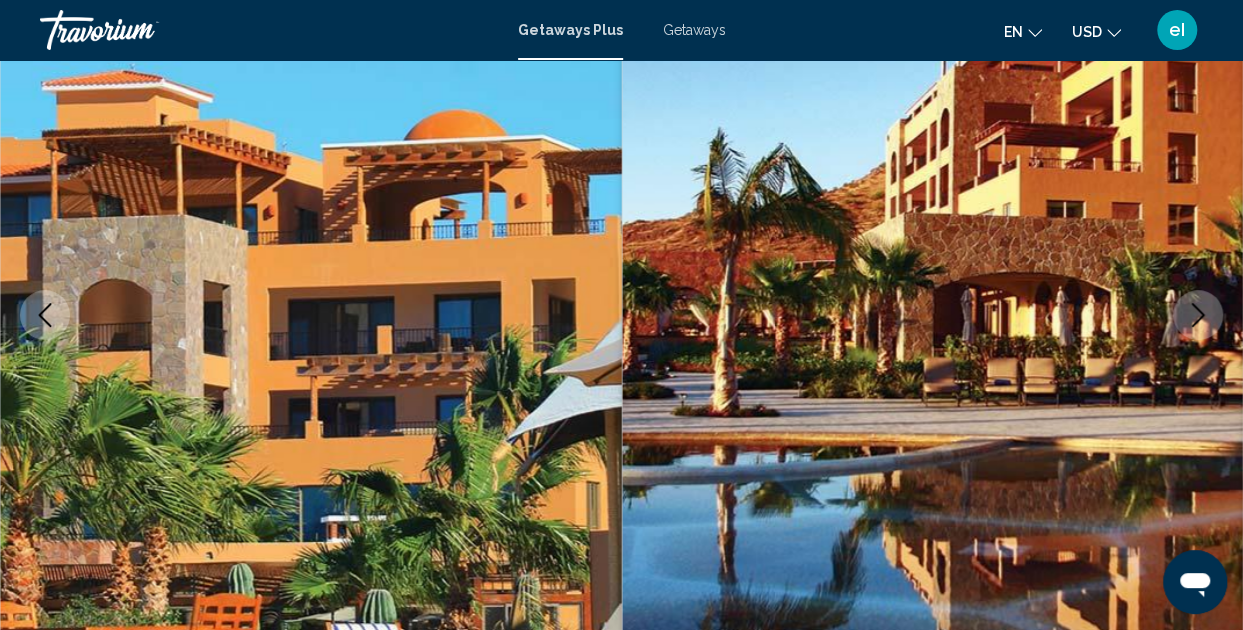 click 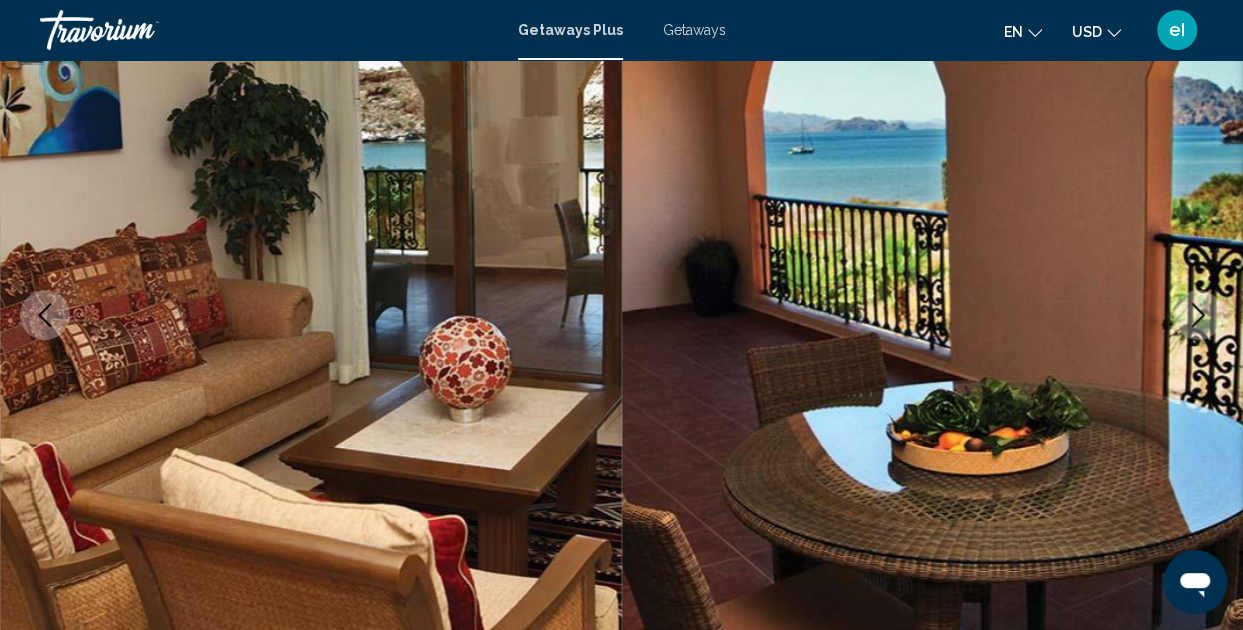 click 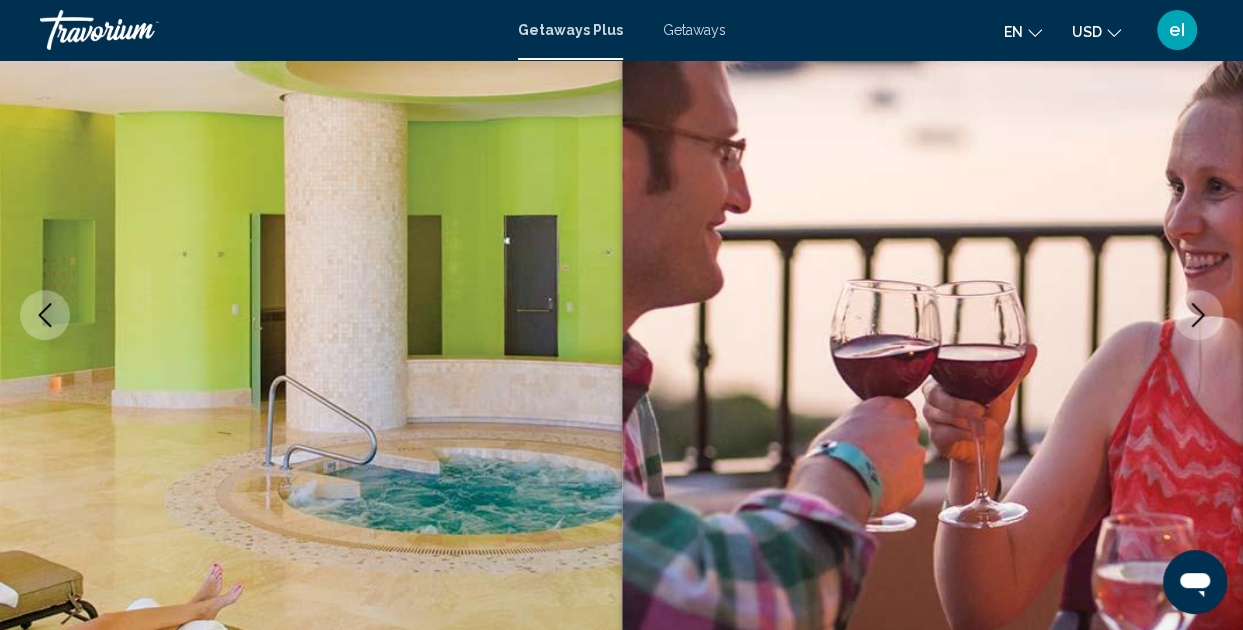 click 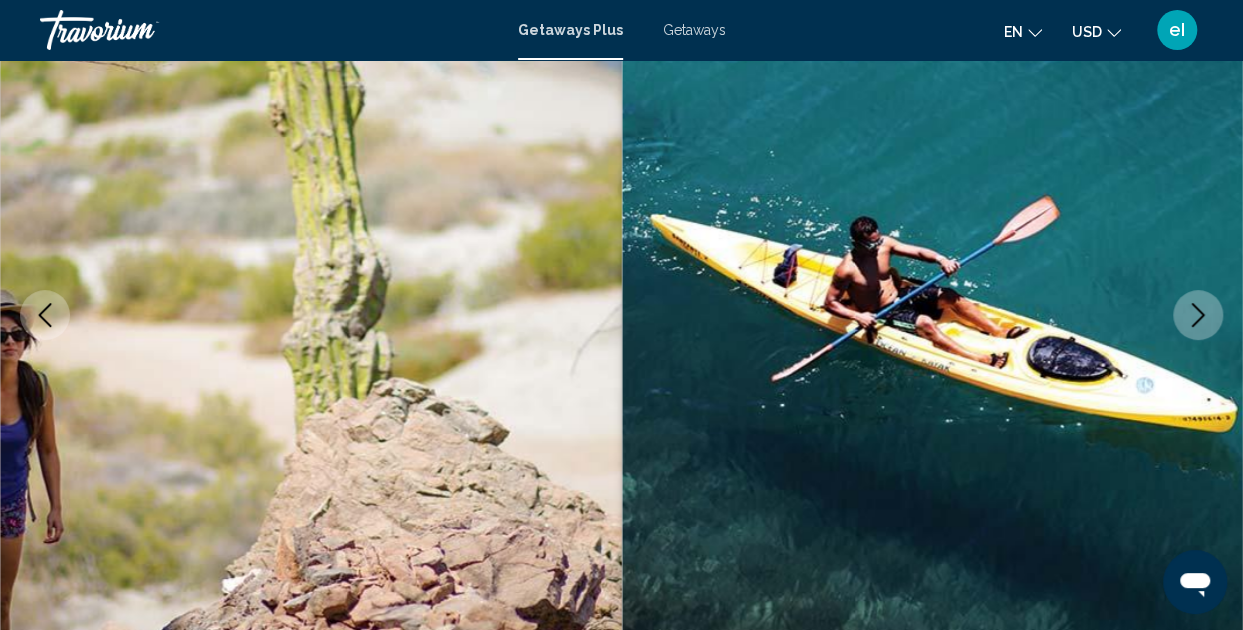 click 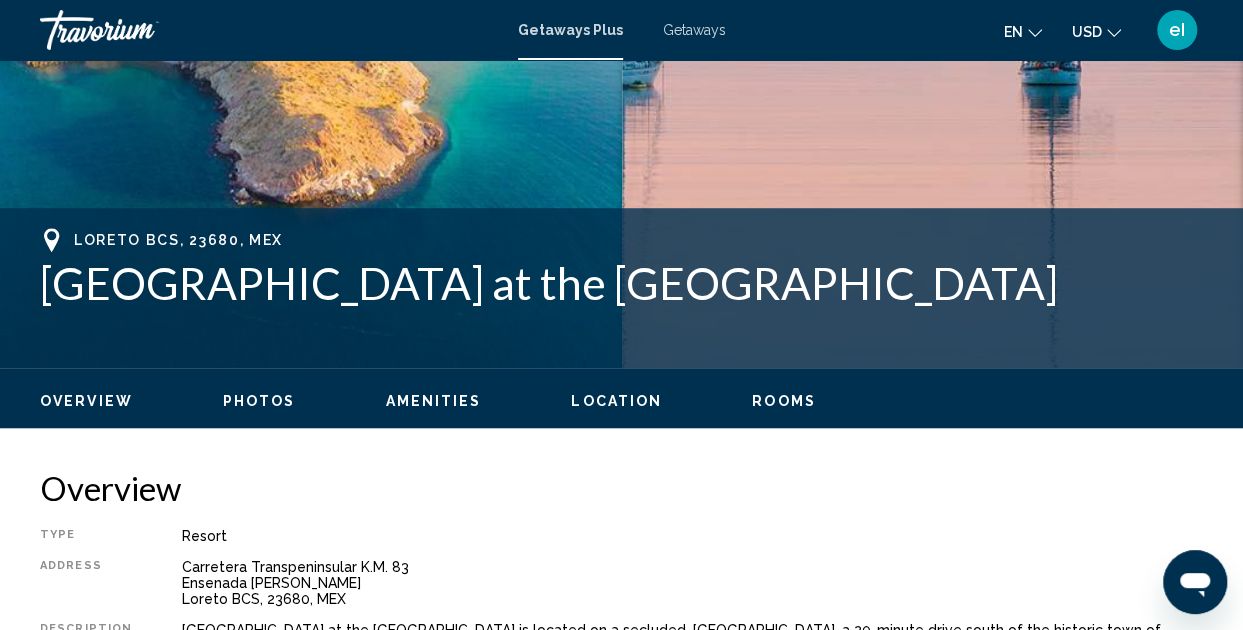 scroll, scrollTop: 420, scrollLeft: 0, axis: vertical 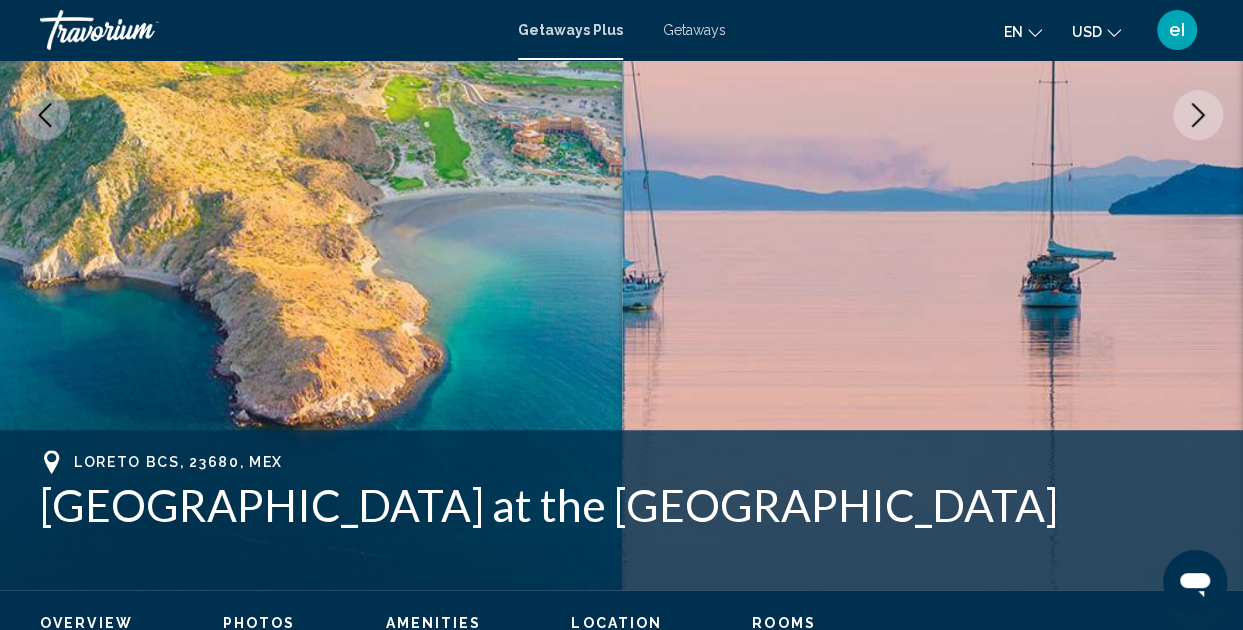 click 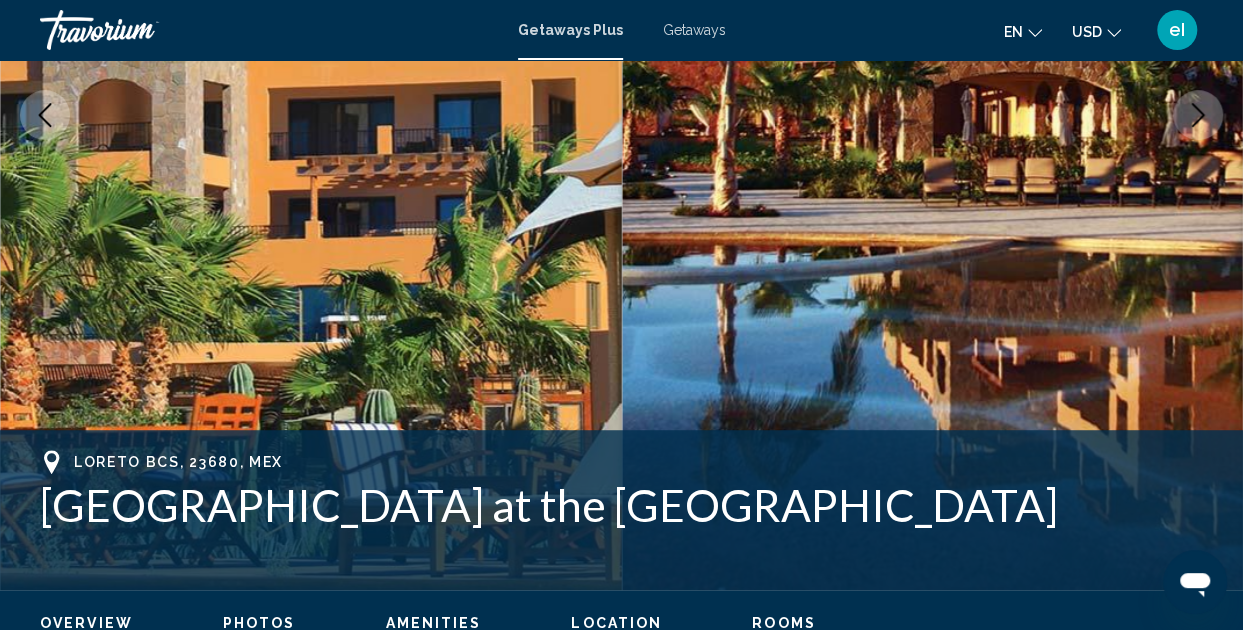 click 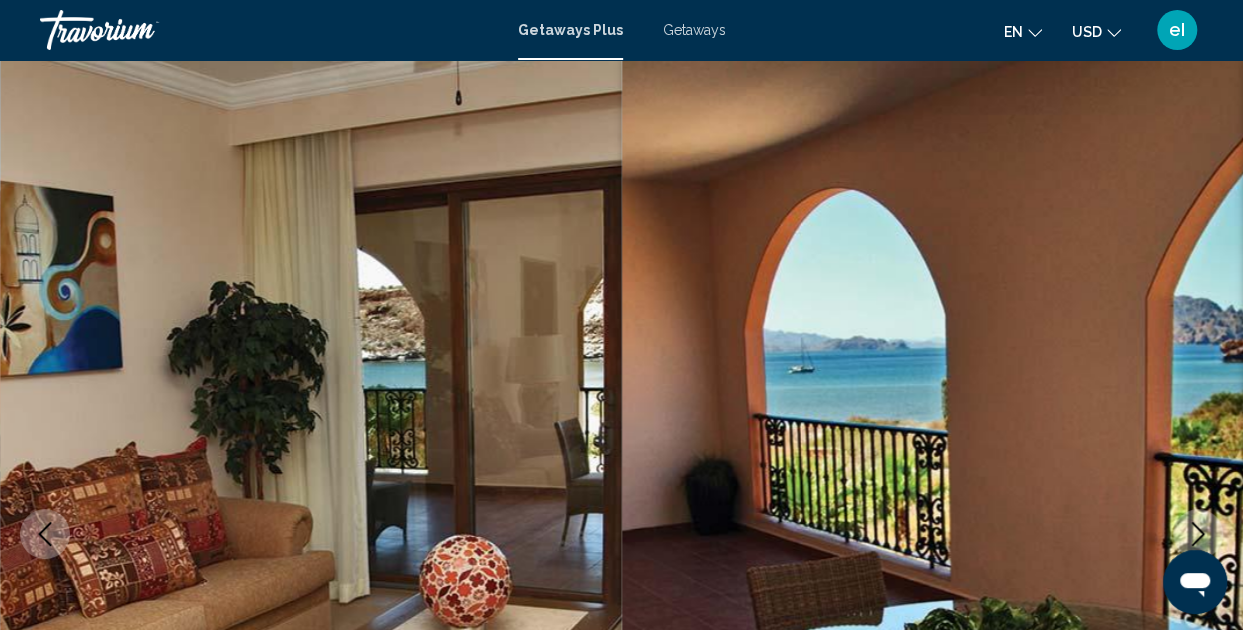 scroll, scrollTop: 0, scrollLeft: 0, axis: both 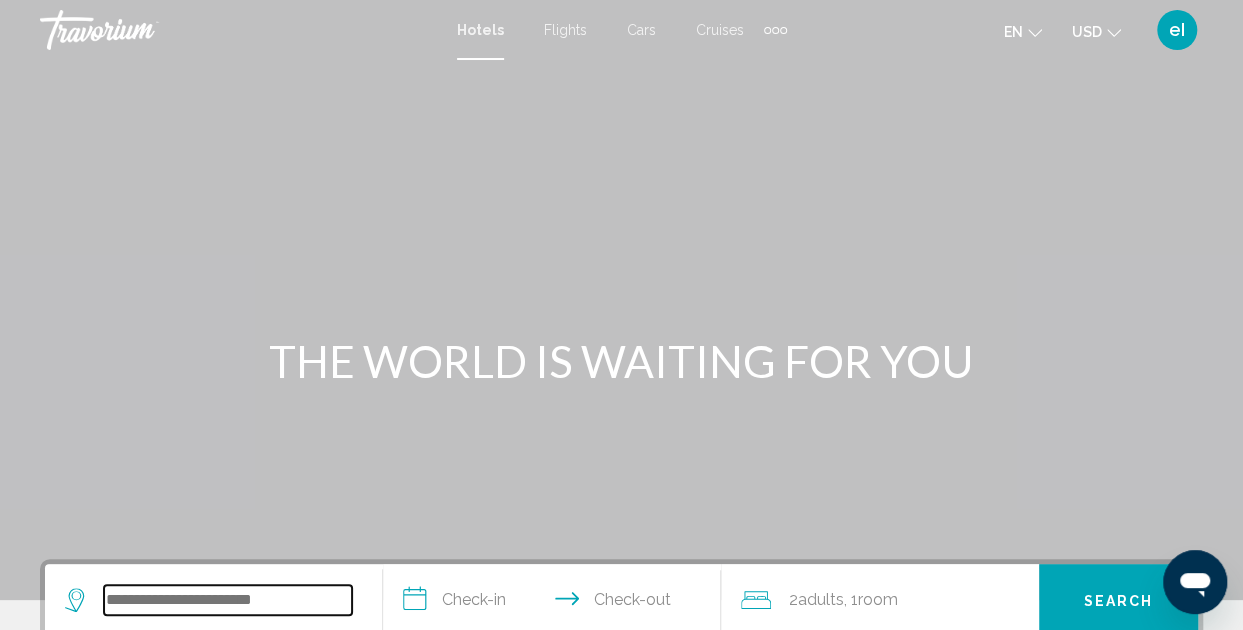 click at bounding box center [228, 600] 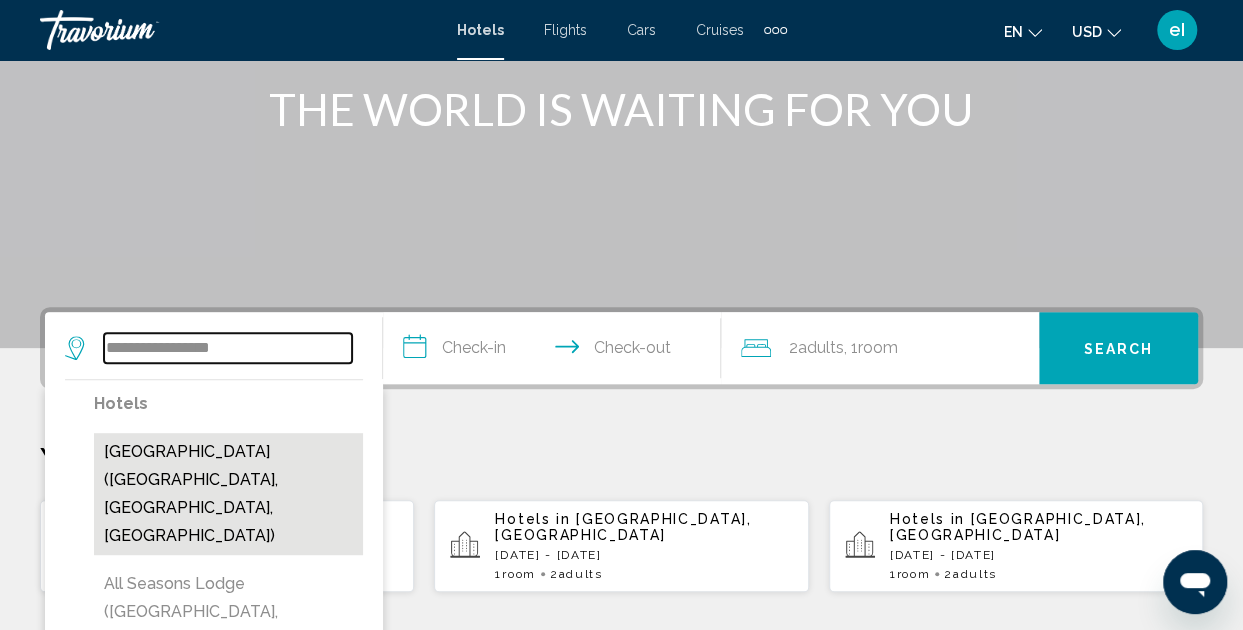 scroll, scrollTop: 294, scrollLeft: 0, axis: vertical 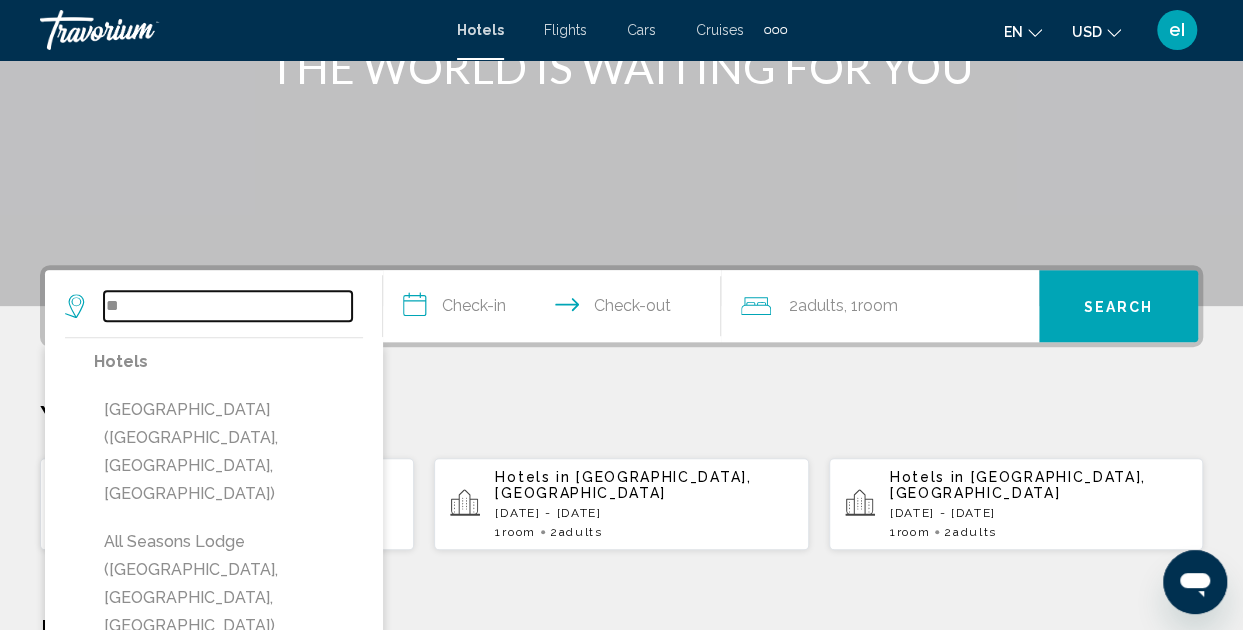 type on "*" 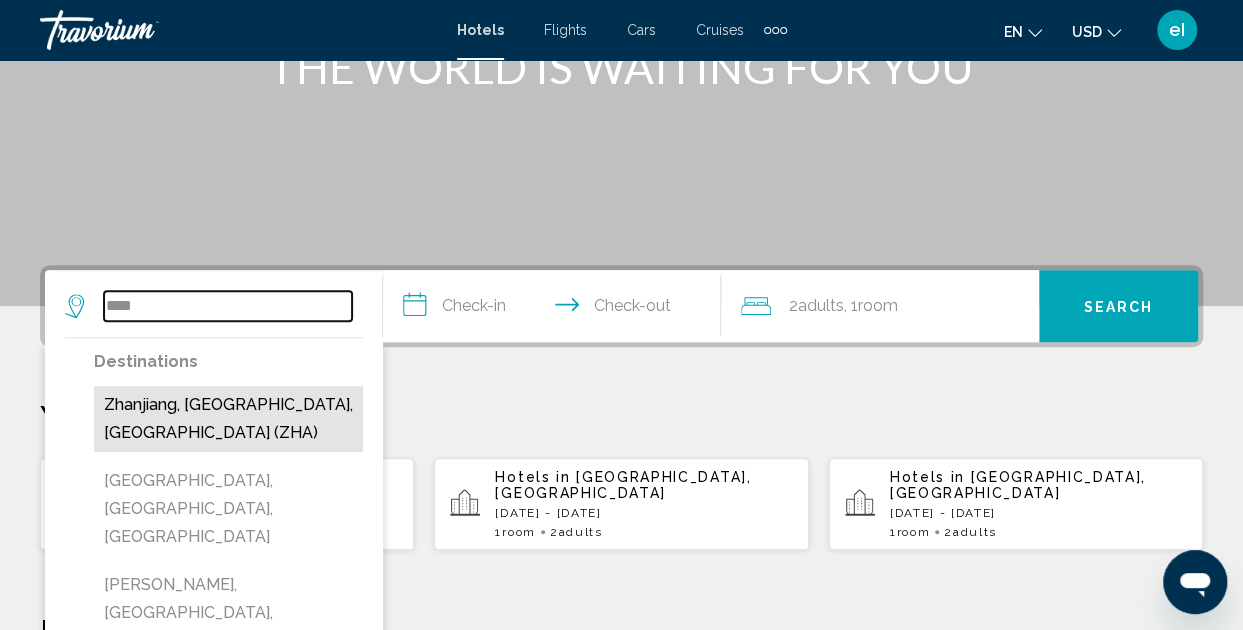 scroll, scrollTop: 394, scrollLeft: 0, axis: vertical 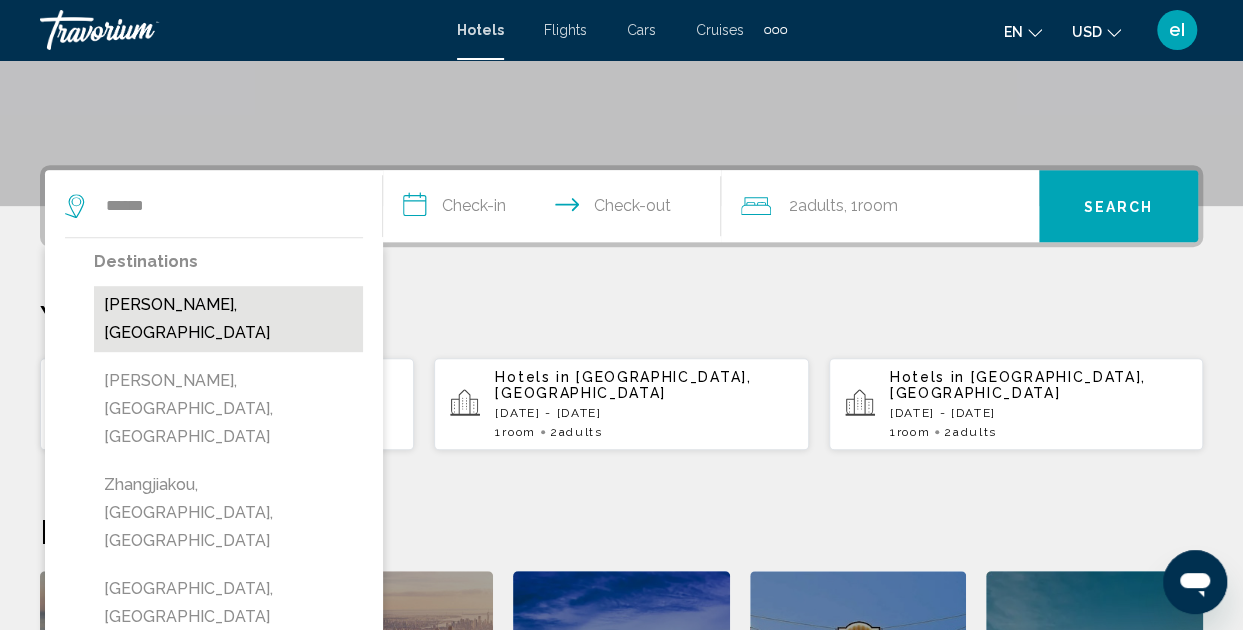 click on "[PERSON_NAME], [GEOGRAPHIC_DATA]" at bounding box center [228, 319] 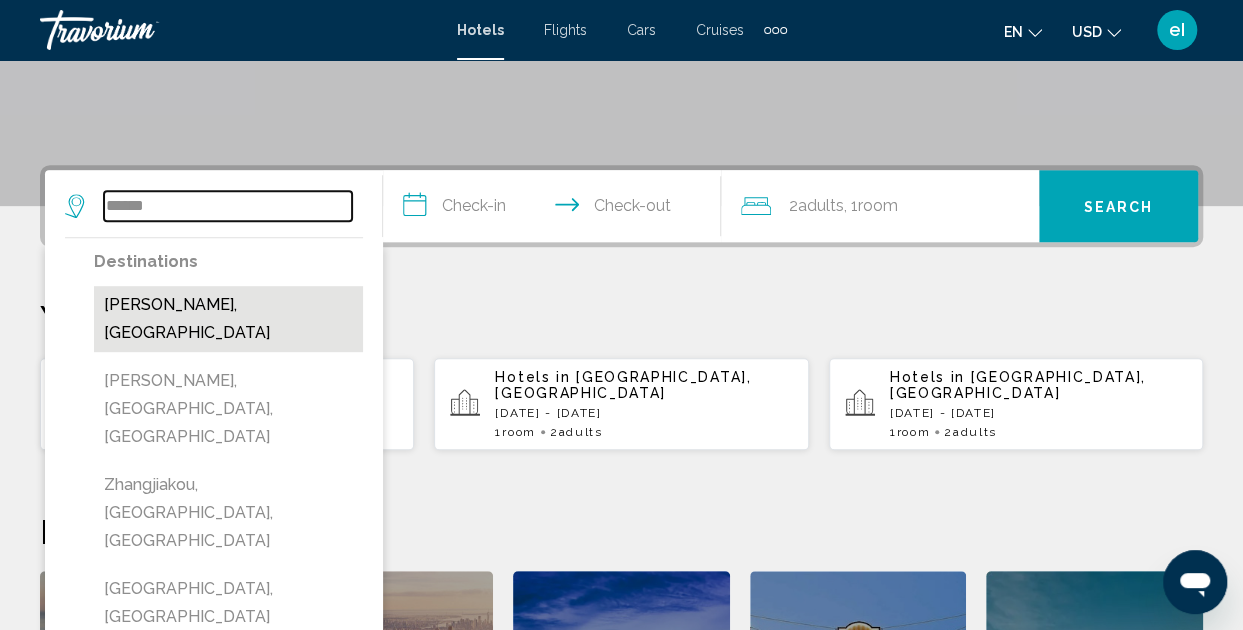 type on "**********" 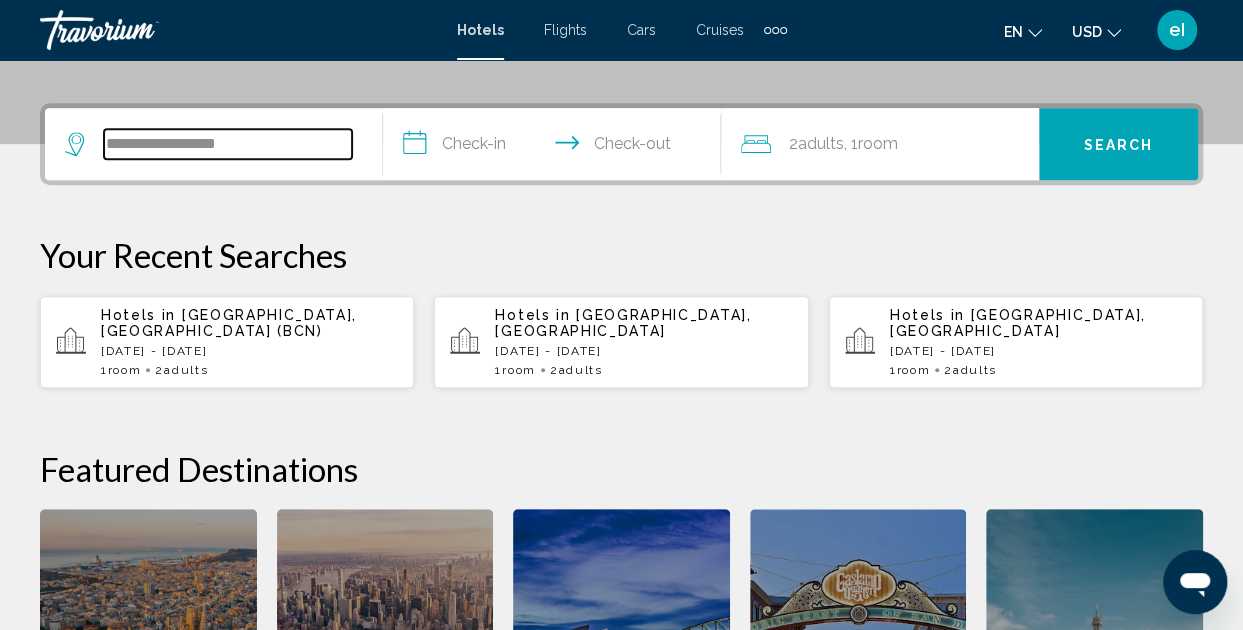 scroll, scrollTop: 494, scrollLeft: 0, axis: vertical 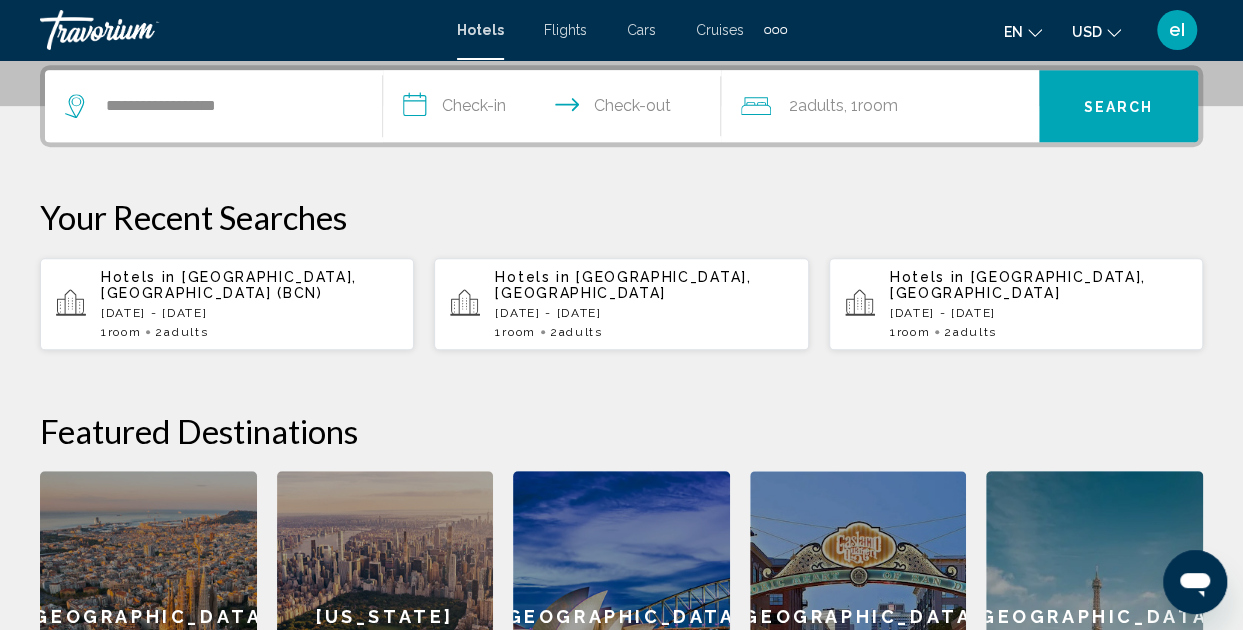 click on "**********" at bounding box center (556, 109) 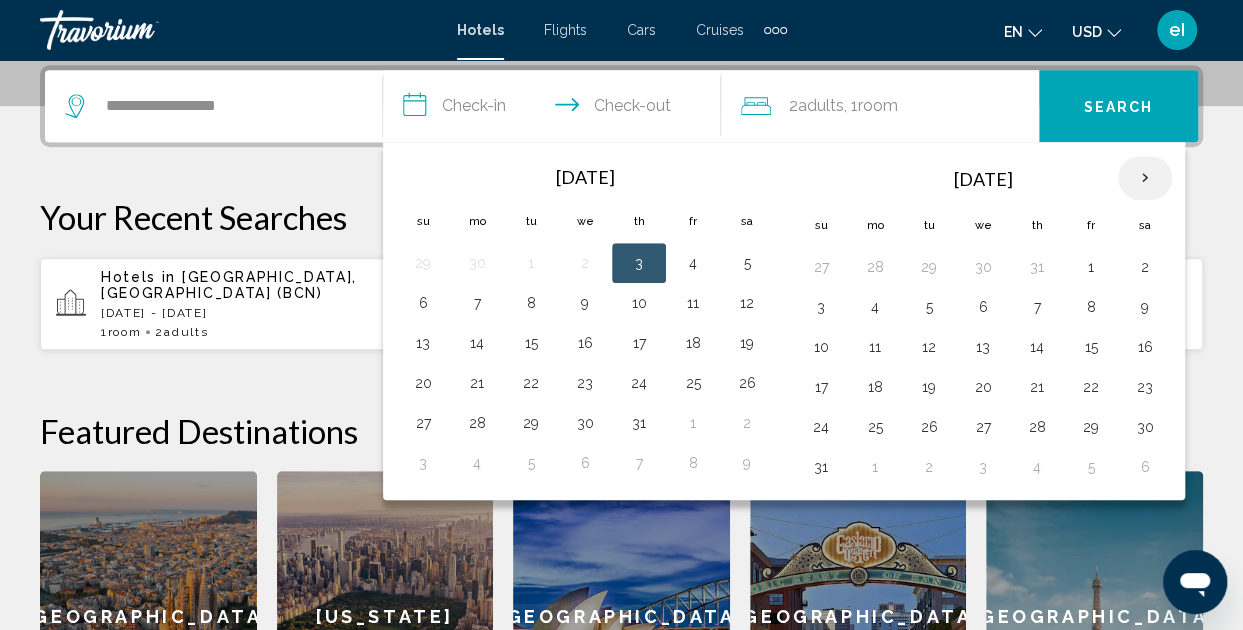 click at bounding box center [1145, 178] 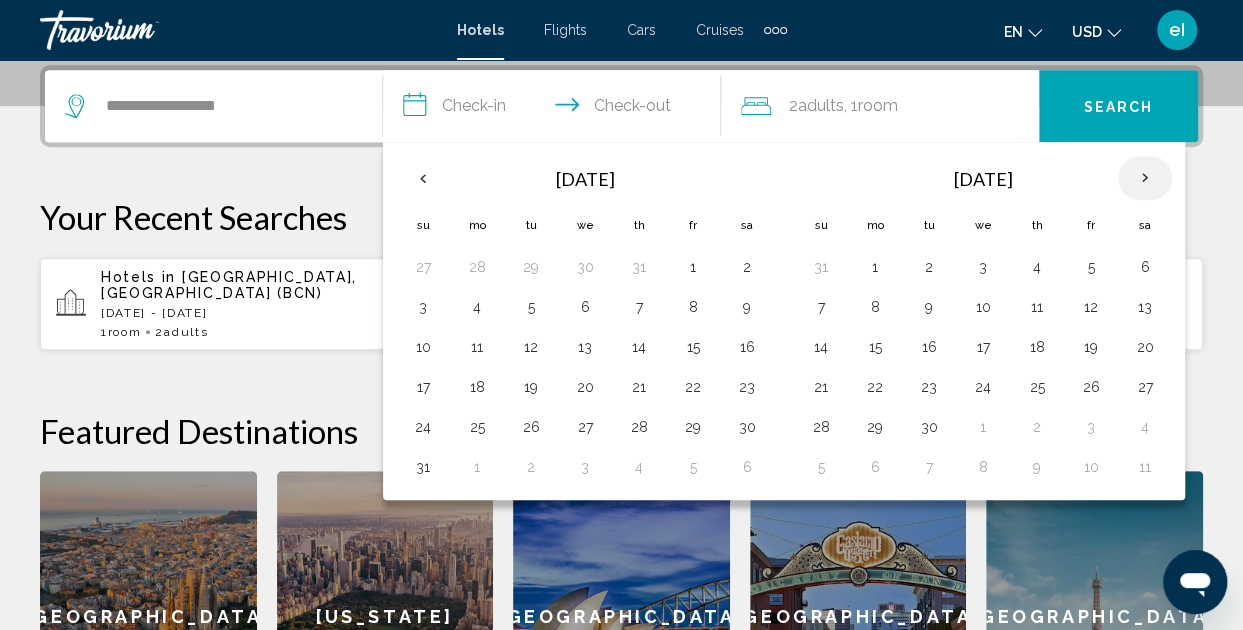 click at bounding box center (1145, 178) 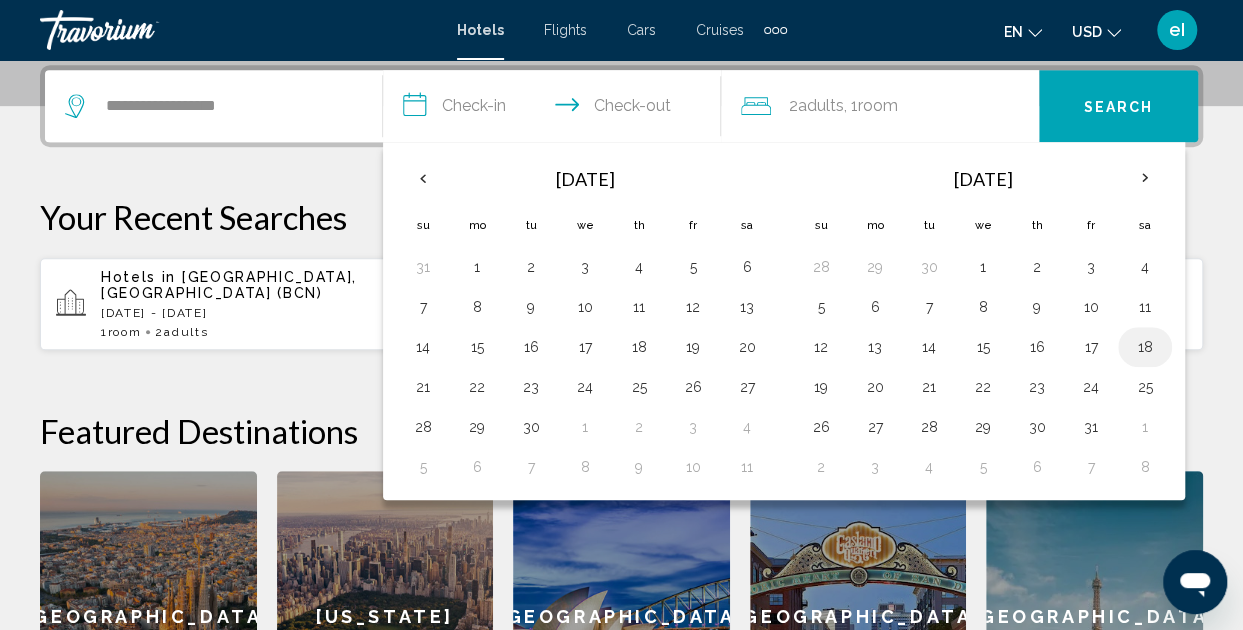 click on "18" at bounding box center [1145, 347] 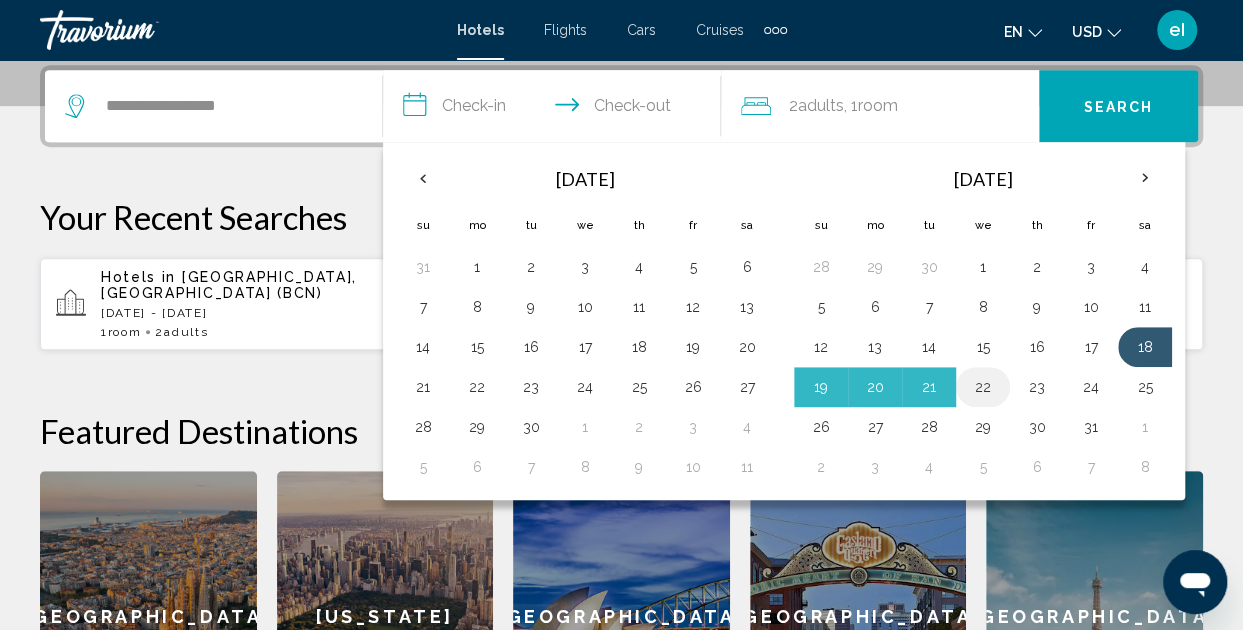 click on "22" at bounding box center [983, 387] 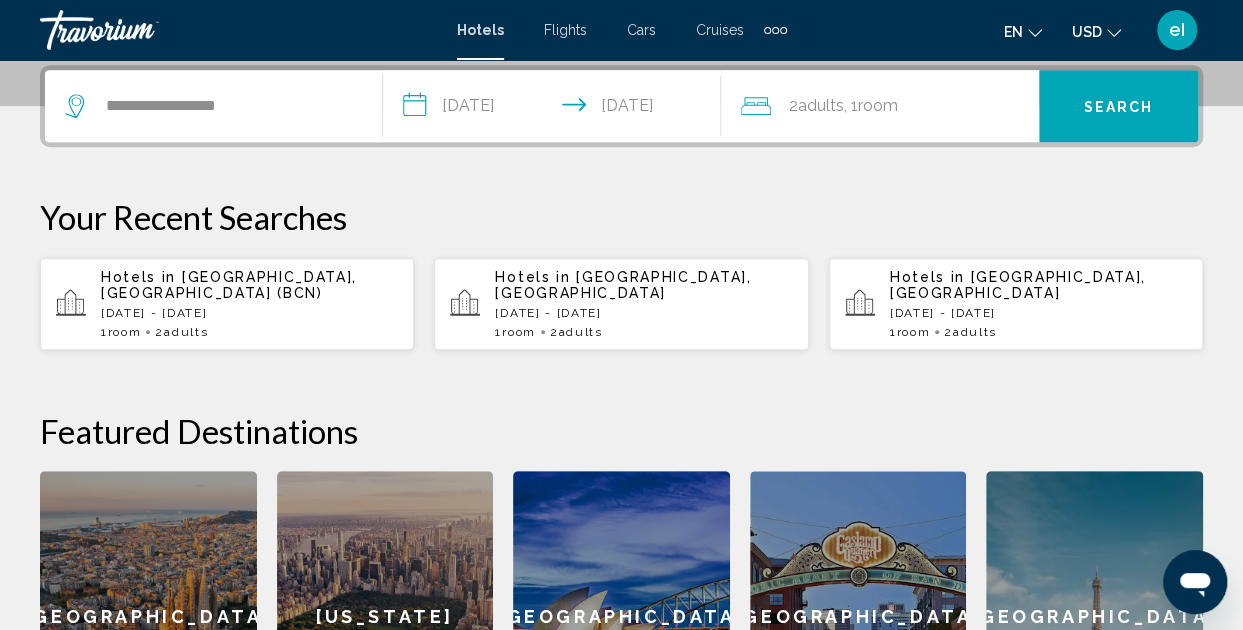 click on "Search" at bounding box center (1119, 107) 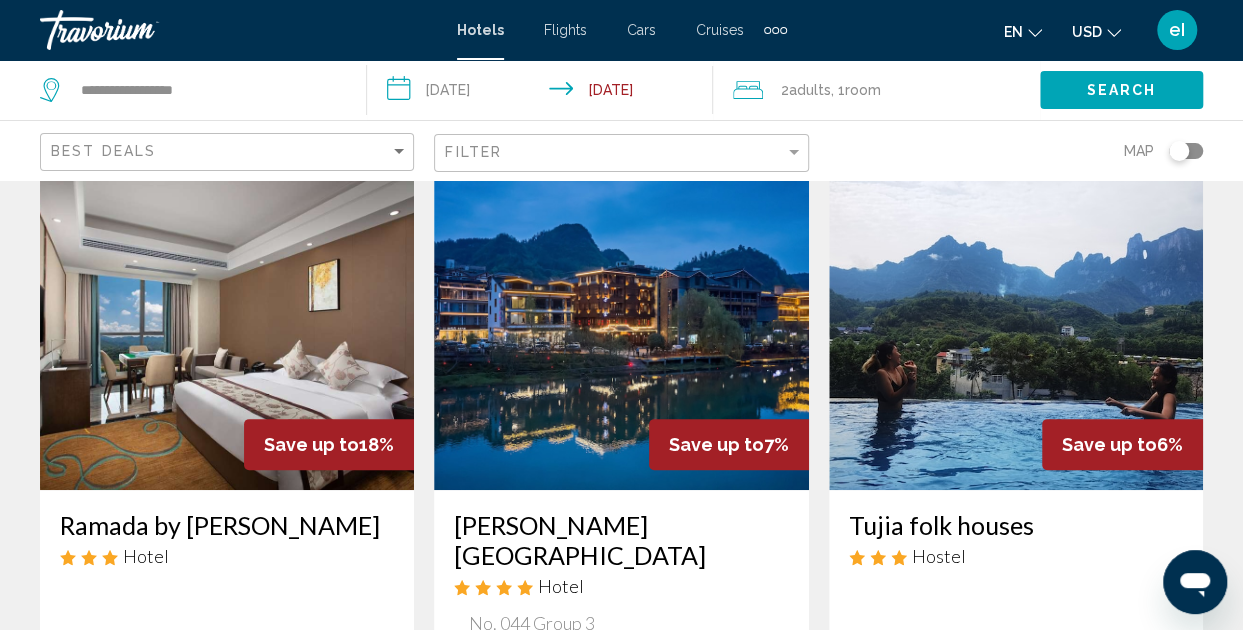scroll, scrollTop: 0, scrollLeft: 0, axis: both 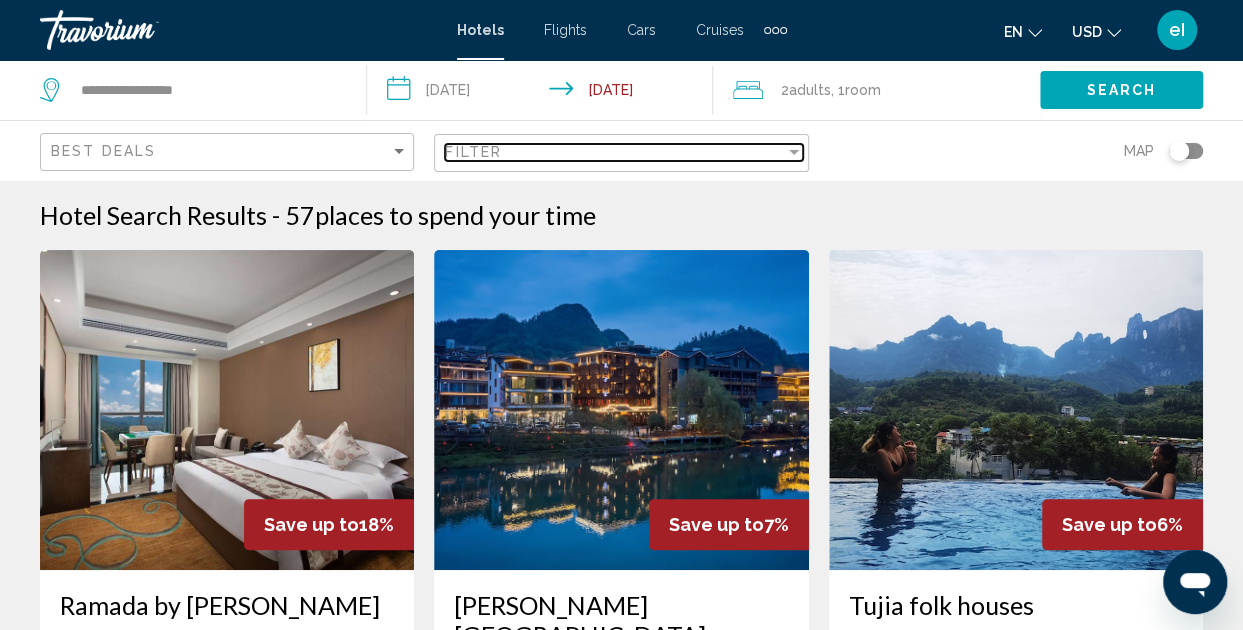 click on "Filter" at bounding box center (473, 152) 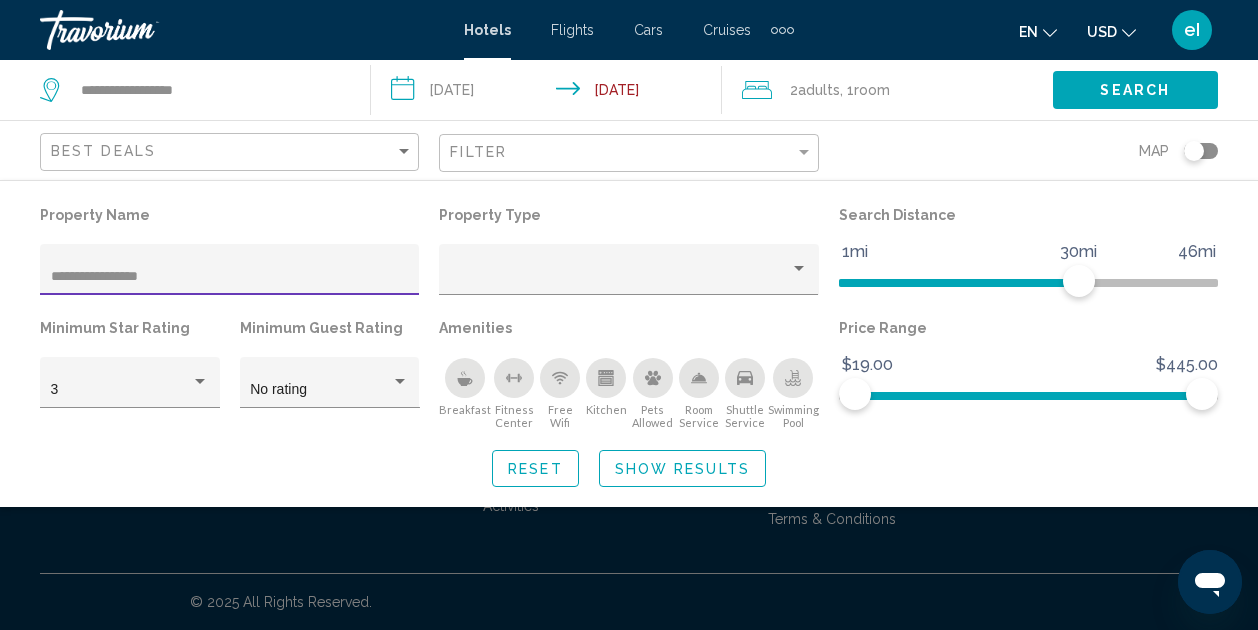 type on "**********" 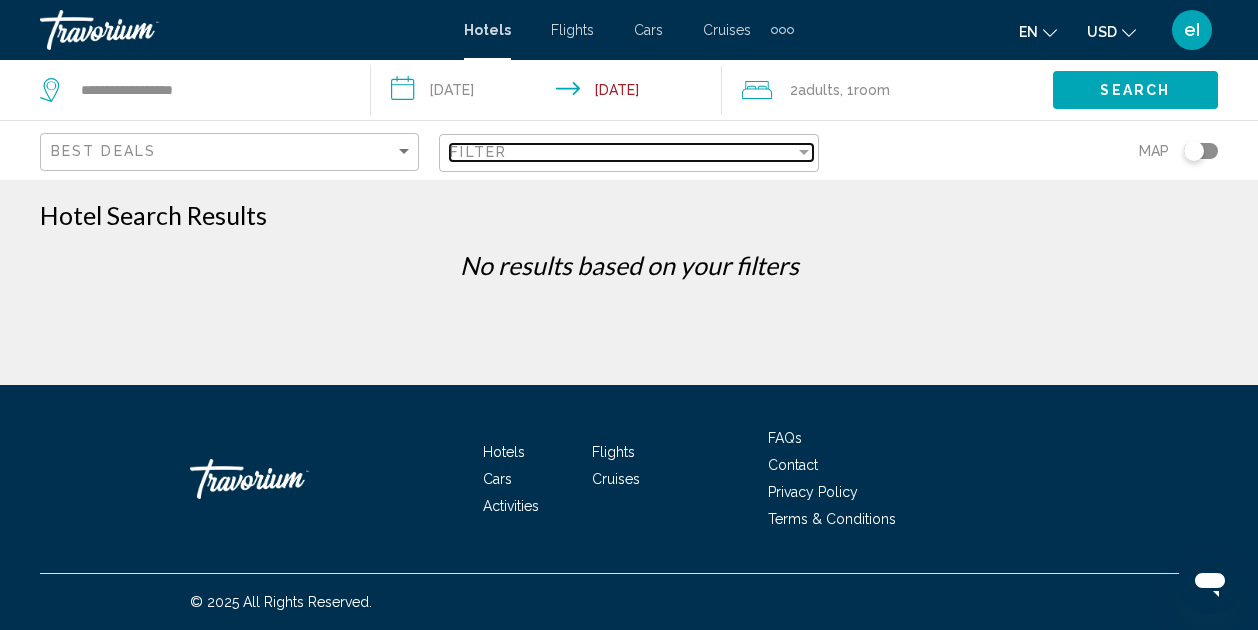click on "Filter" at bounding box center [622, 152] 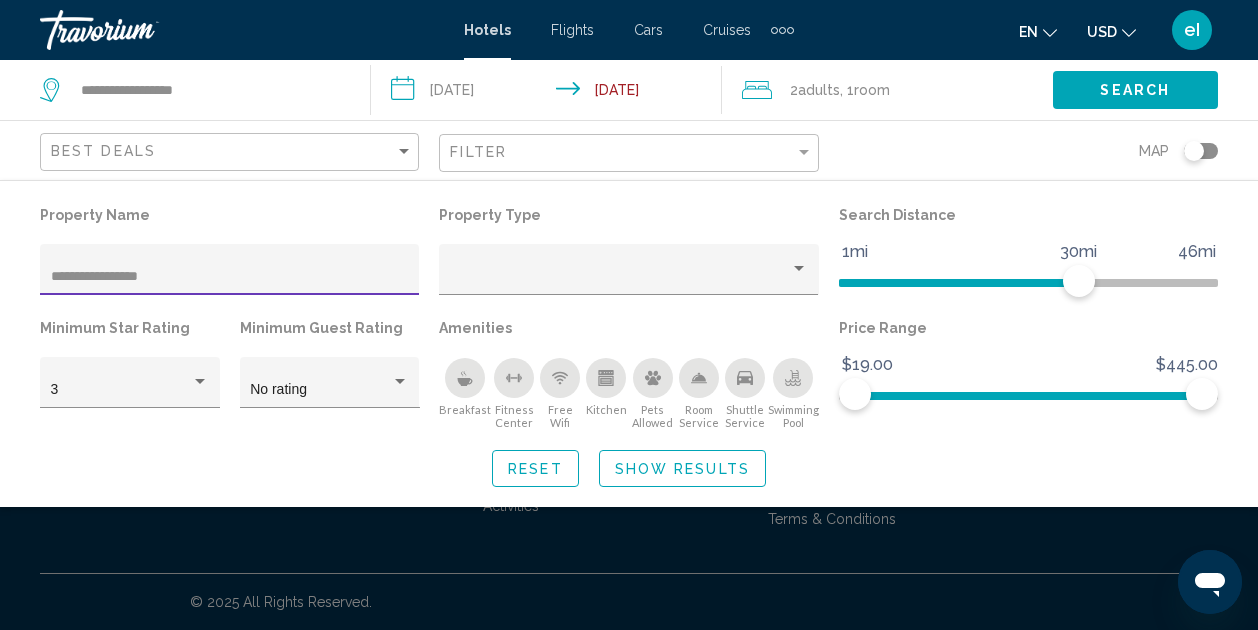 click on "Reset" 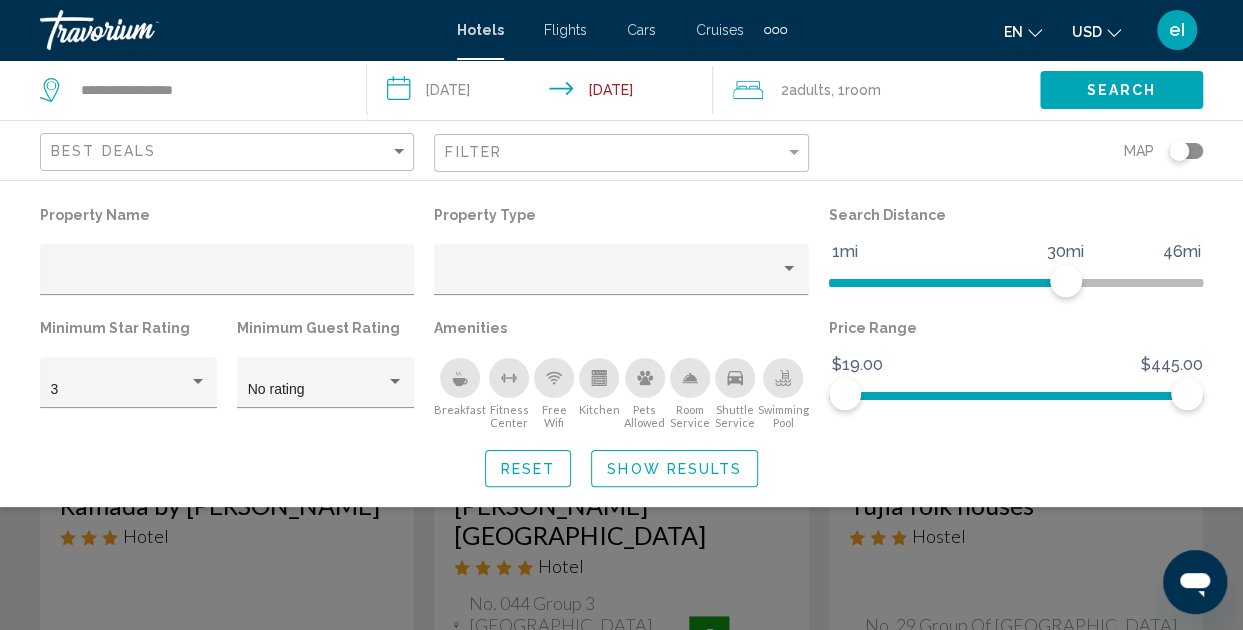 scroll, scrollTop: 300, scrollLeft: 0, axis: vertical 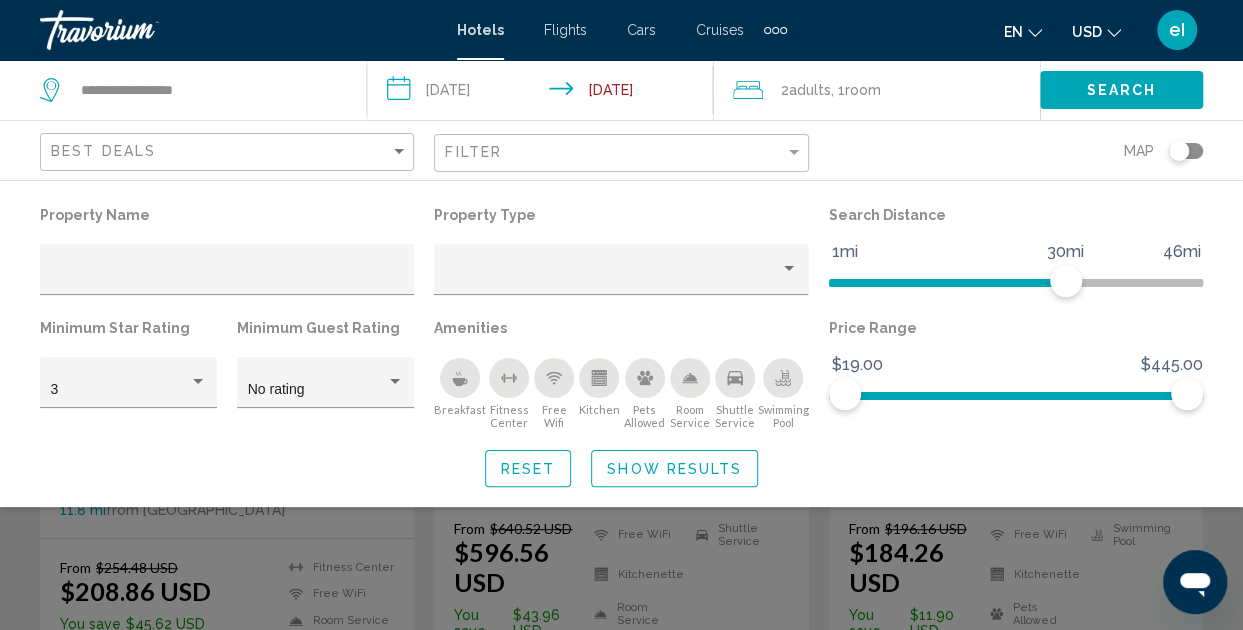 click on "Show Results" 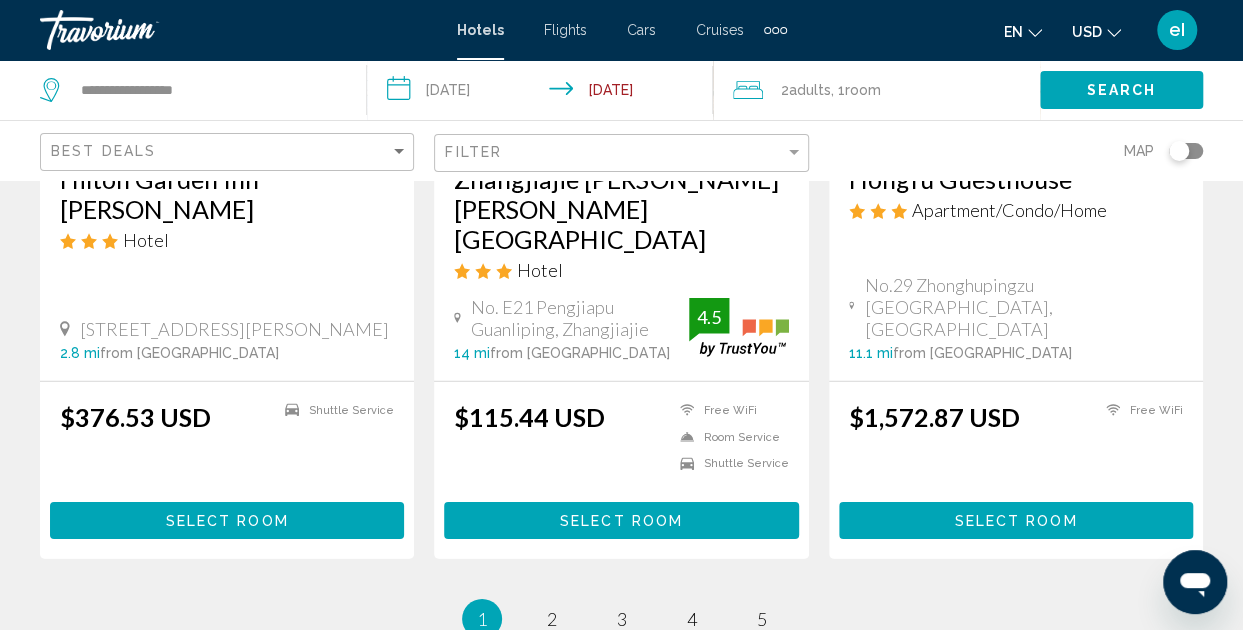 scroll, scrollTop: 2900, scrollLeft: 0, axis: vertical 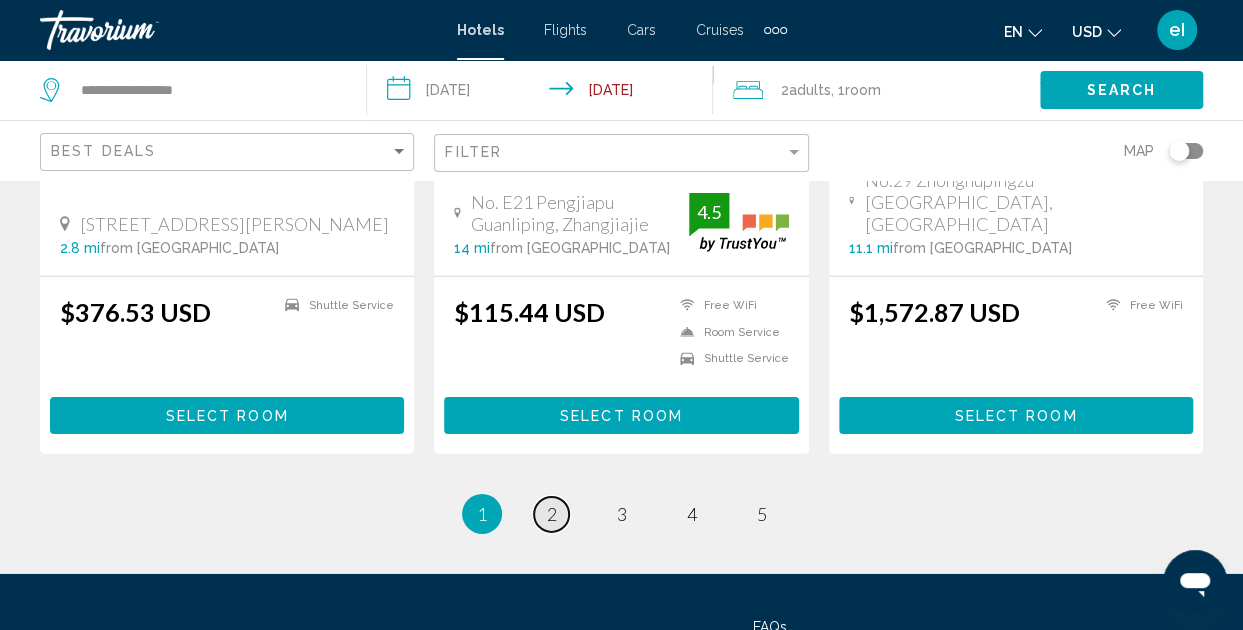 click on "2" at bounding box center (552, 514) 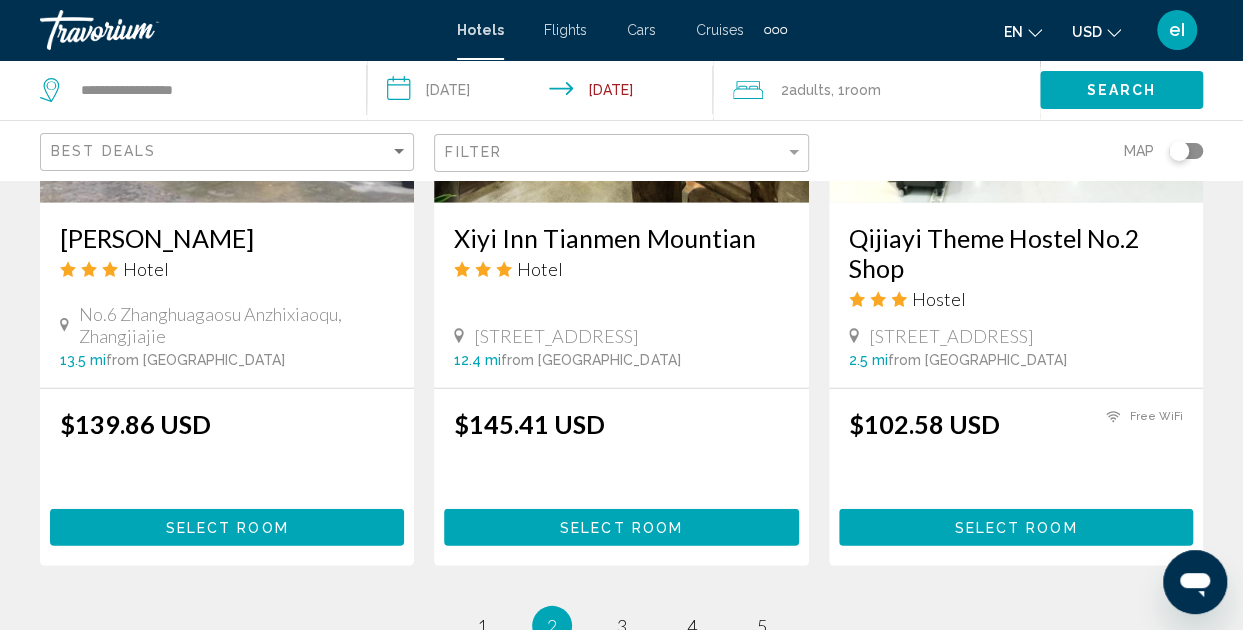 scroll, scrollTop: 2800, scrollLeft: 0, axis: vertical 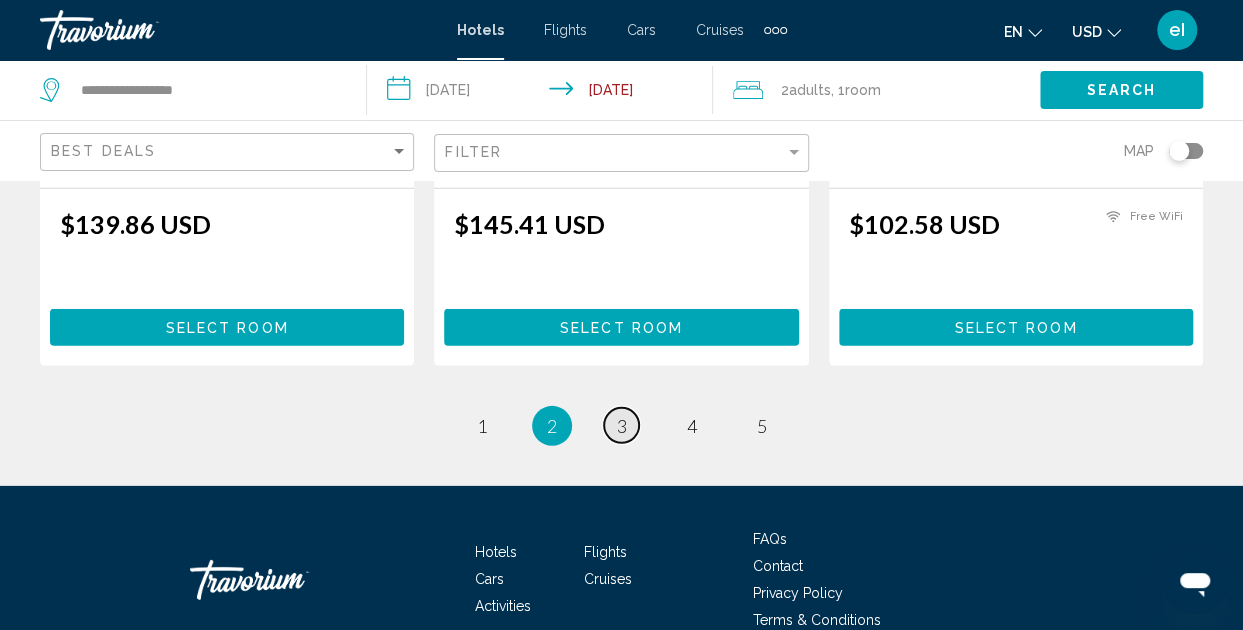 click on "3" at bounding box center (622, 426) 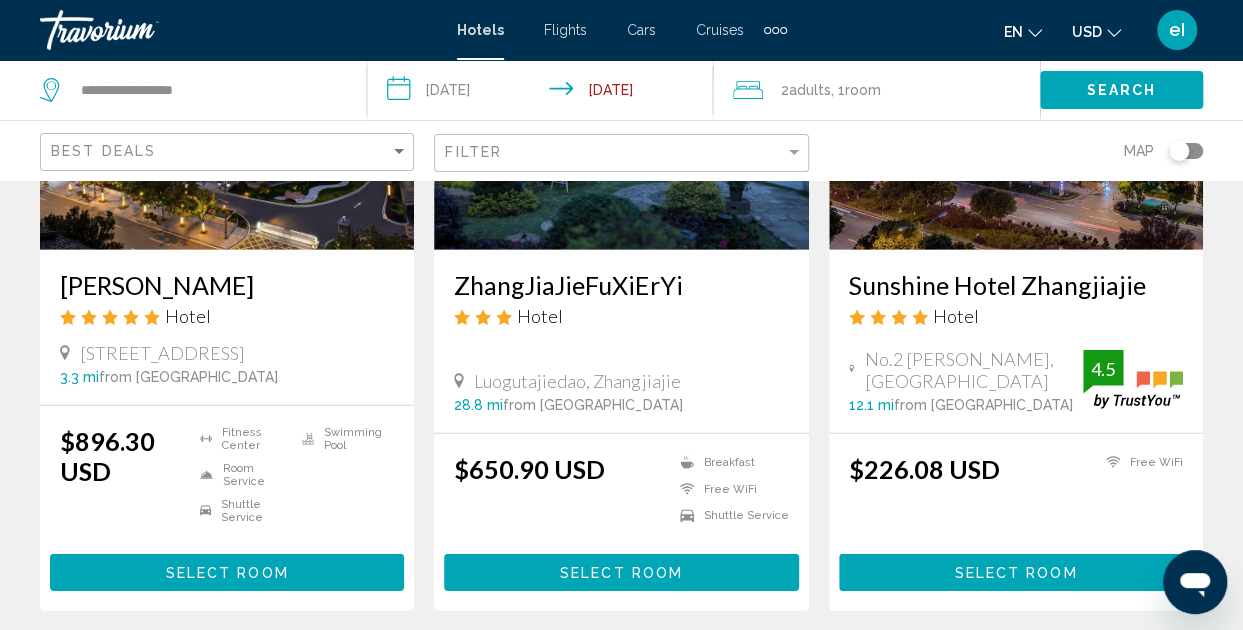scroll, scrollTop: 2900, scrollLeft: 0, axis: vertical 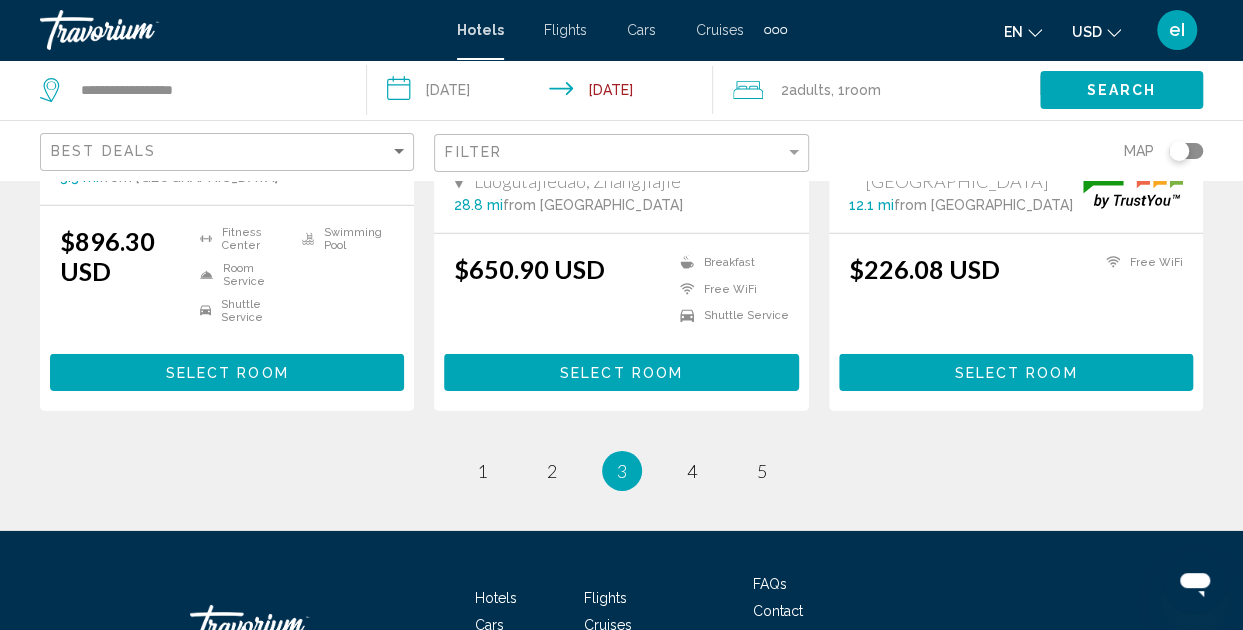 click on "3 / 5  page  1 page  2 You're on page  3 page  4 page  5" at bounding box center [621, 471] 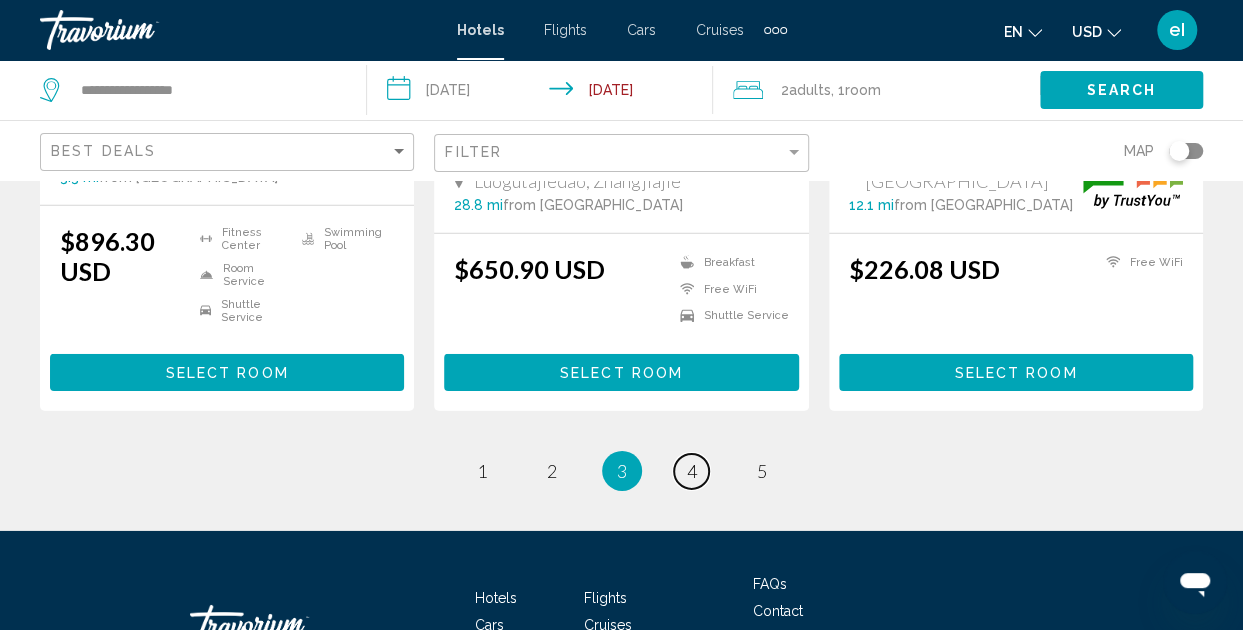 click on "page  4" at bounding box center (691, 471) 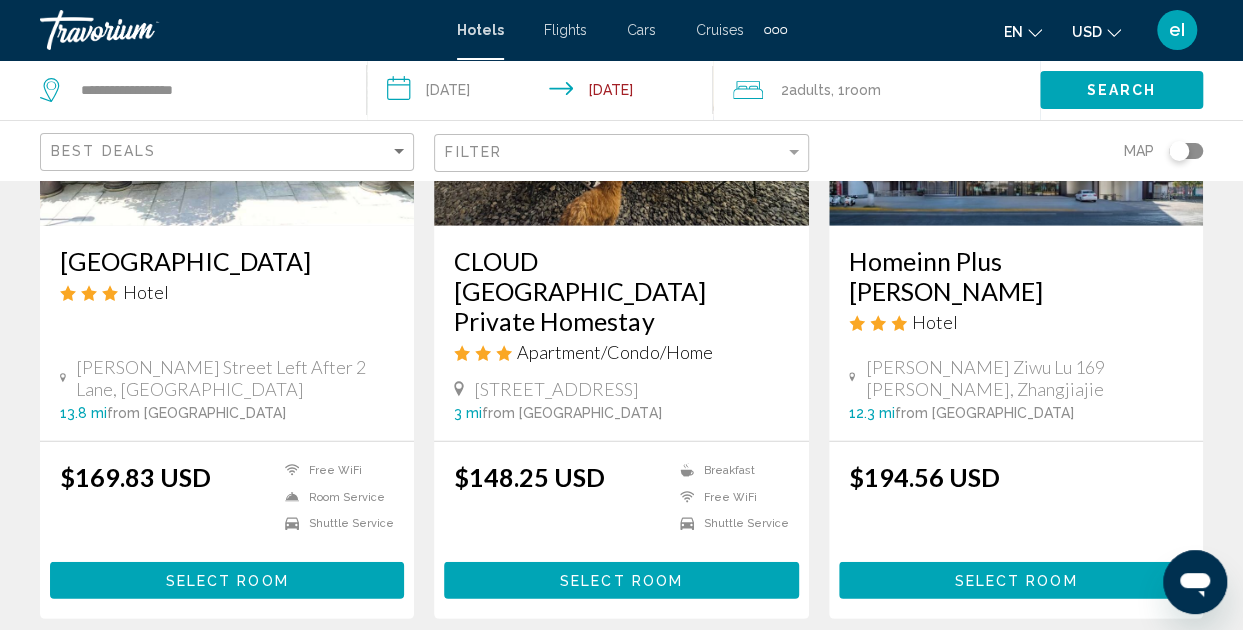 scroll, scrollTop: 2700, scrollLeft: 0, axis: vertical 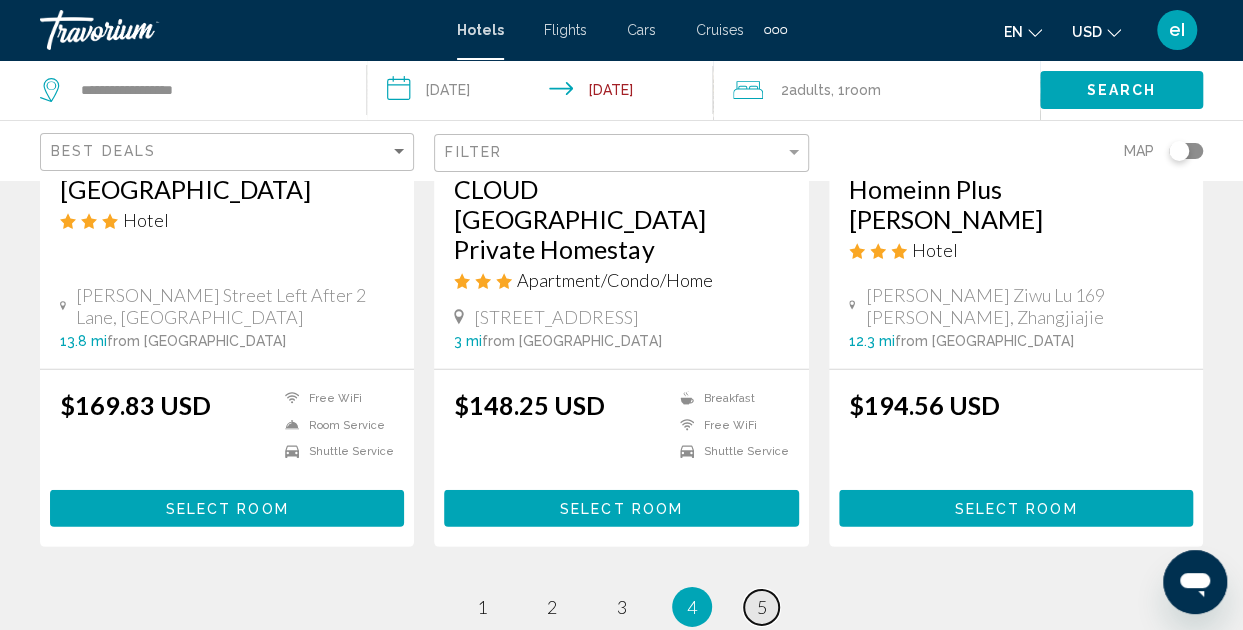 click on "page  5" at bounding box center (761, 607) 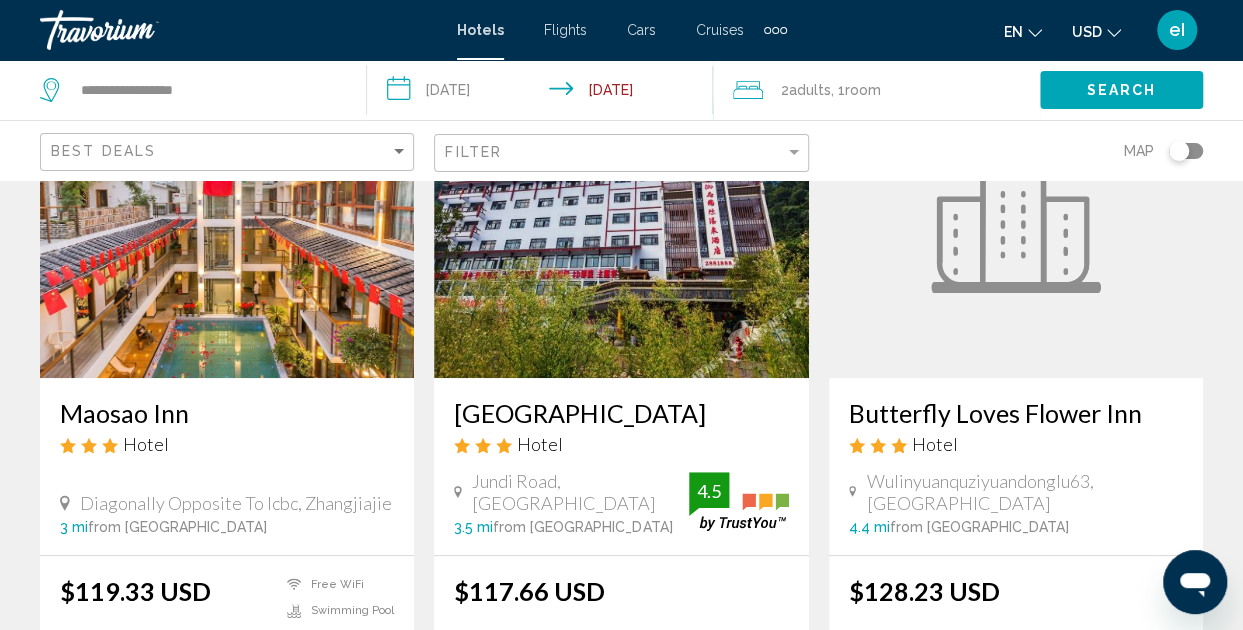scroll, scrollTop: 0, scrollLeft: 0, axis: both 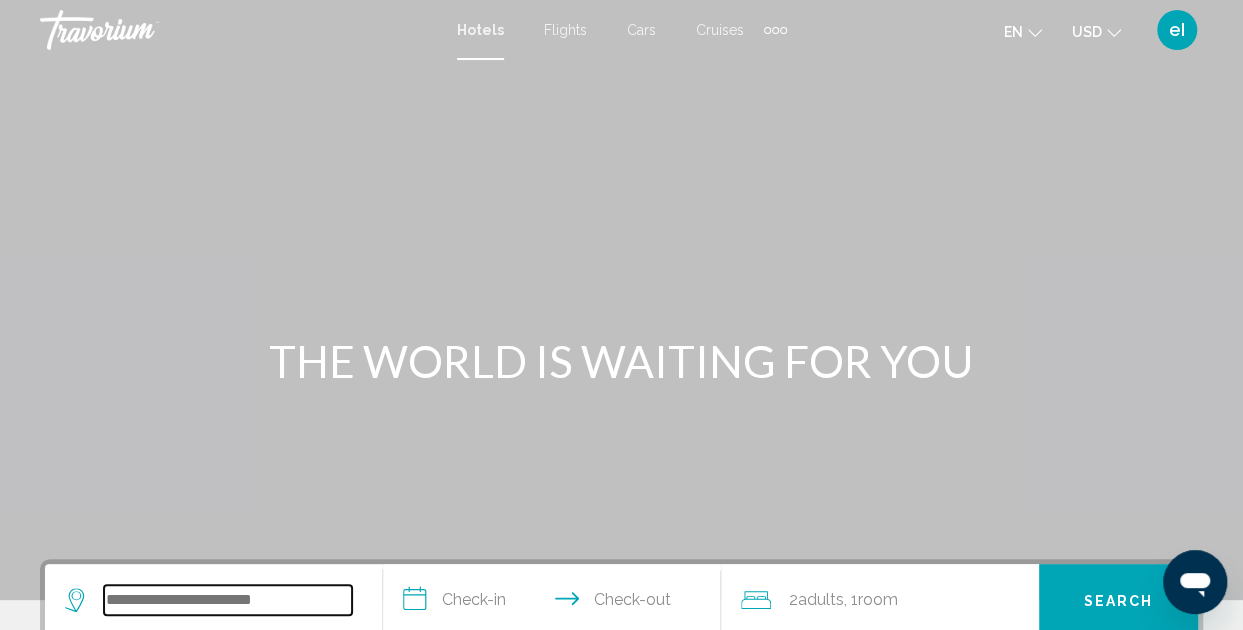 click at bounding box center [228, 600] 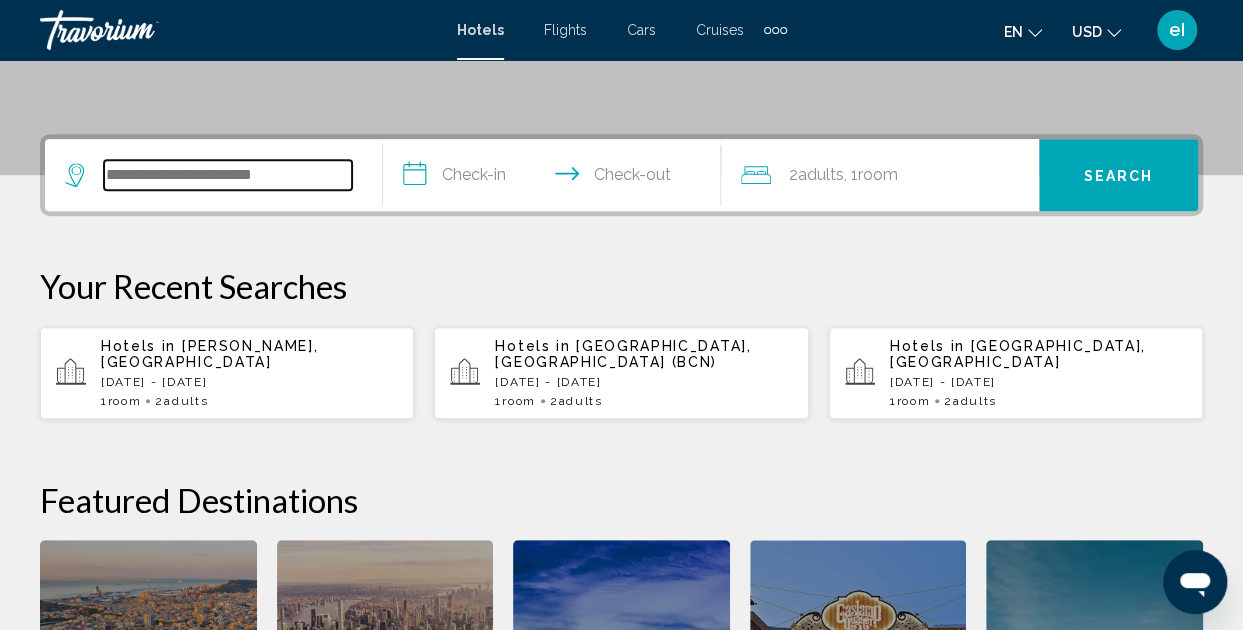 scroll, scrollTop: 294, scrollLeft: 0, axis: vertical 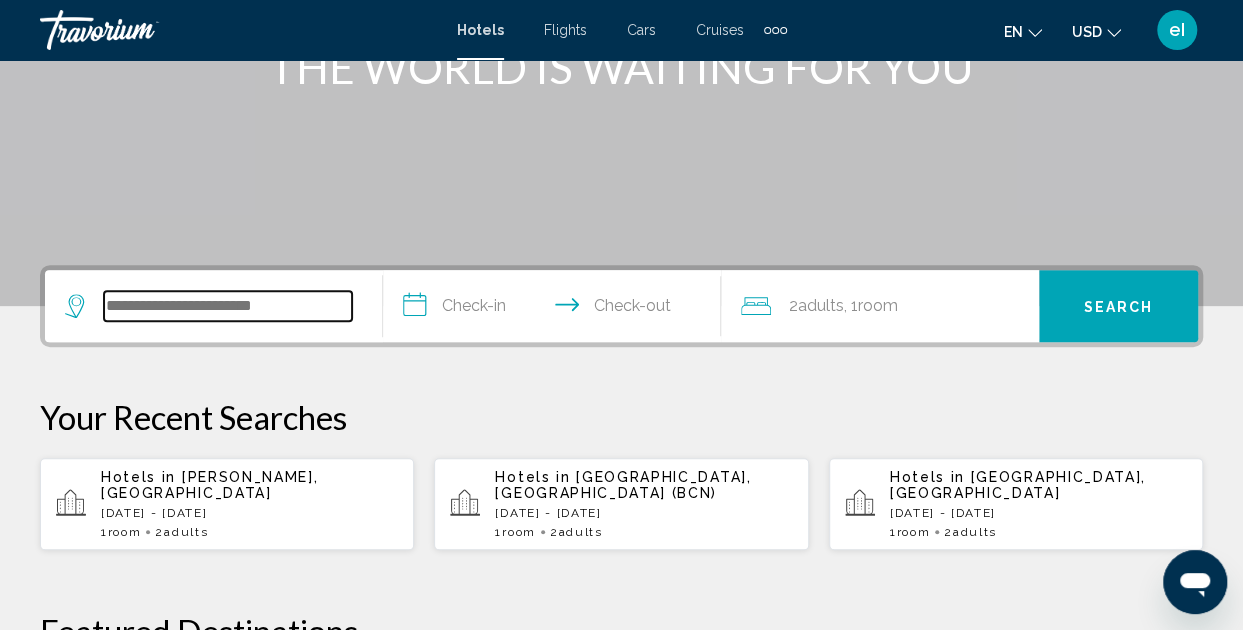 click at bounding box center (228, 306) 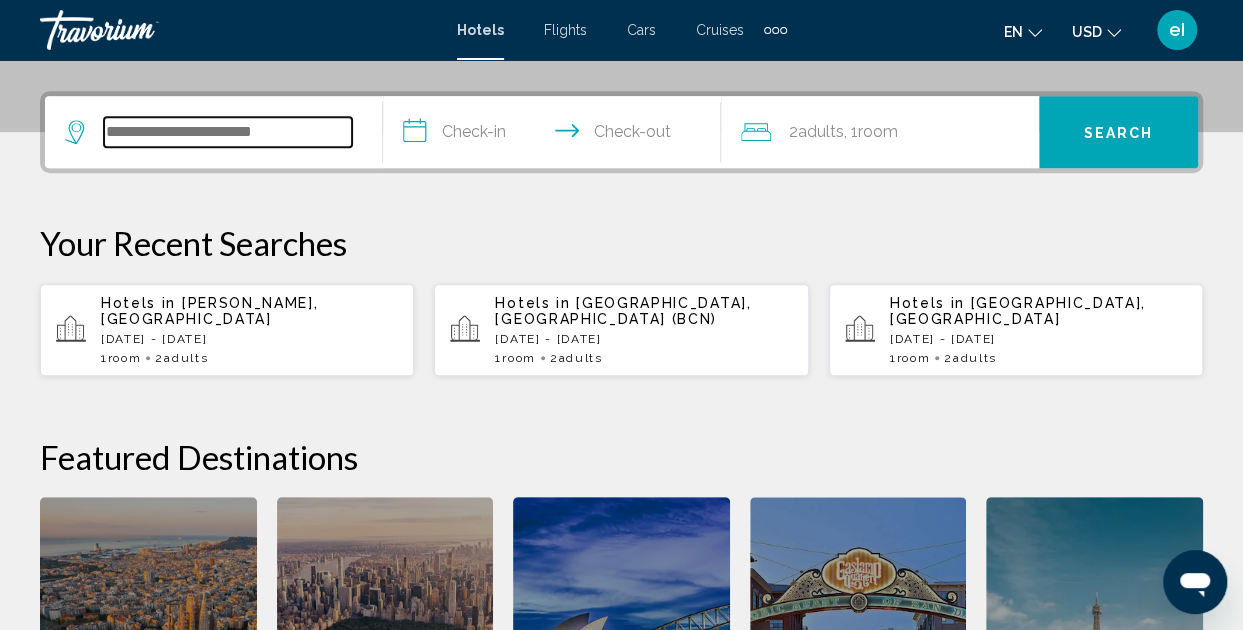 scroll, scrollTop: 494, scrollLeft: 0, axis: vertical 